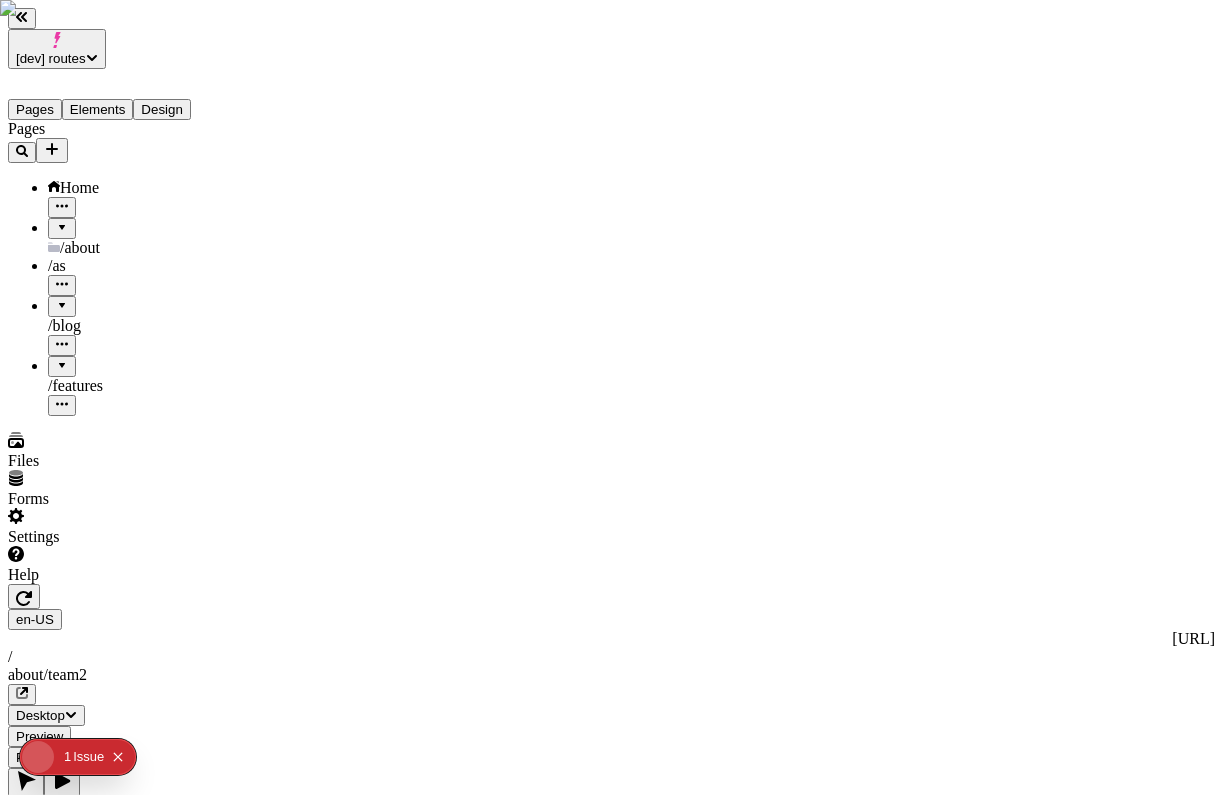 scroll, scrollTop: 0, scrollLeft: 0, axis: both 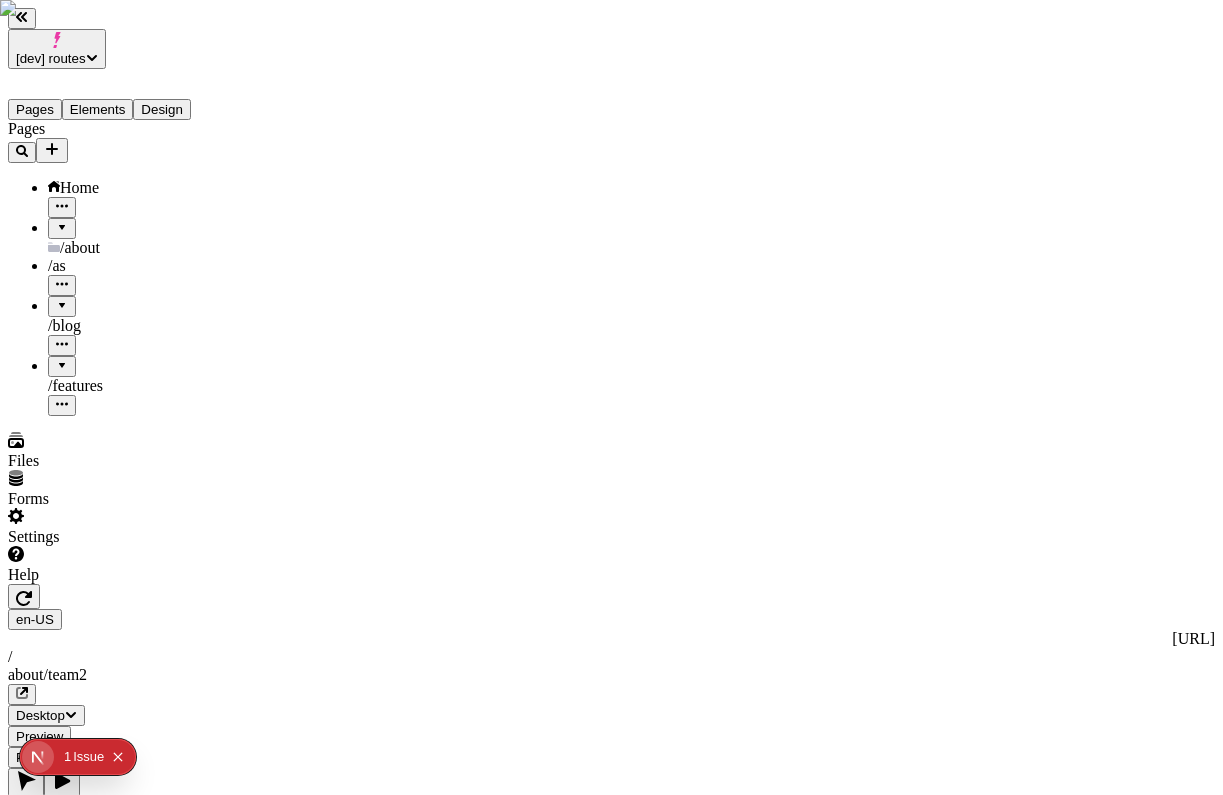 click 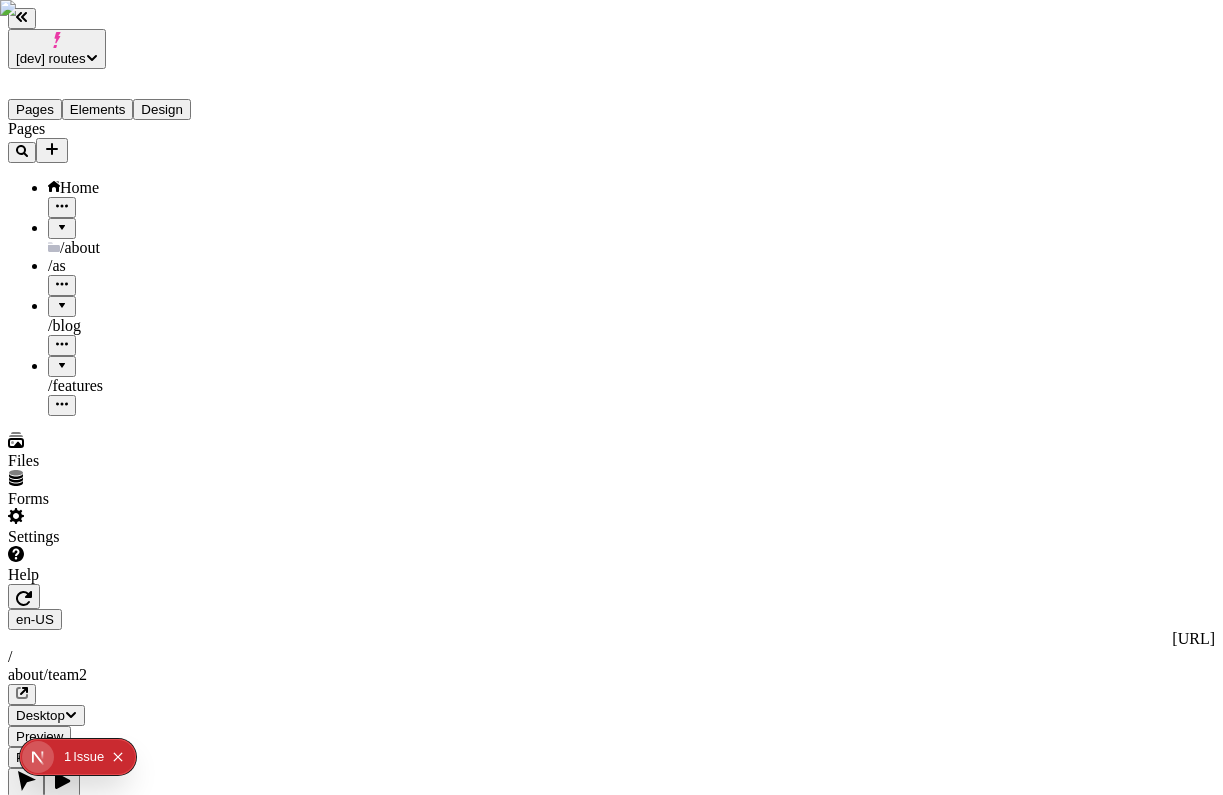 click 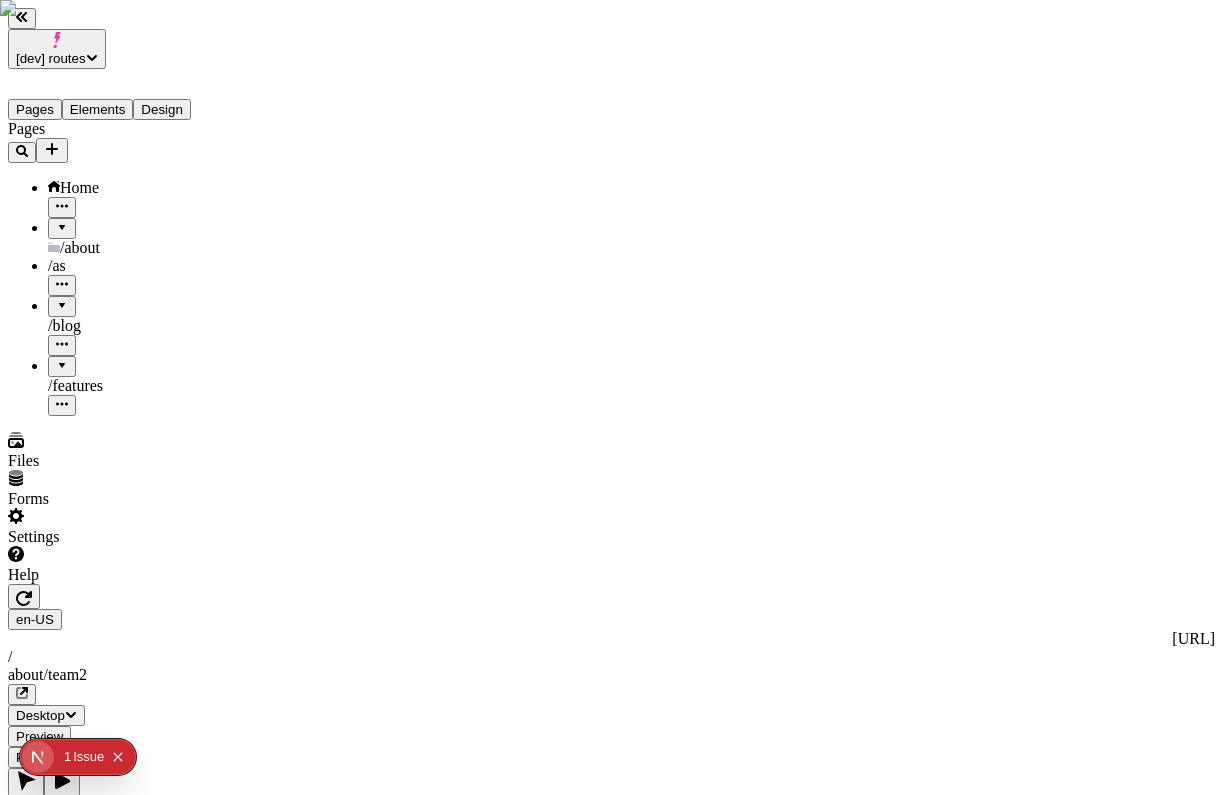 click 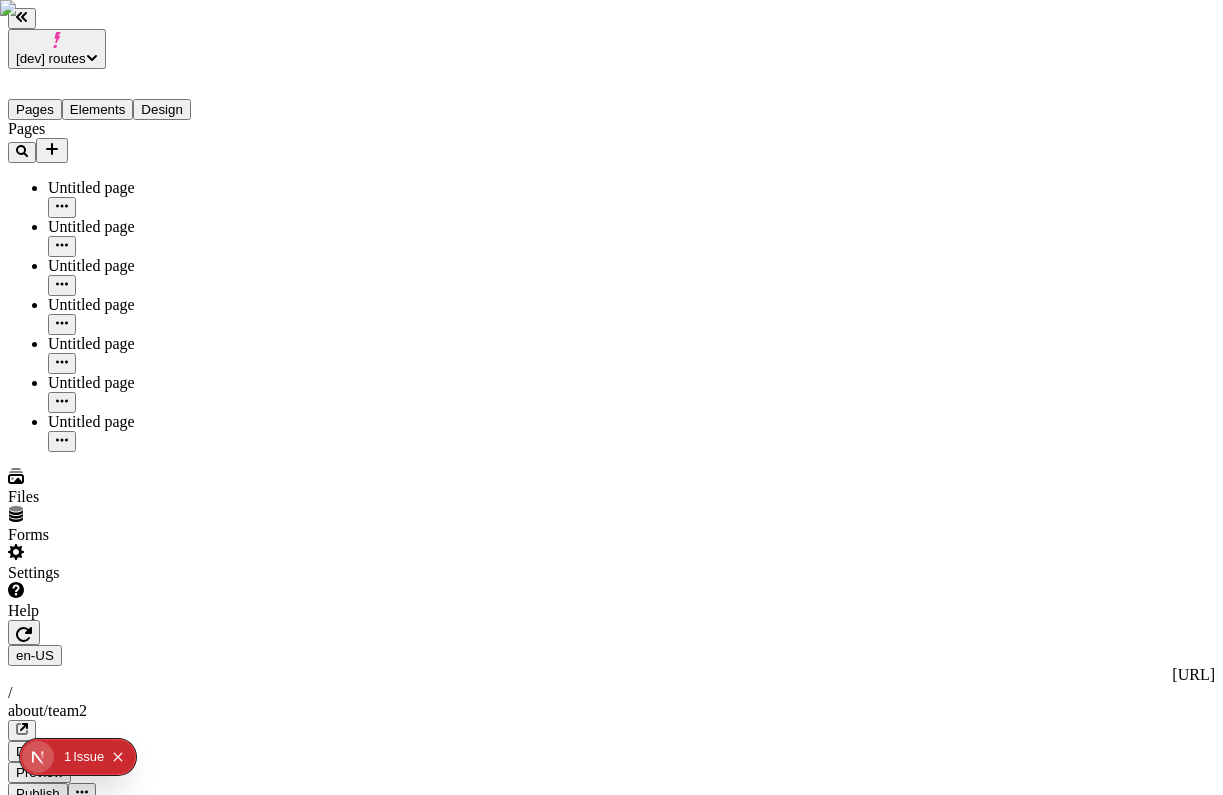 click on "Untitled page" at bounding box center (148, 383) 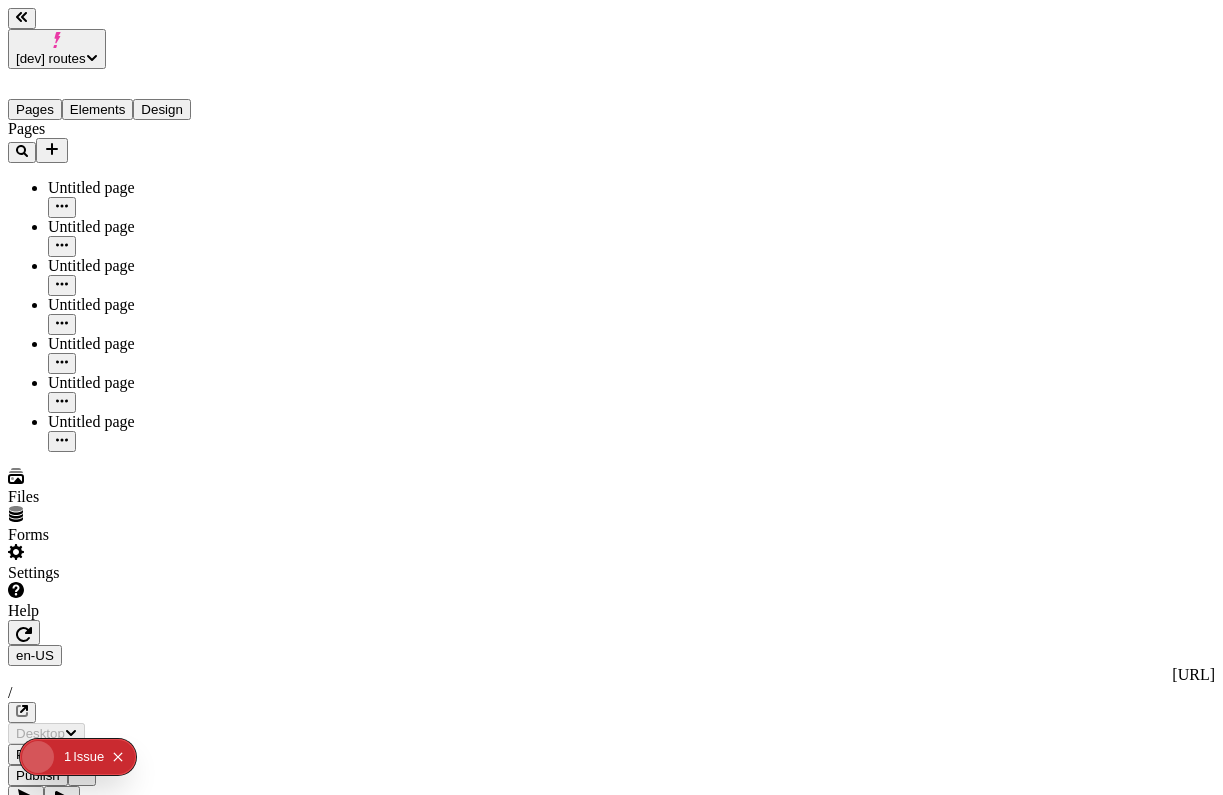type on "/" 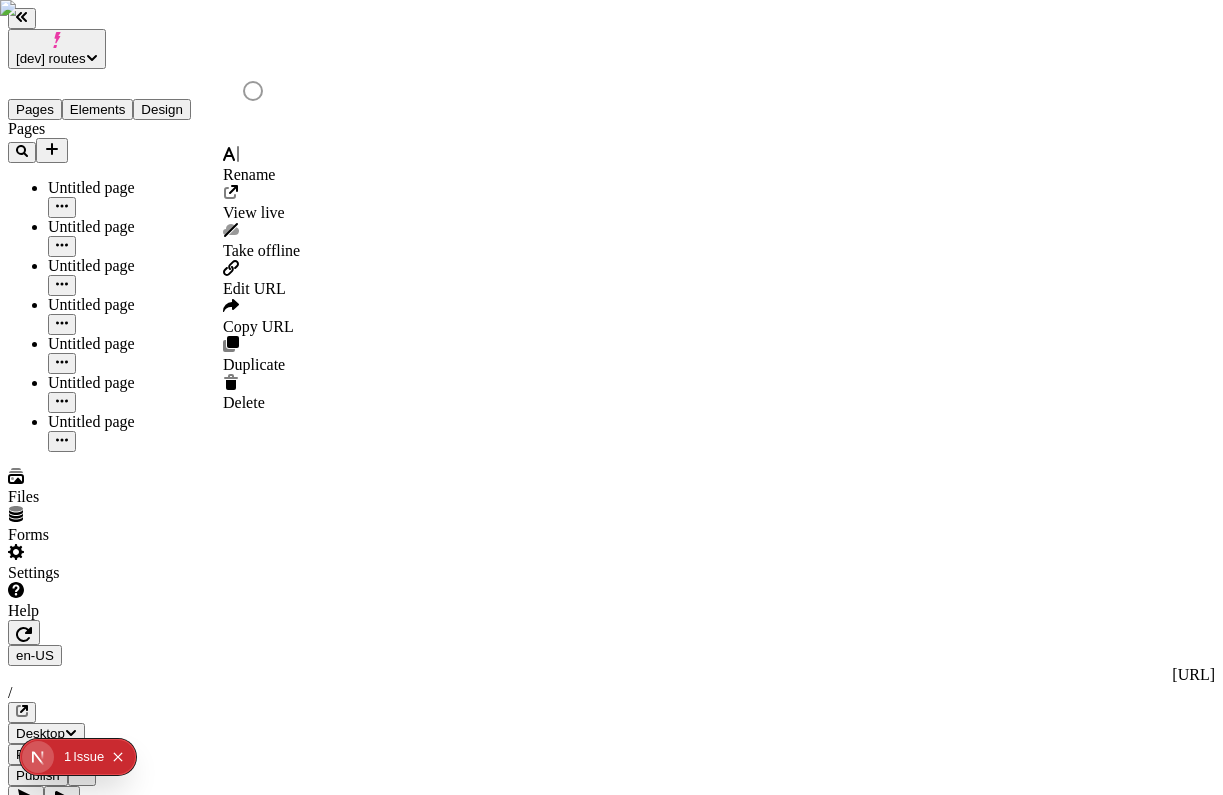 click 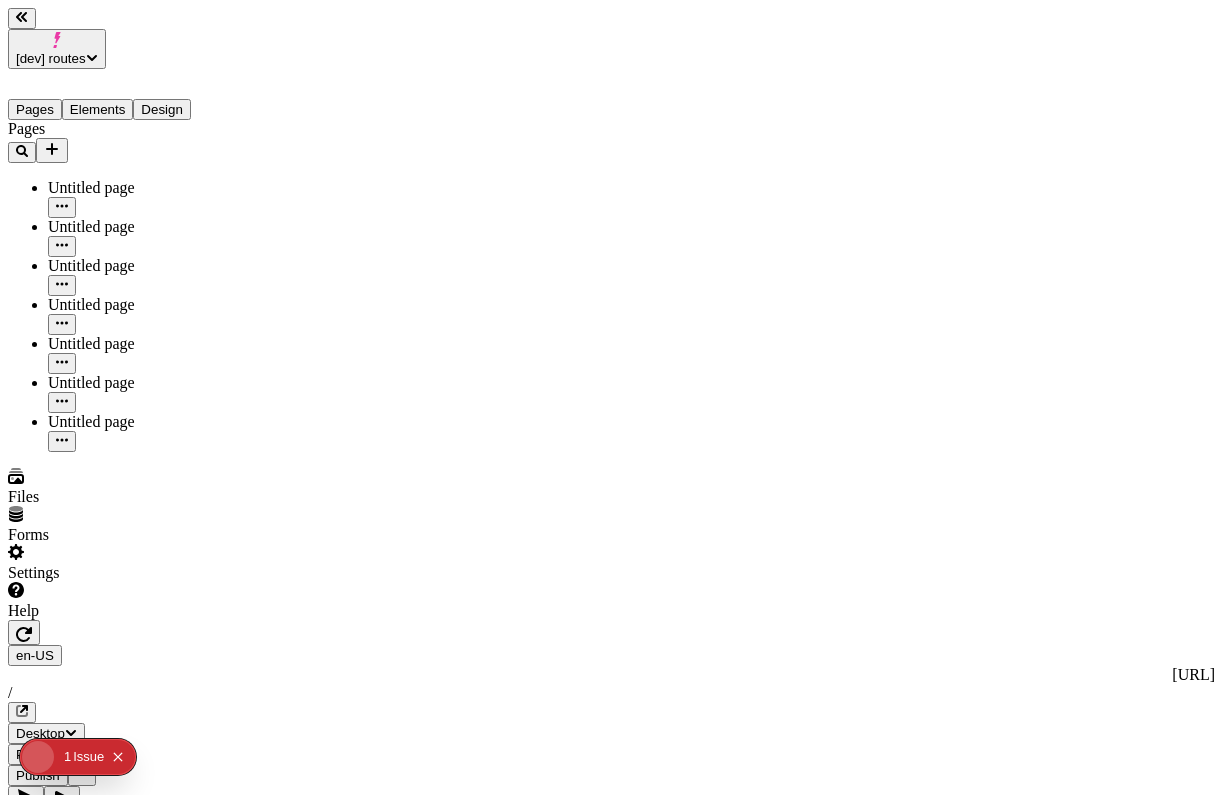 type 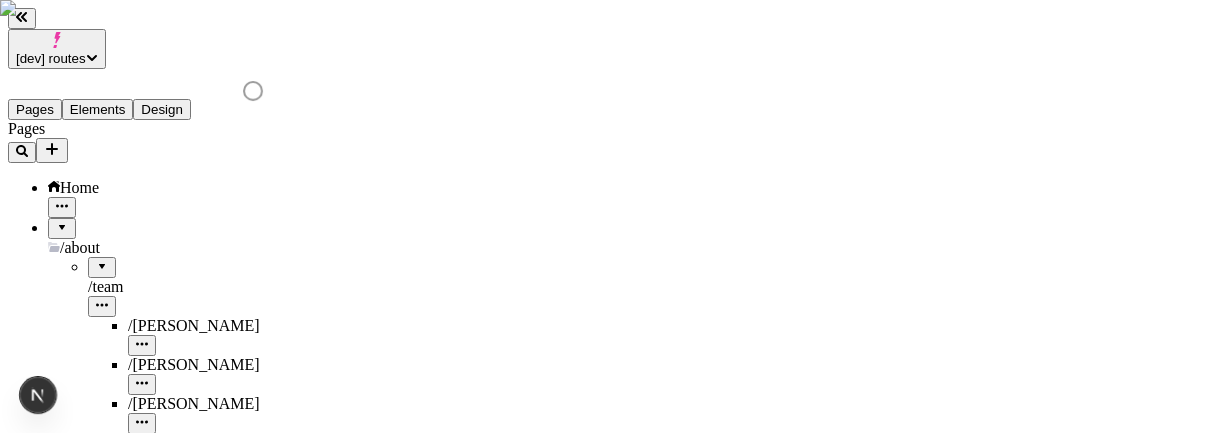 scroll, scrollTop: 0, scrollLeft: 0, axis: both 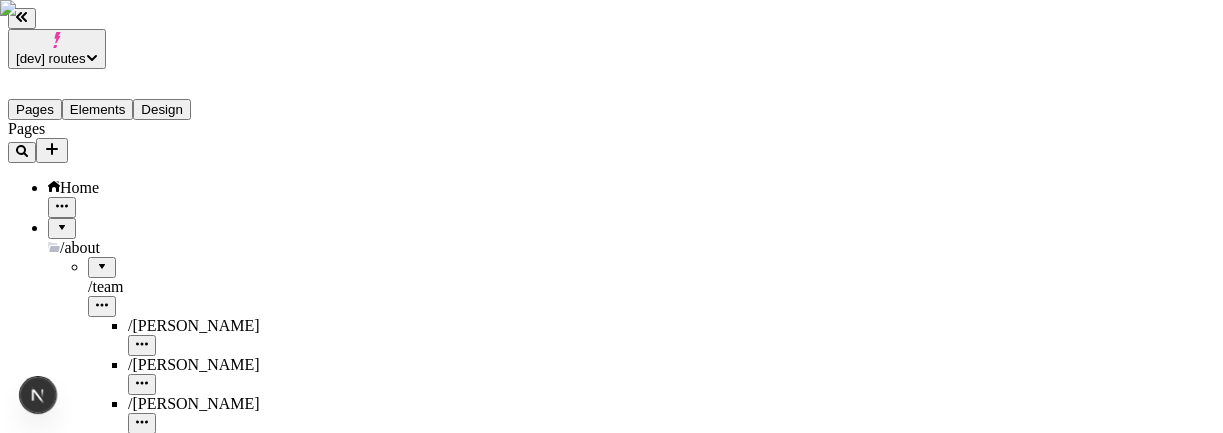 click 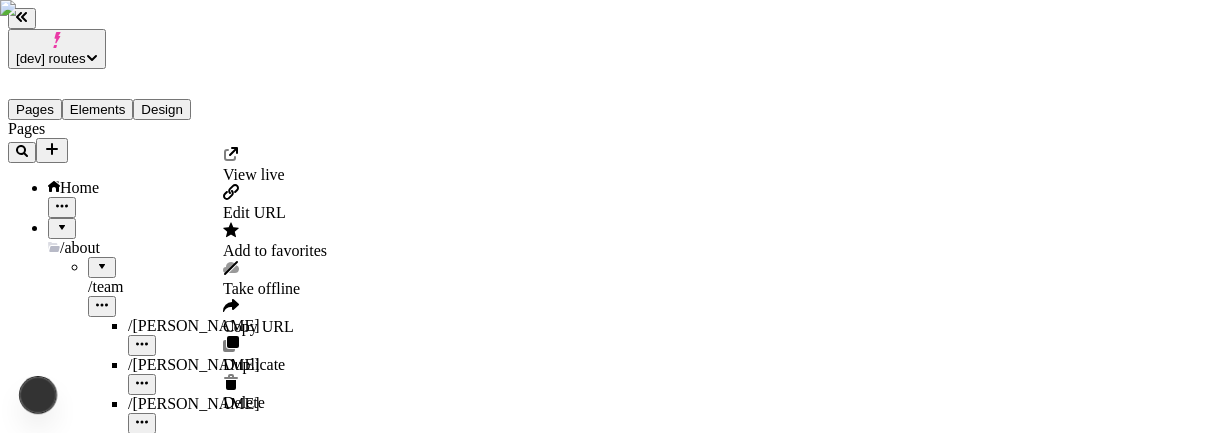 click 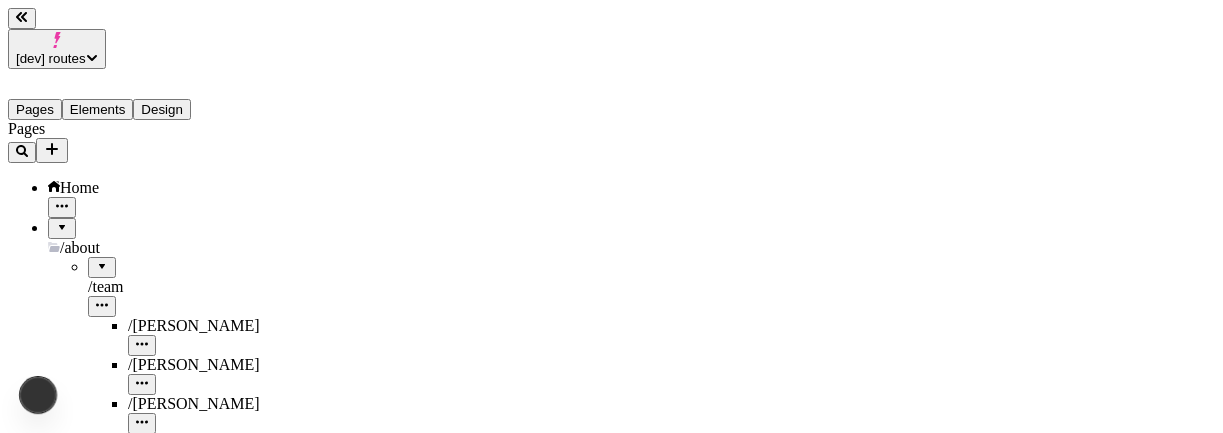 type on "/" 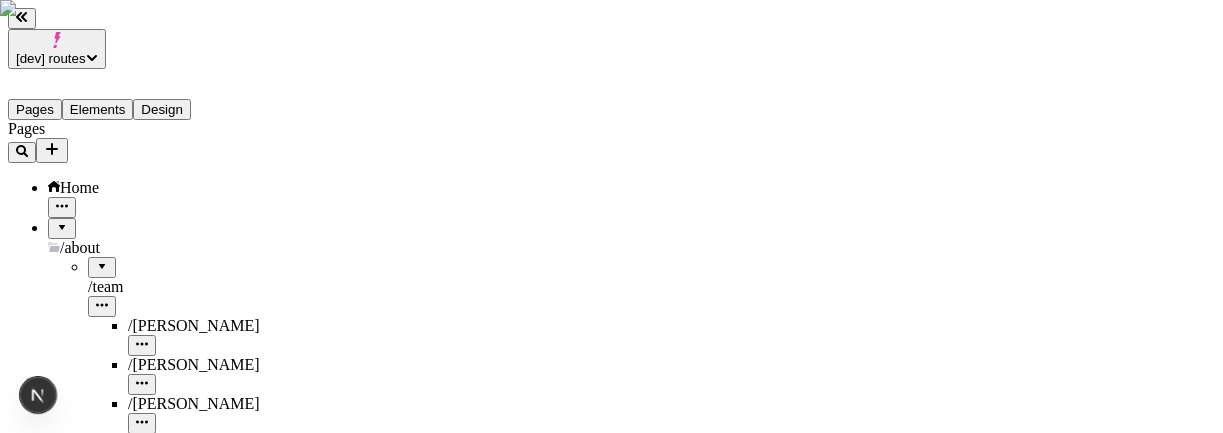 click on "/ about" at bounding box center [148, 248] 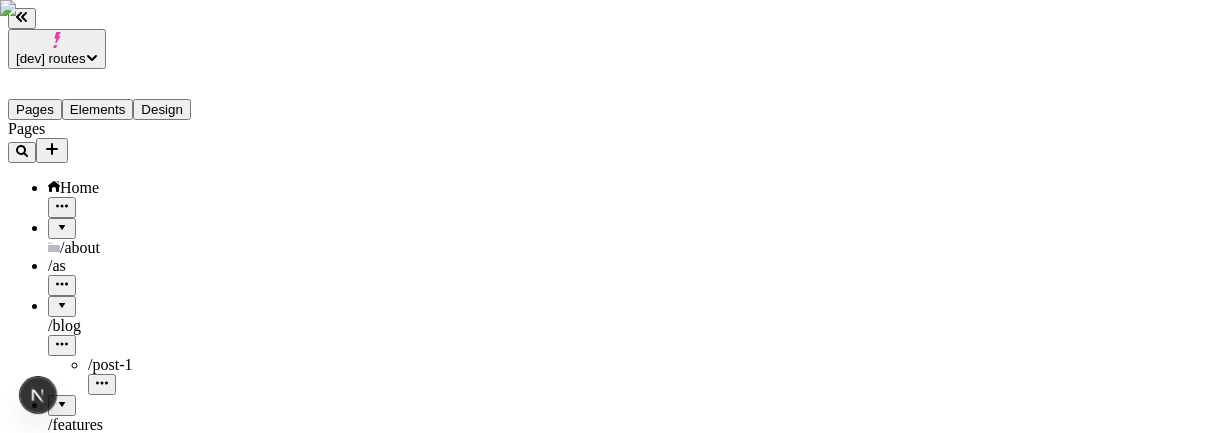 click 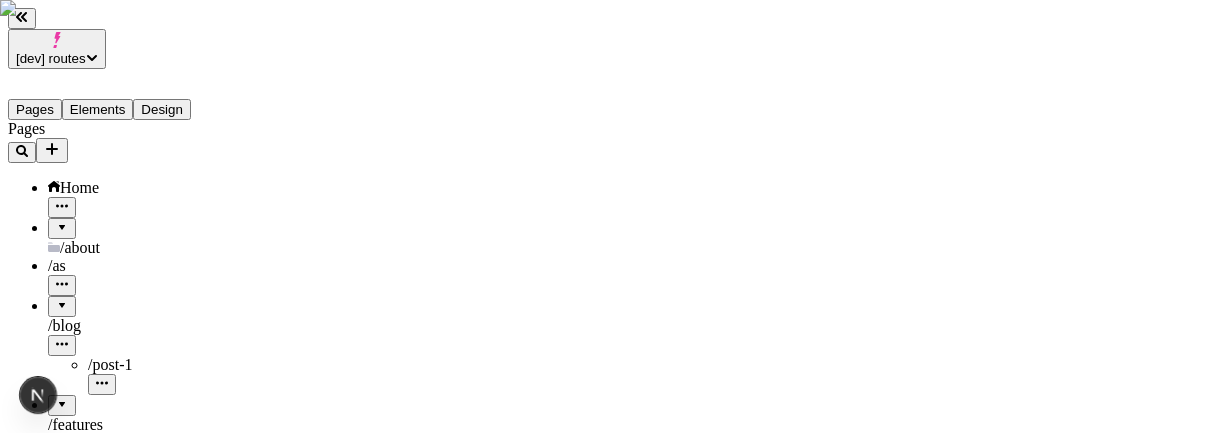 click on "/ about" at bounding box center (148, 248) 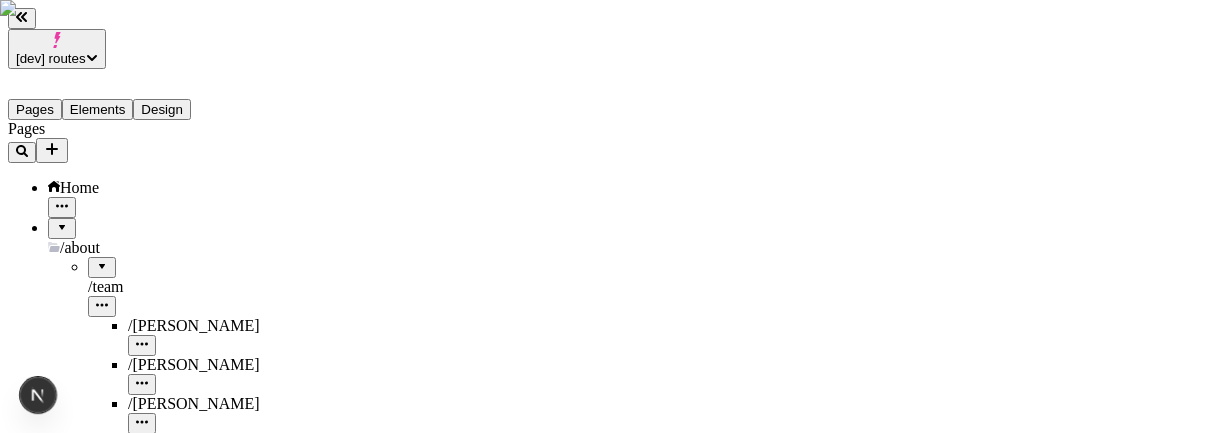click on "/ about" at bounding box center [148, 248] 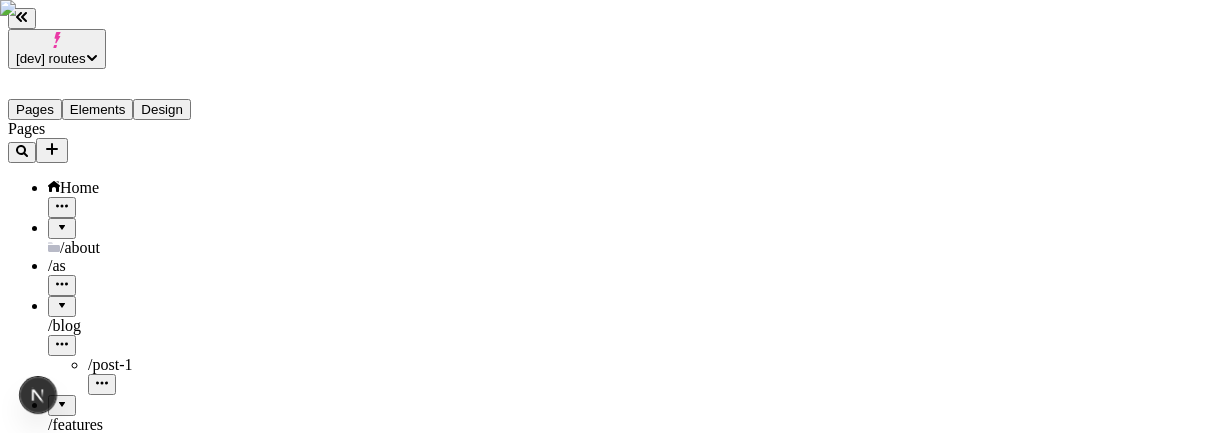 click at bounding box center (62, 285) 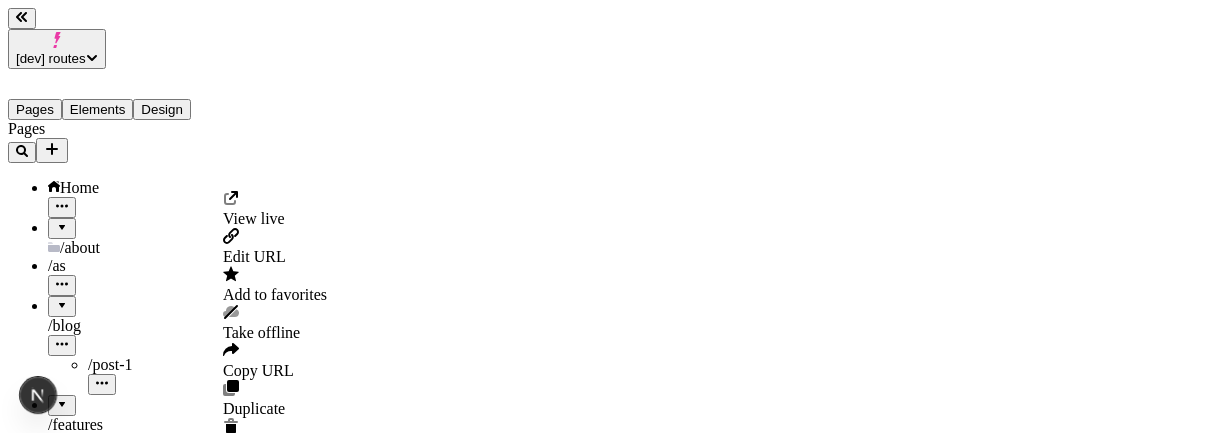 type on "/as" 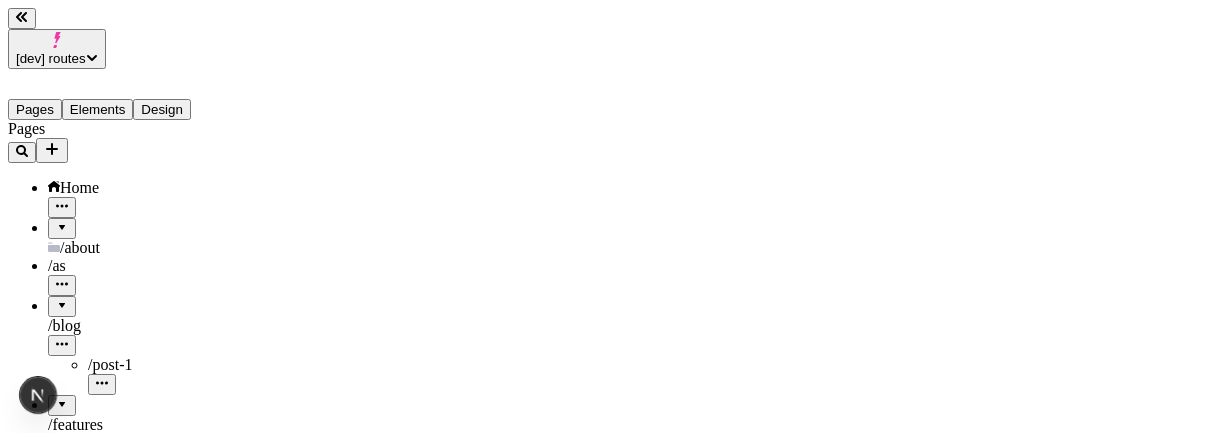 click at bounding box center [62, 221] 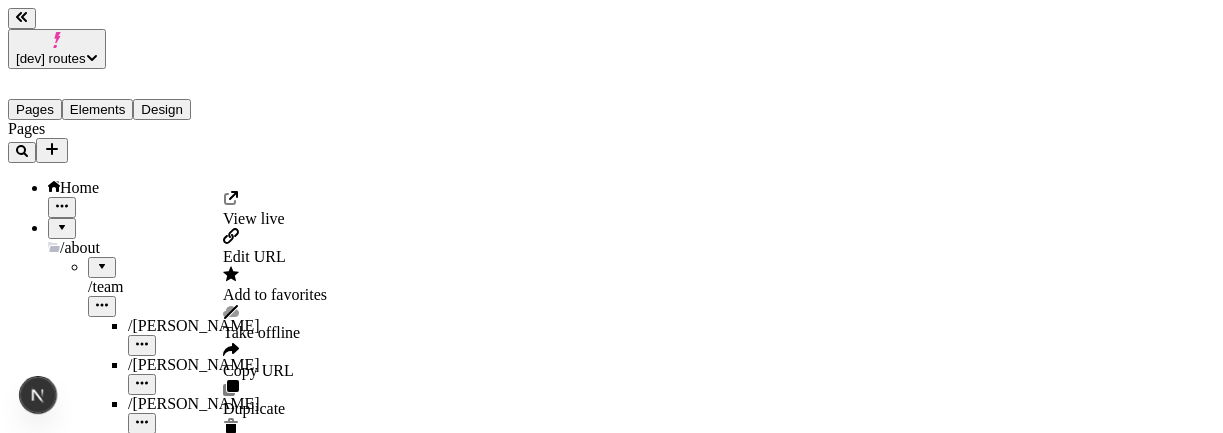 click 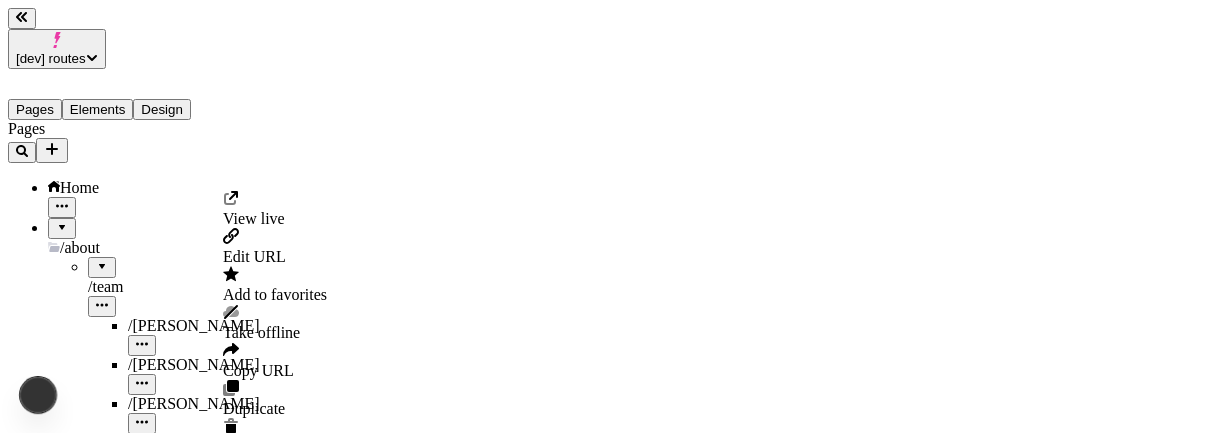 click on "View live" at bounding box center (275, 209) 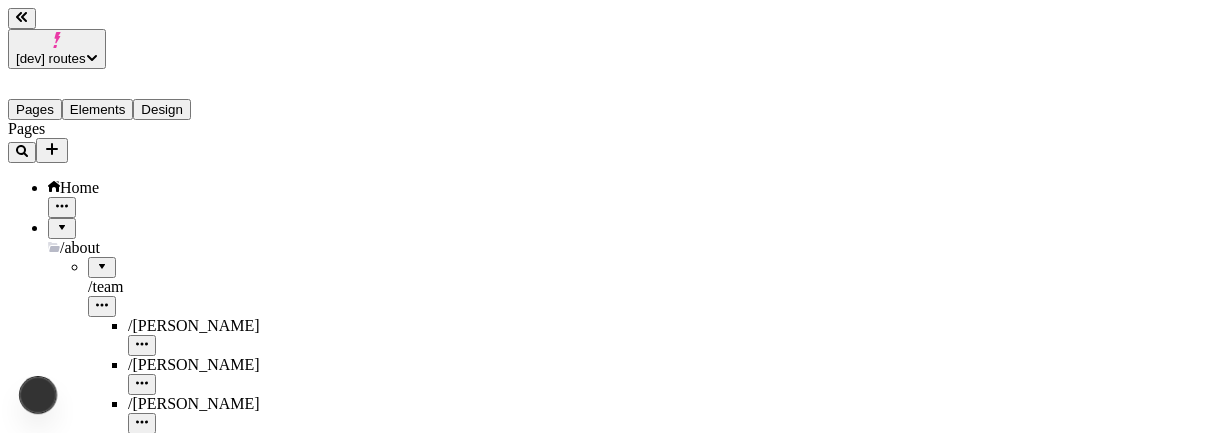 click 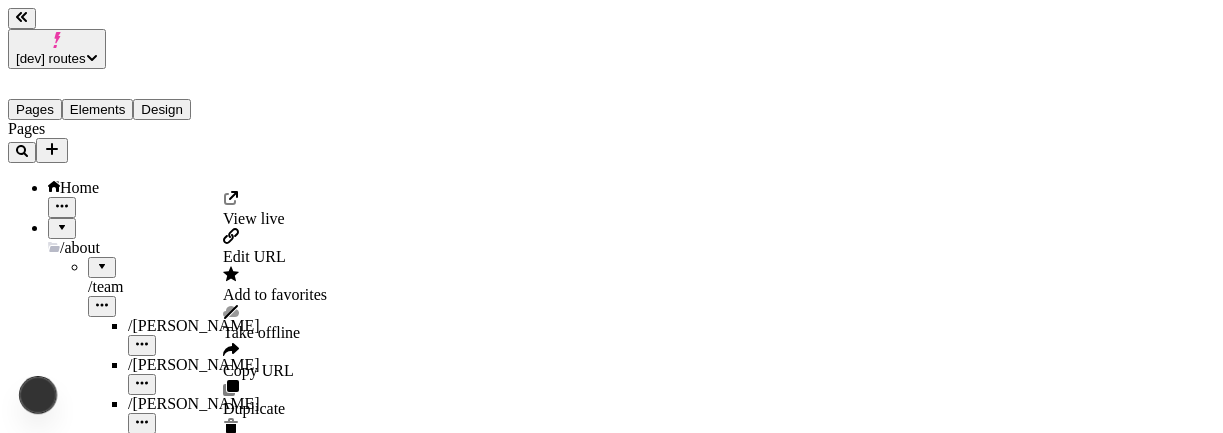 click on "Copy URL" at bounding box center (258, 370) 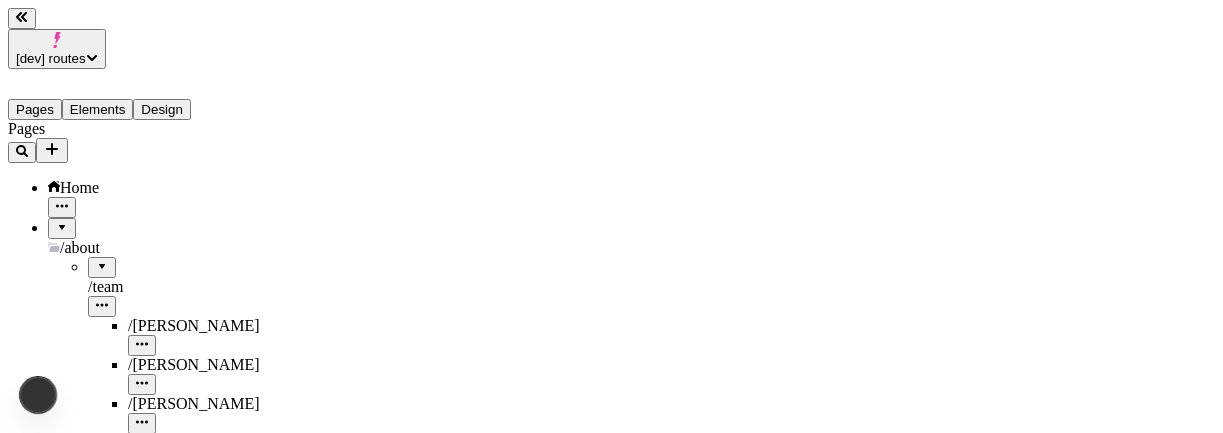scroll, scrollTop: 46, scrollLeft: 0, axis: vertical 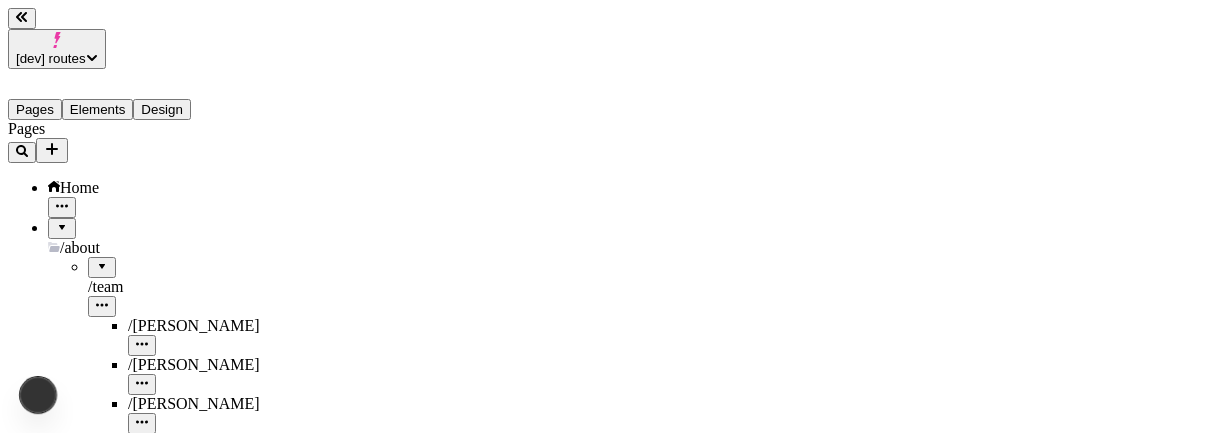 type 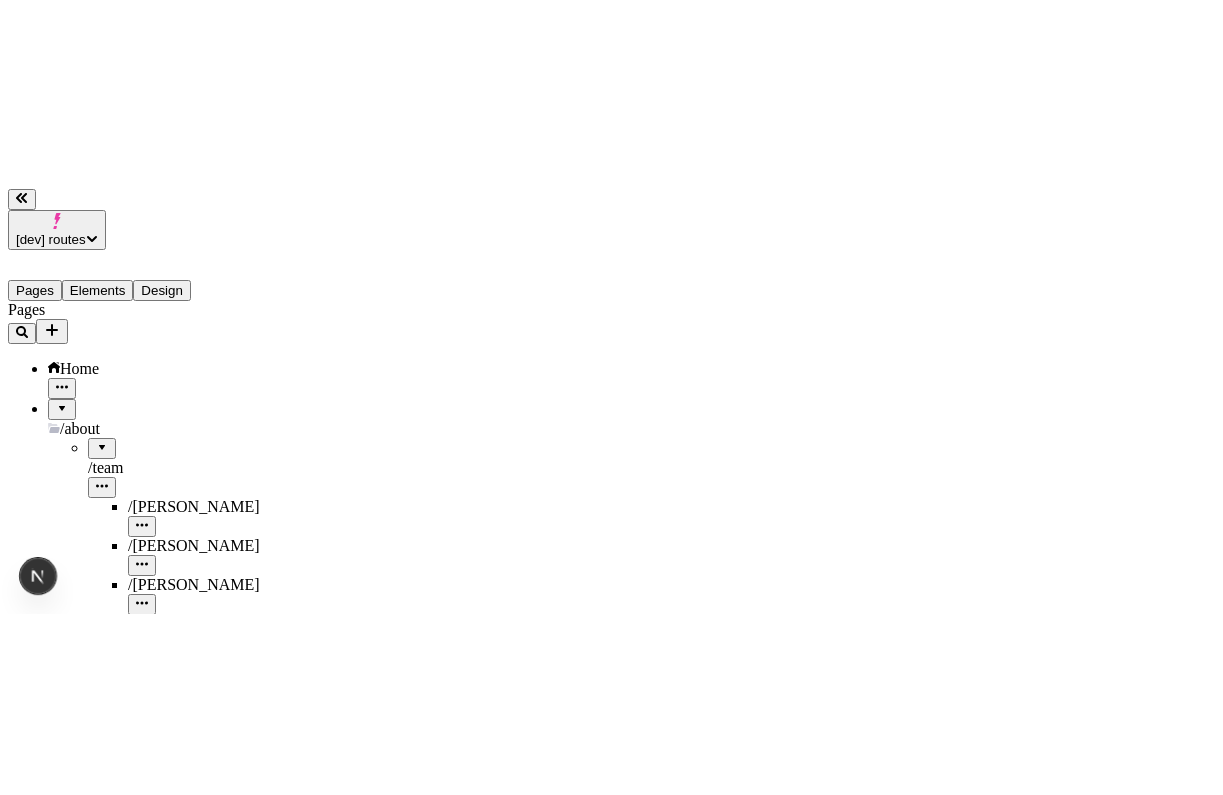 scroll, scrollTop: 0, scrollLeft: 0, axis: both 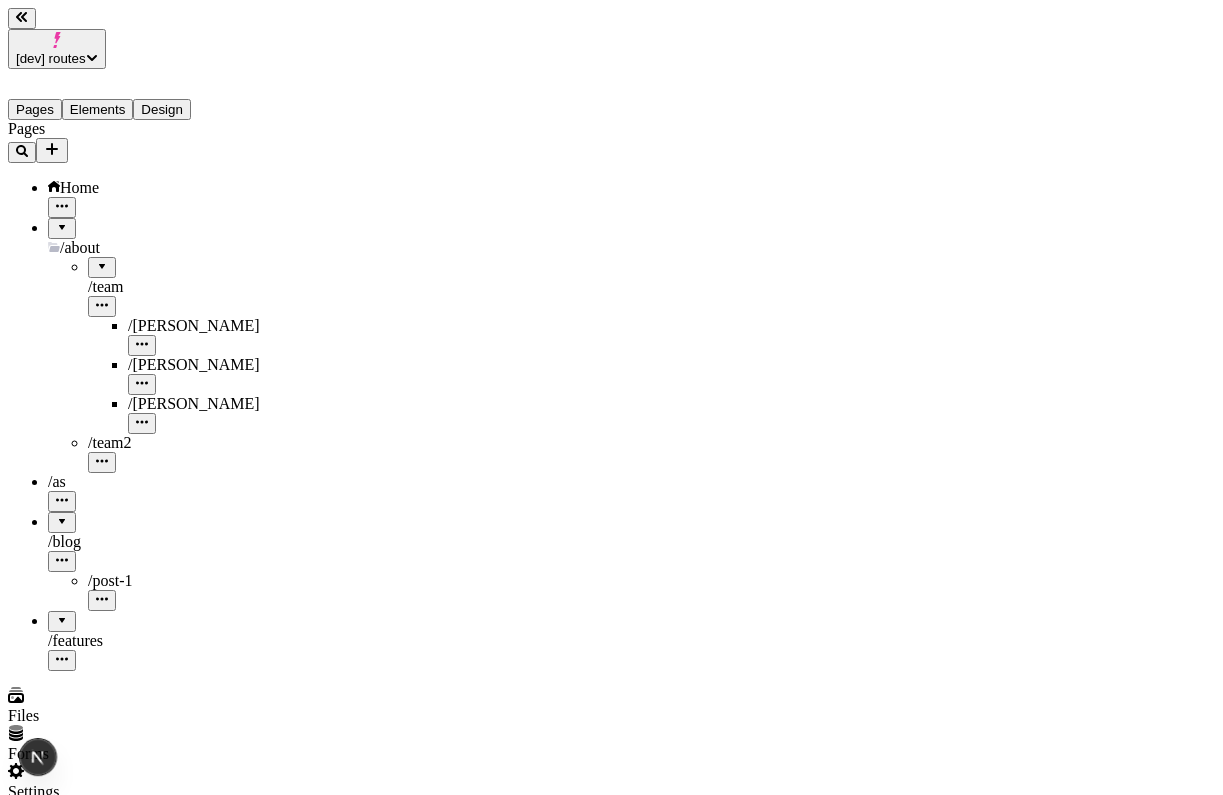 click 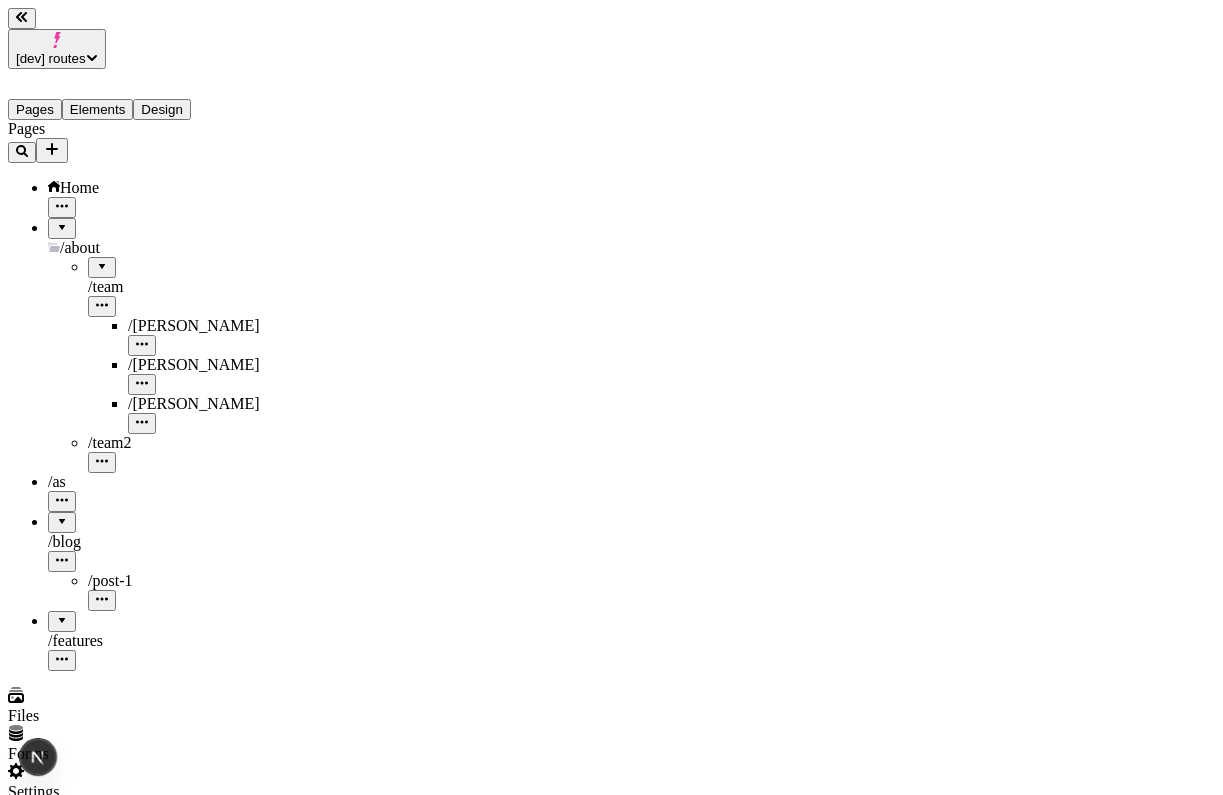 click on "Home" at bounding box center [148, 188] 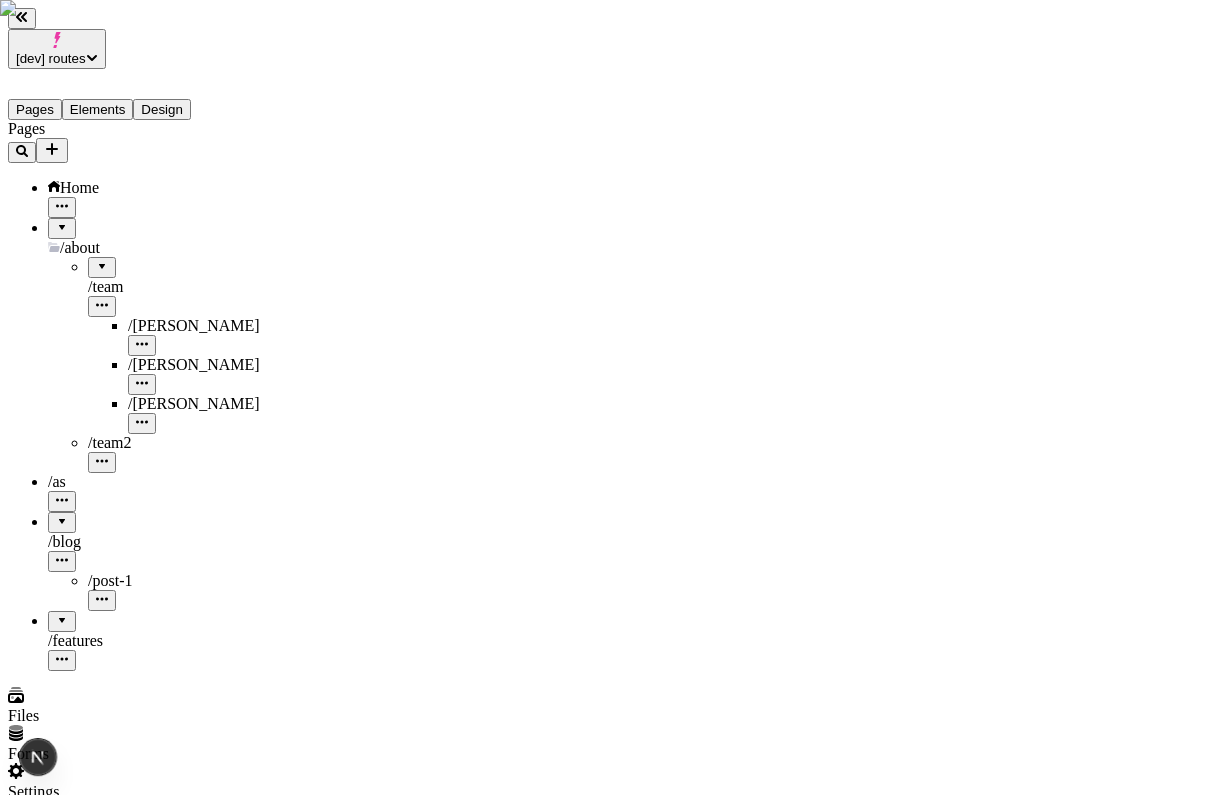 click on "/ features" at bounding box center [148, 641] 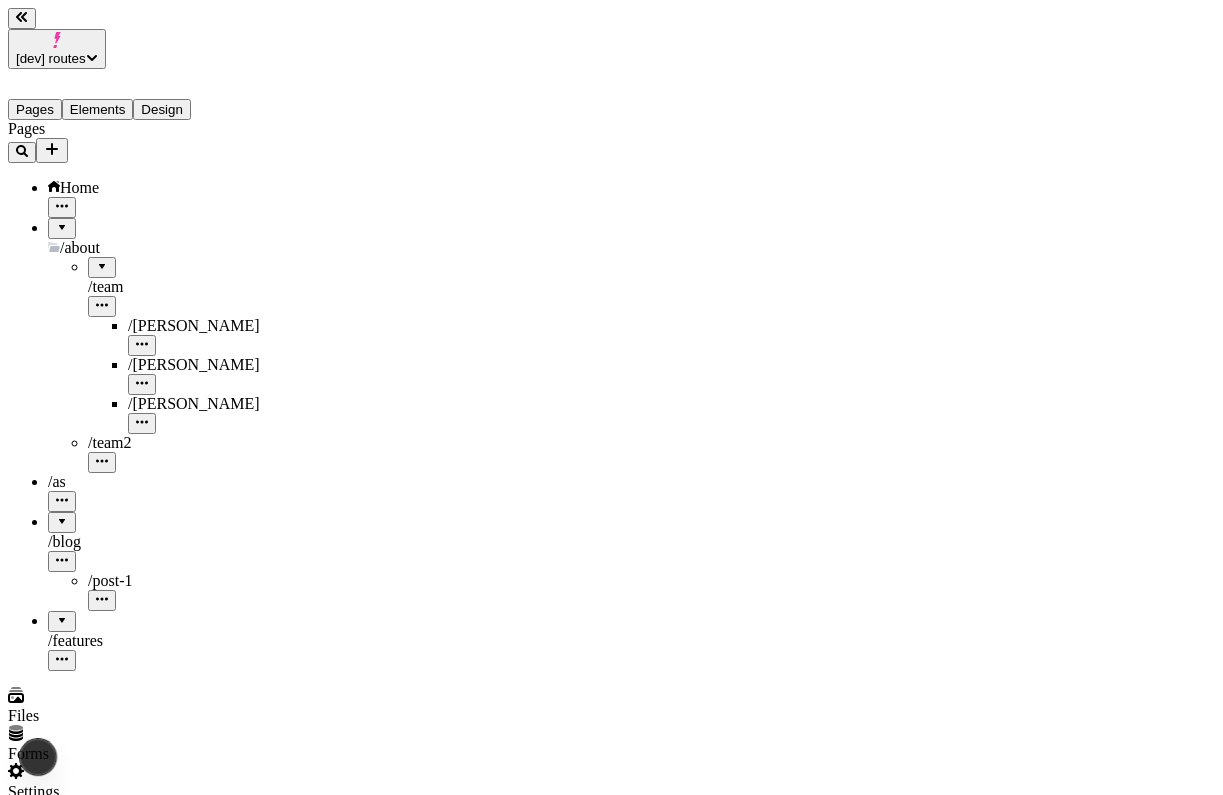 type on "/features" 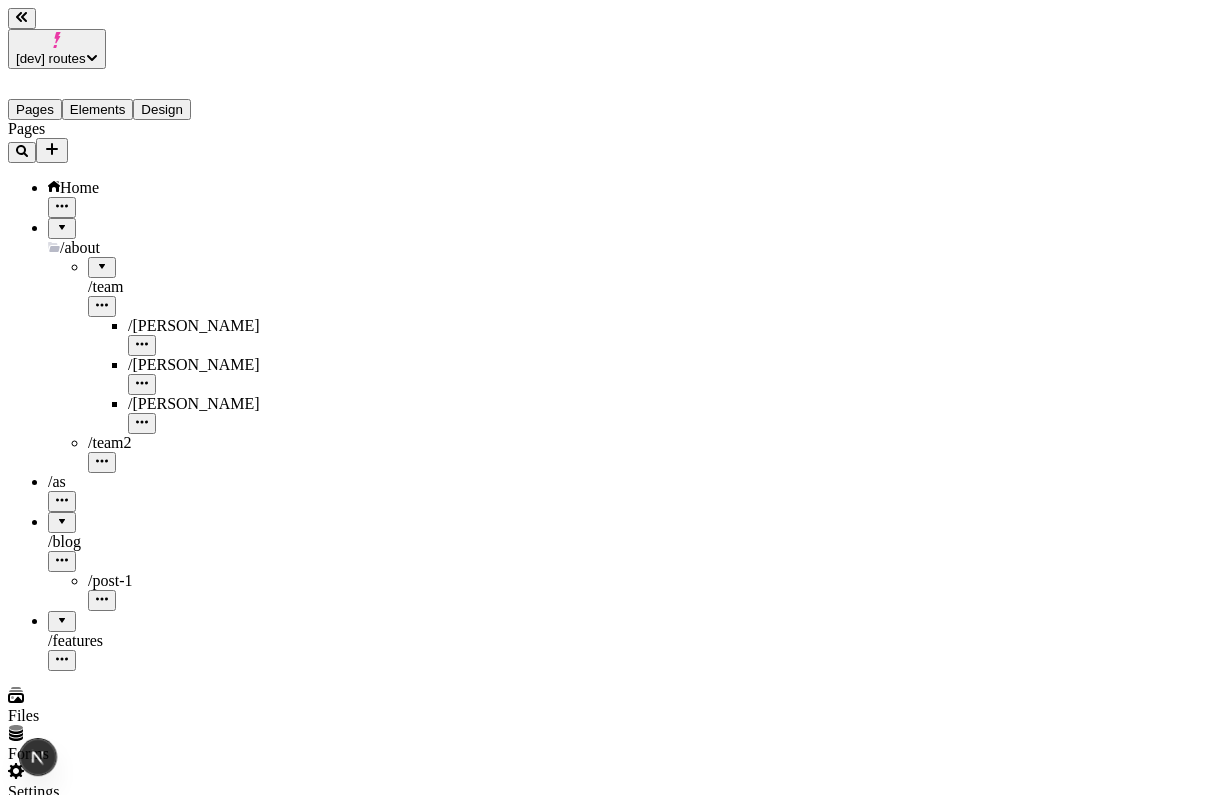 click at bounding box center [62, 614] 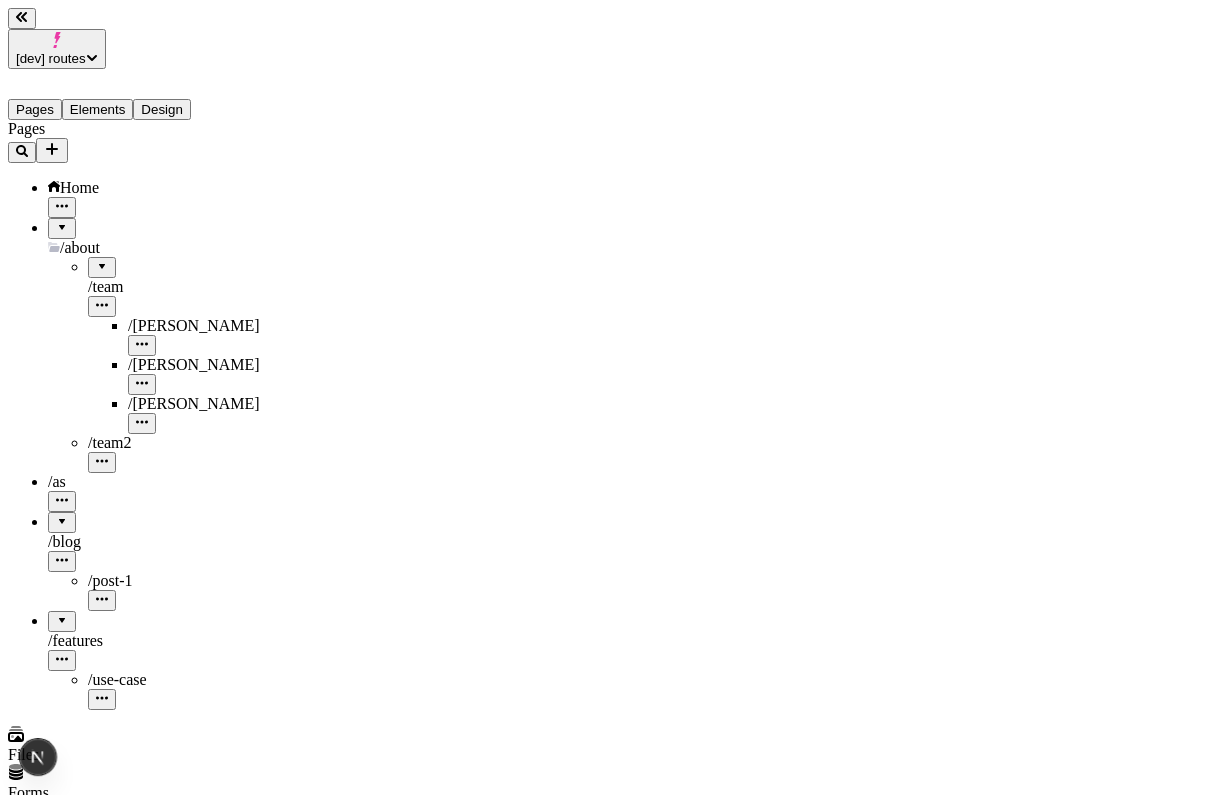 click on "/ use-case" at bounding box center [168, 680] 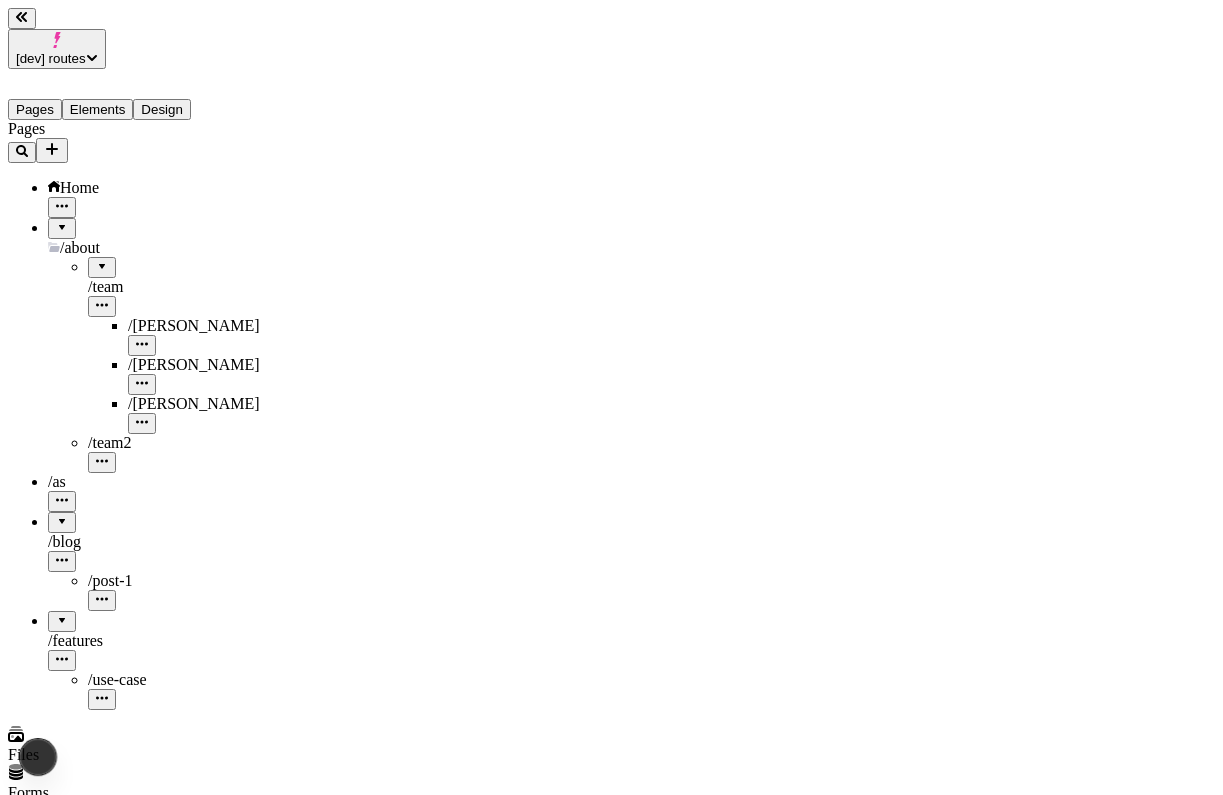 type on "/features/use-case" 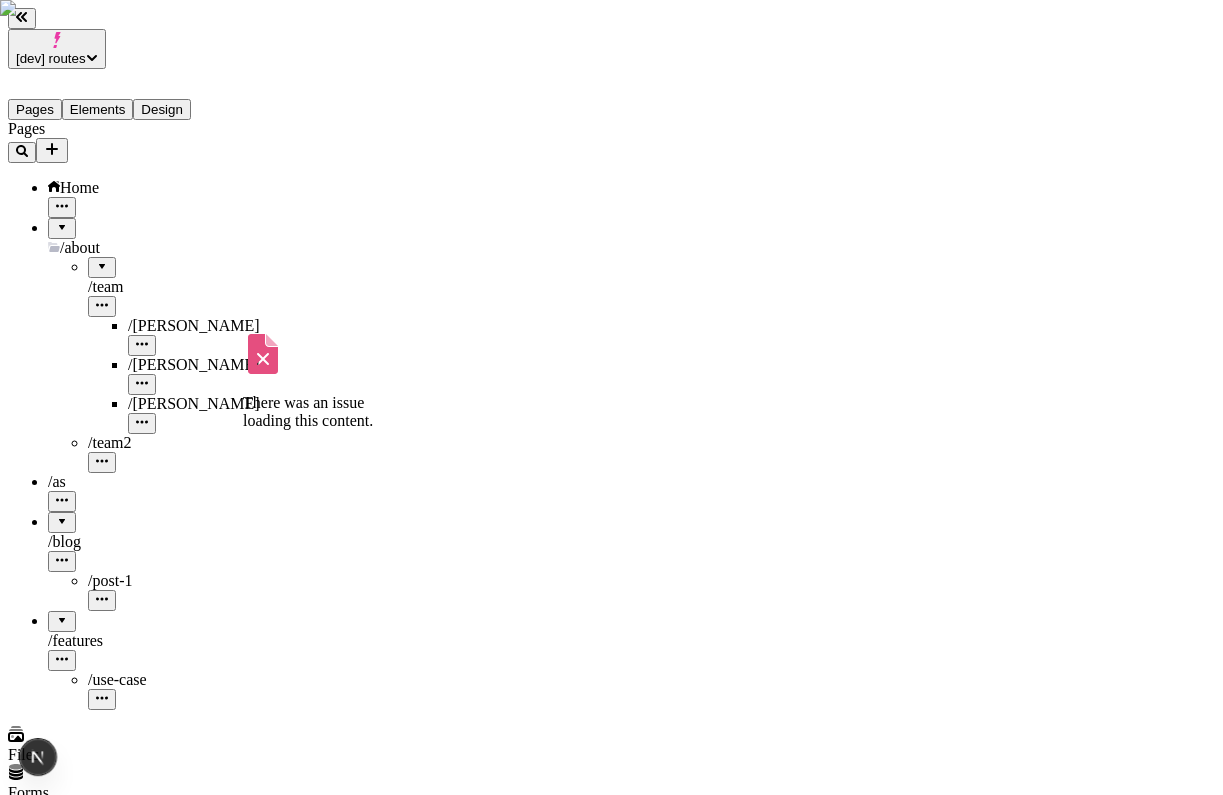 click on "/ as" at bounding box center [148, 482] 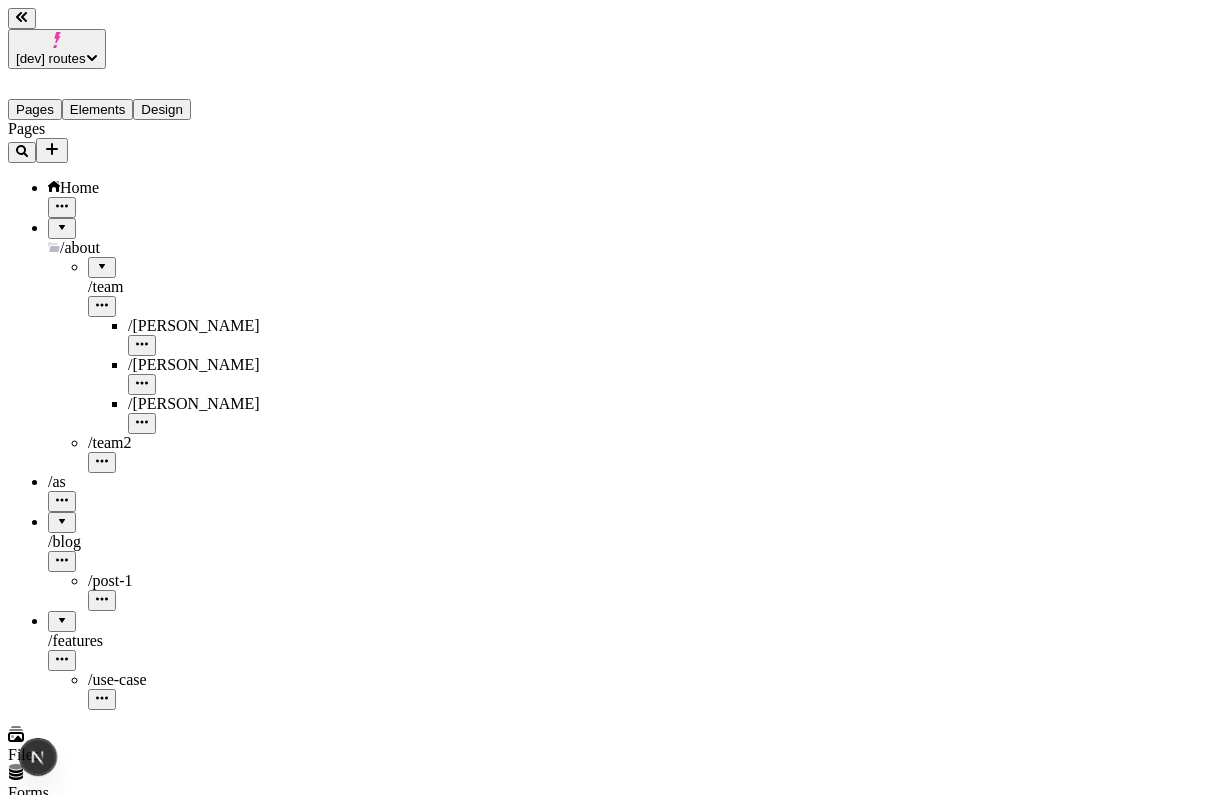 click 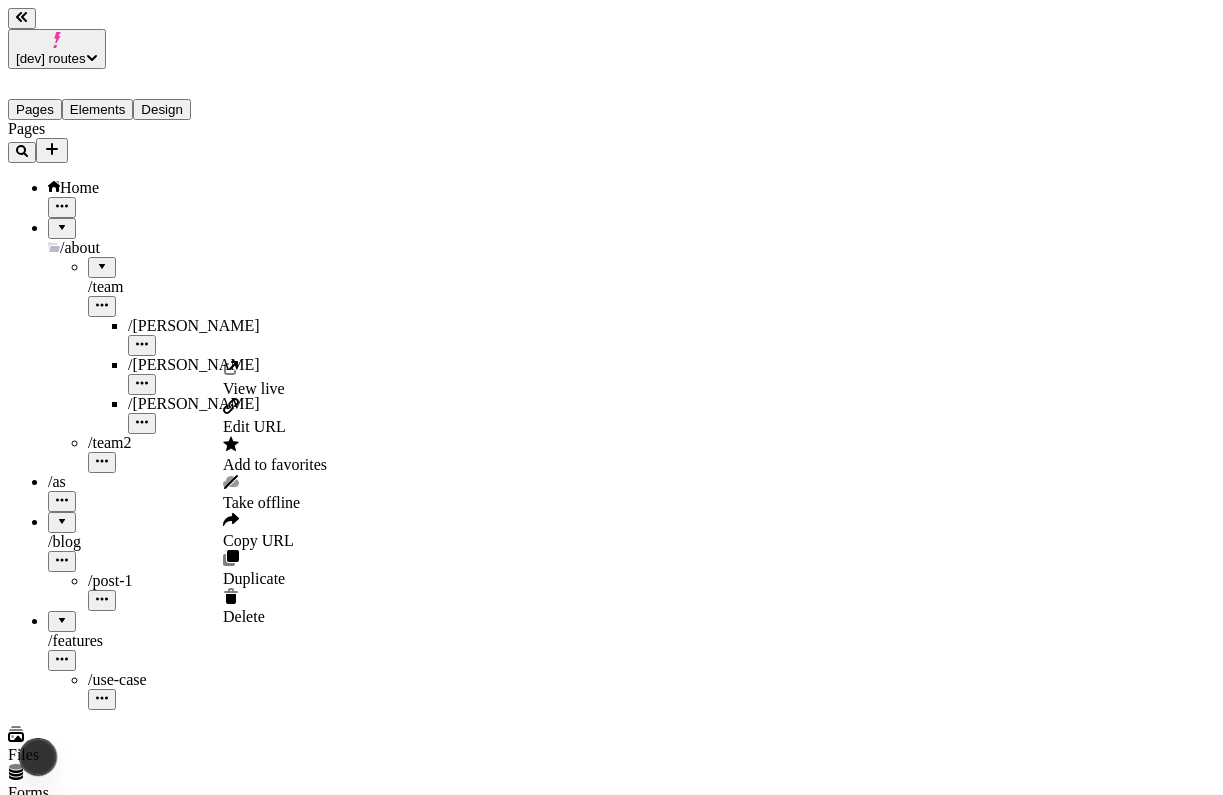 click on "Delete" at bounding box center [275, 607] 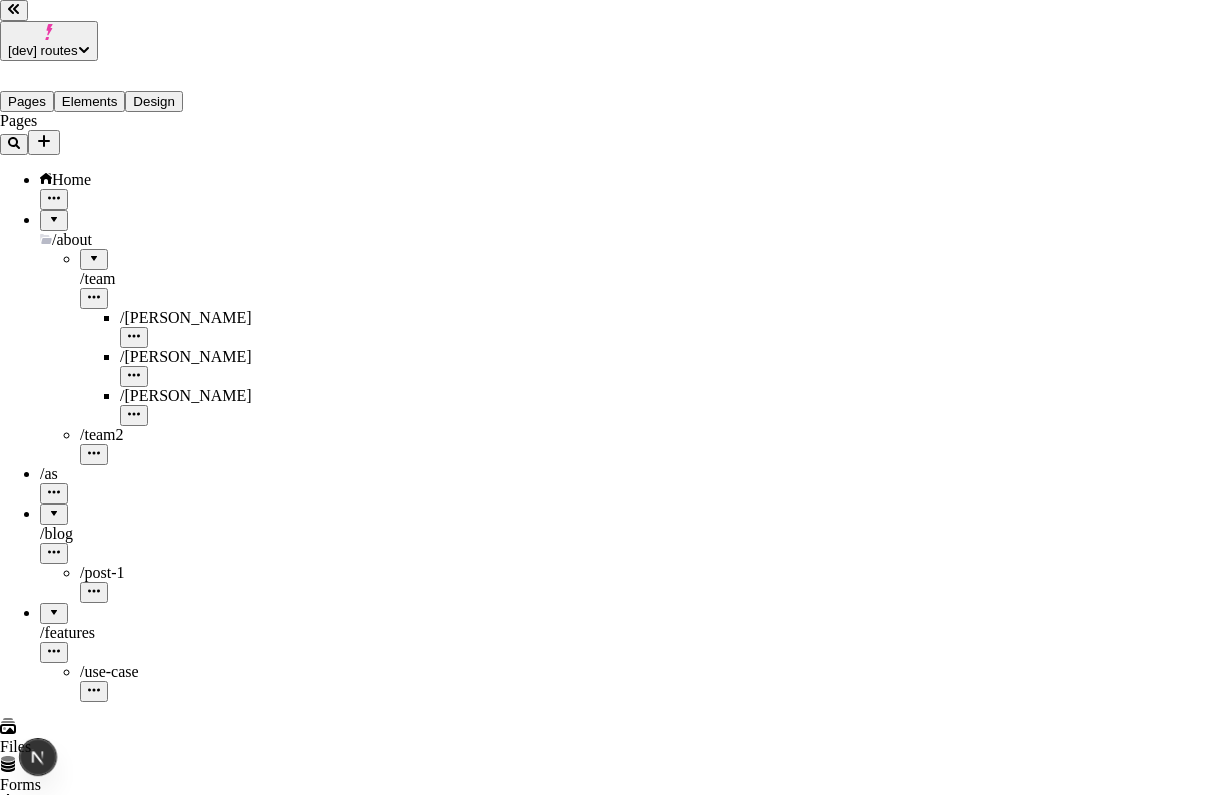 click on "Yes, delete page" at bounding box center [57, 2788] 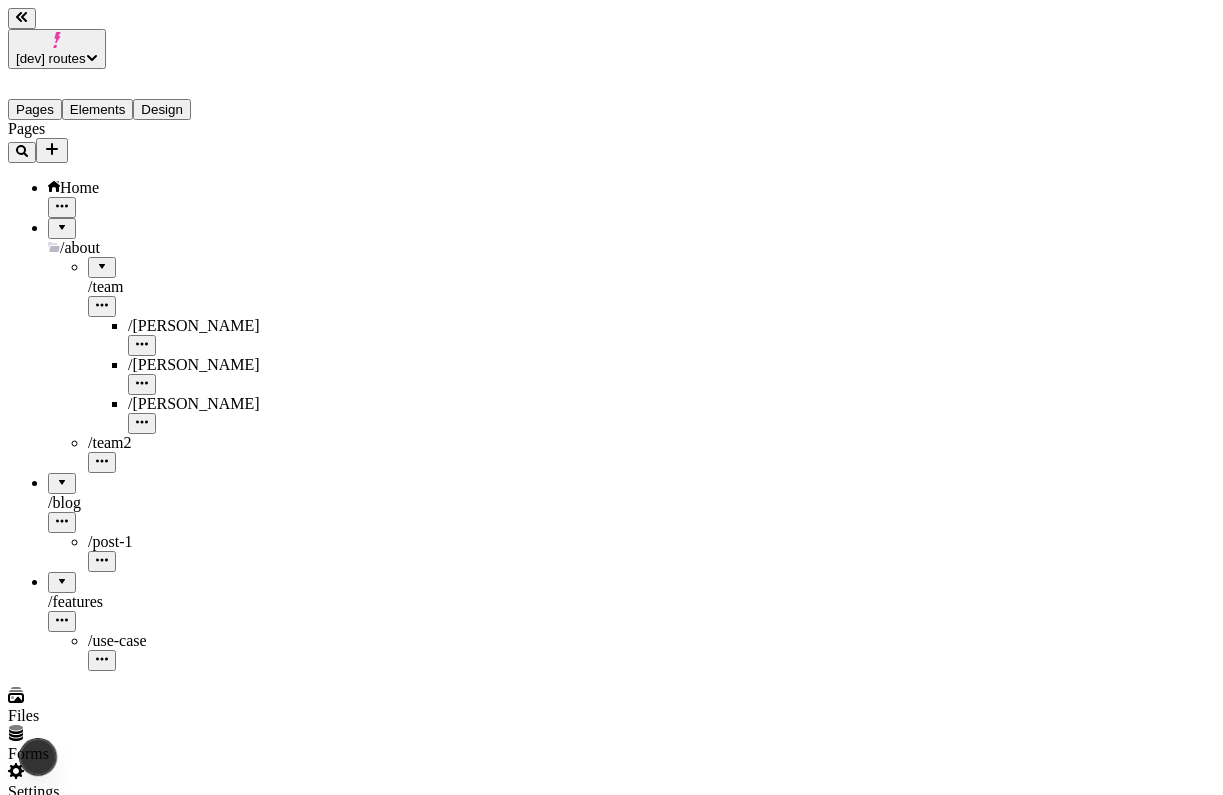 click at bounding box center (62, 221) 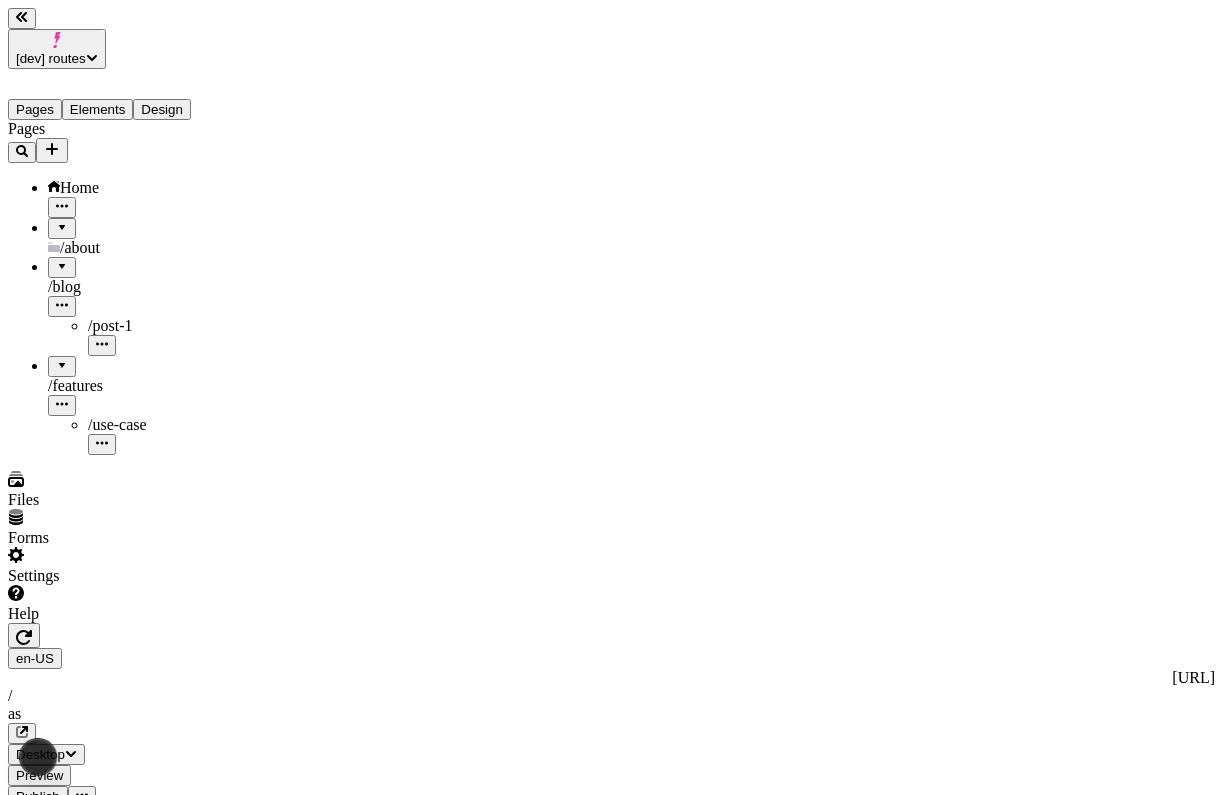 click at bounding box center (62, 221) 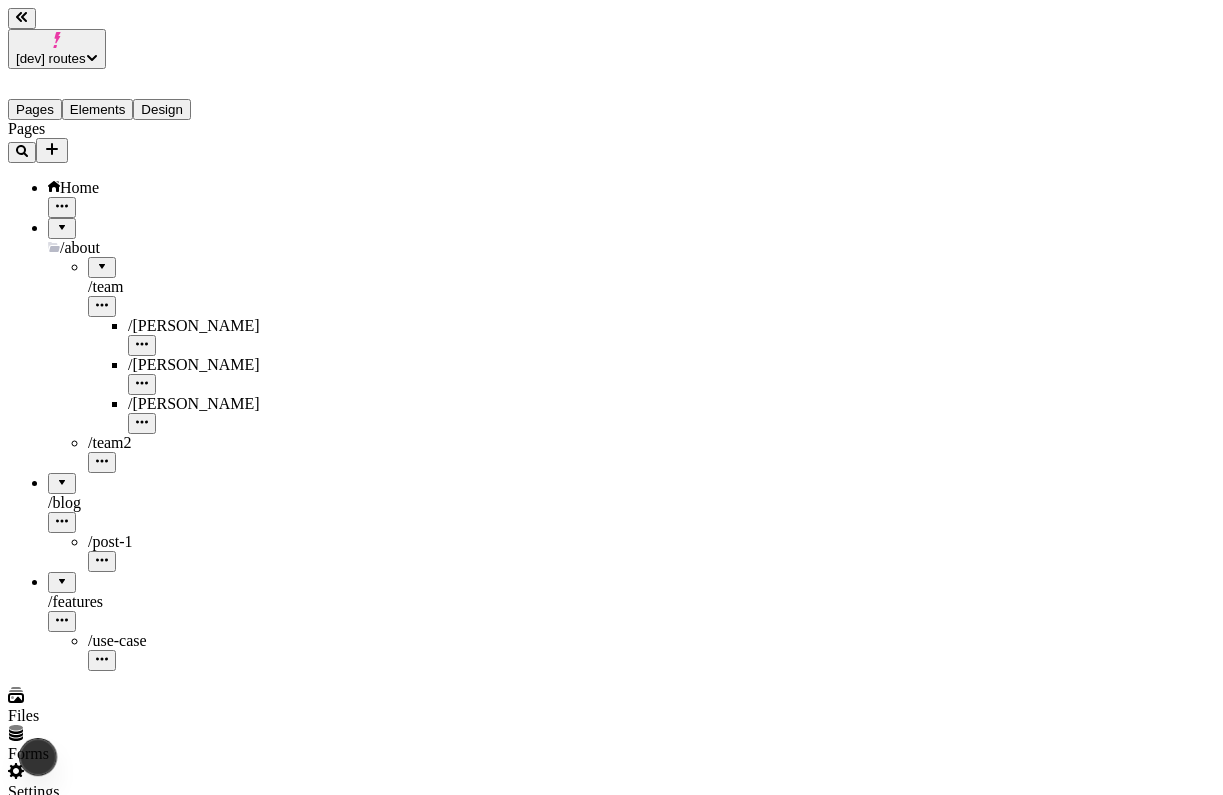 click at bounding box center [62, 476] 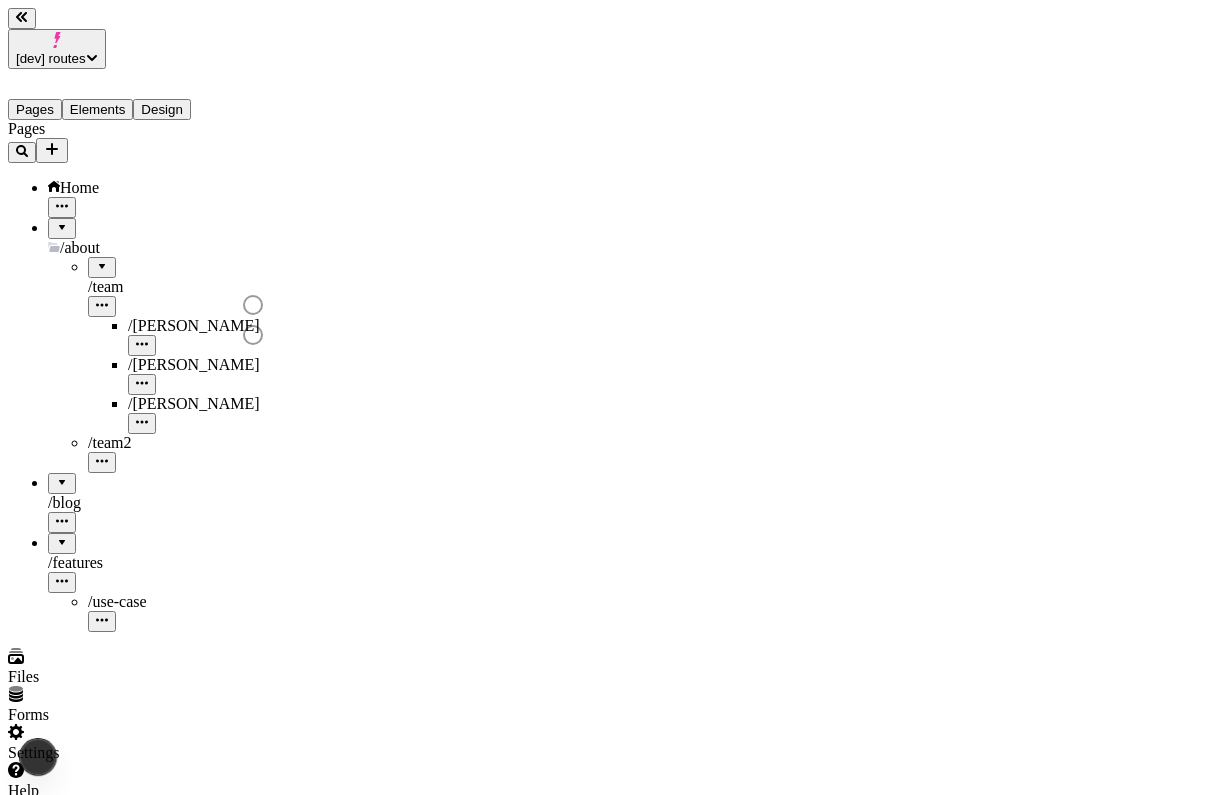 click at bounding box center [62, 536] 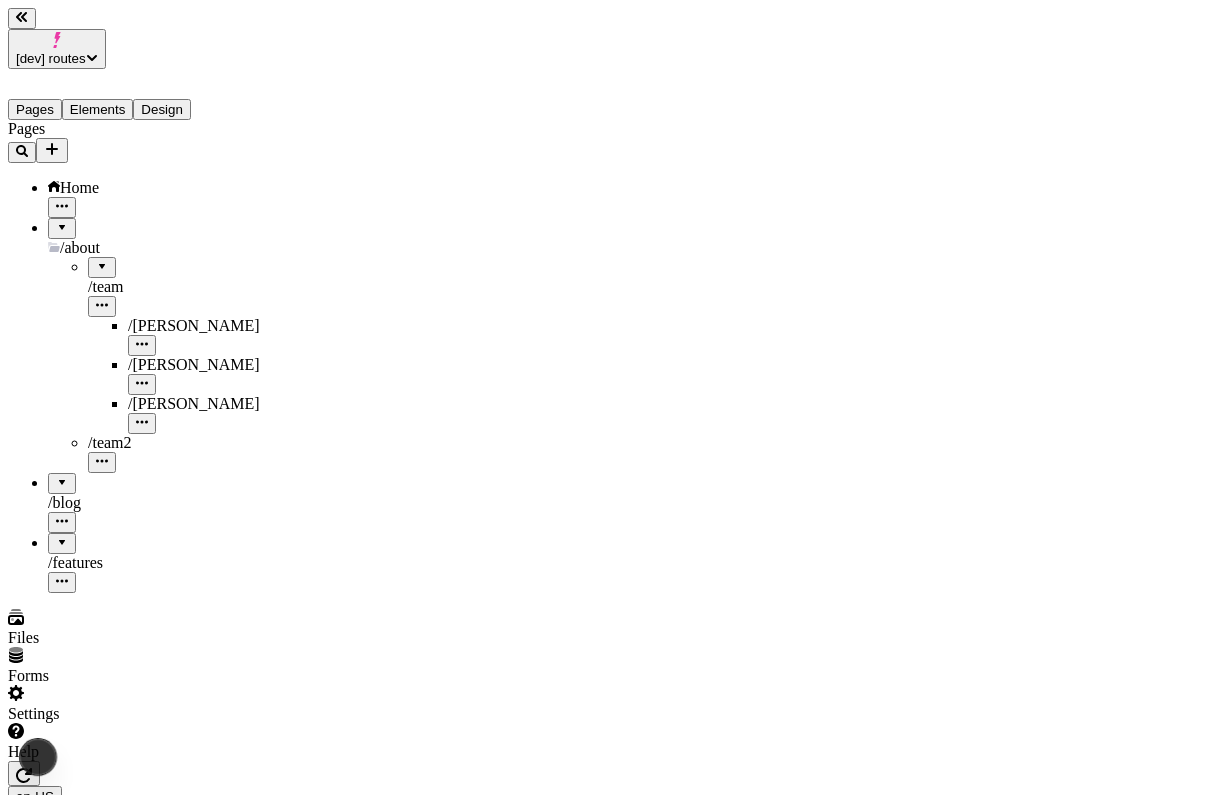 click at bounding box center [62, 221] 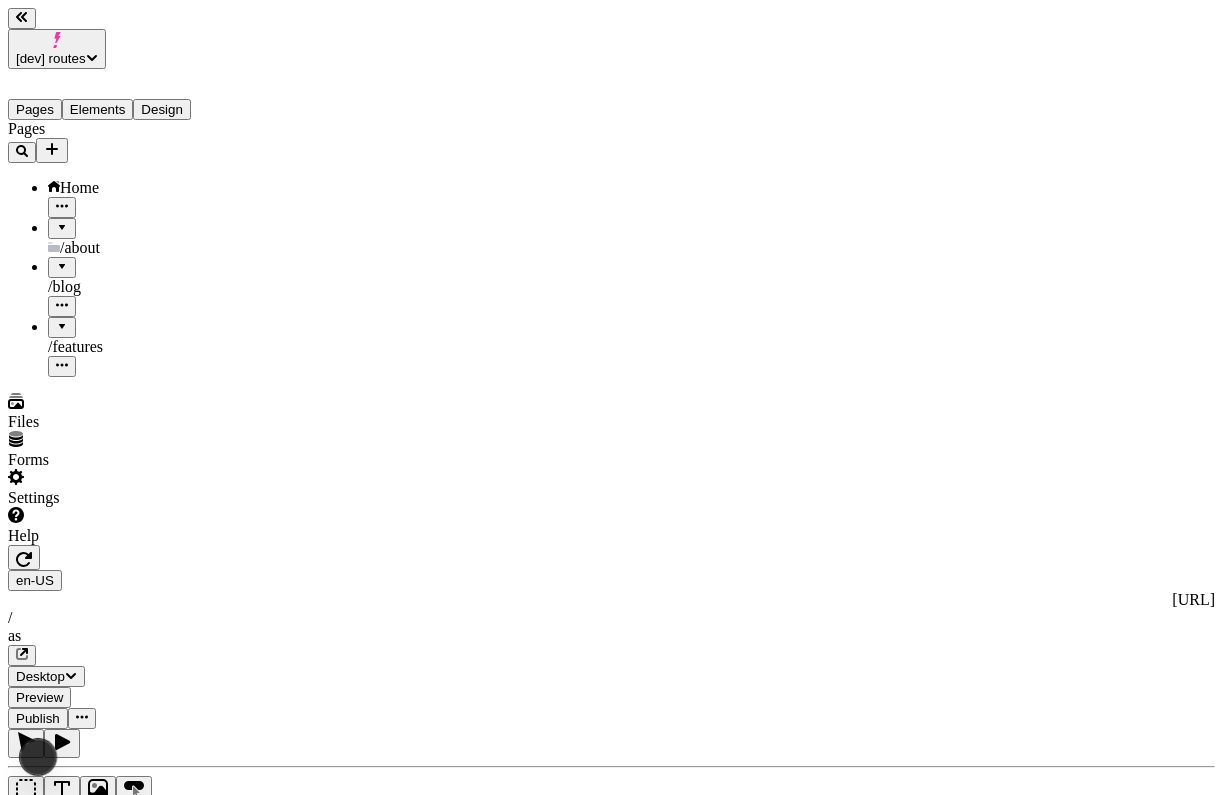 click at bounding box center [62, 221] 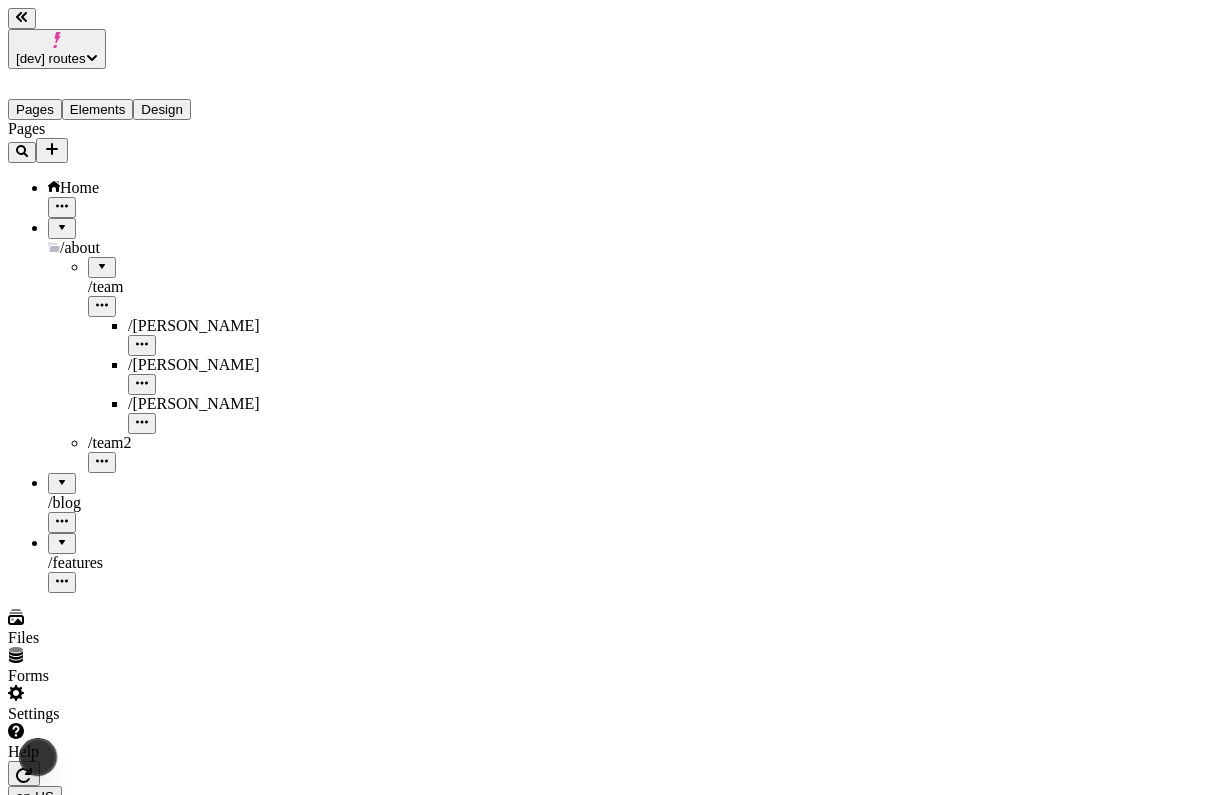 click on "/ about" at bounding box center [148, 248] 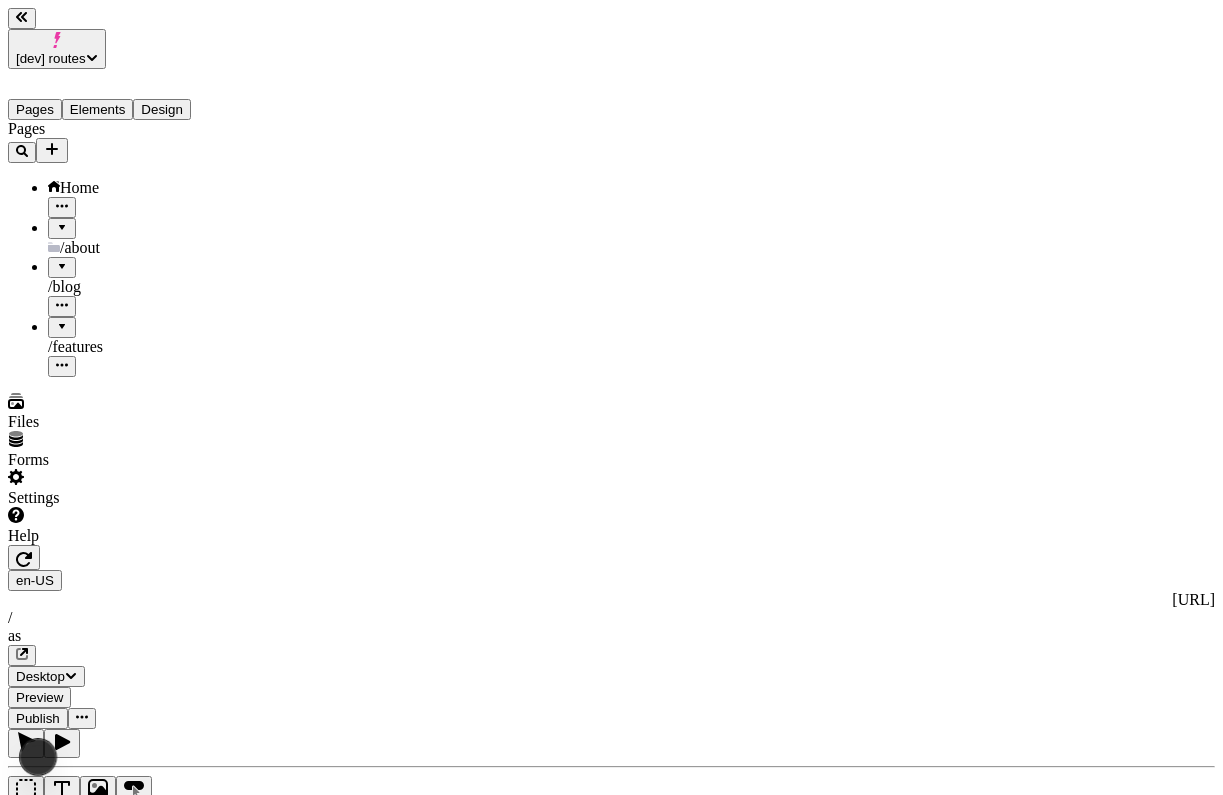 click on "/ about" at bounding box center [148, 248] 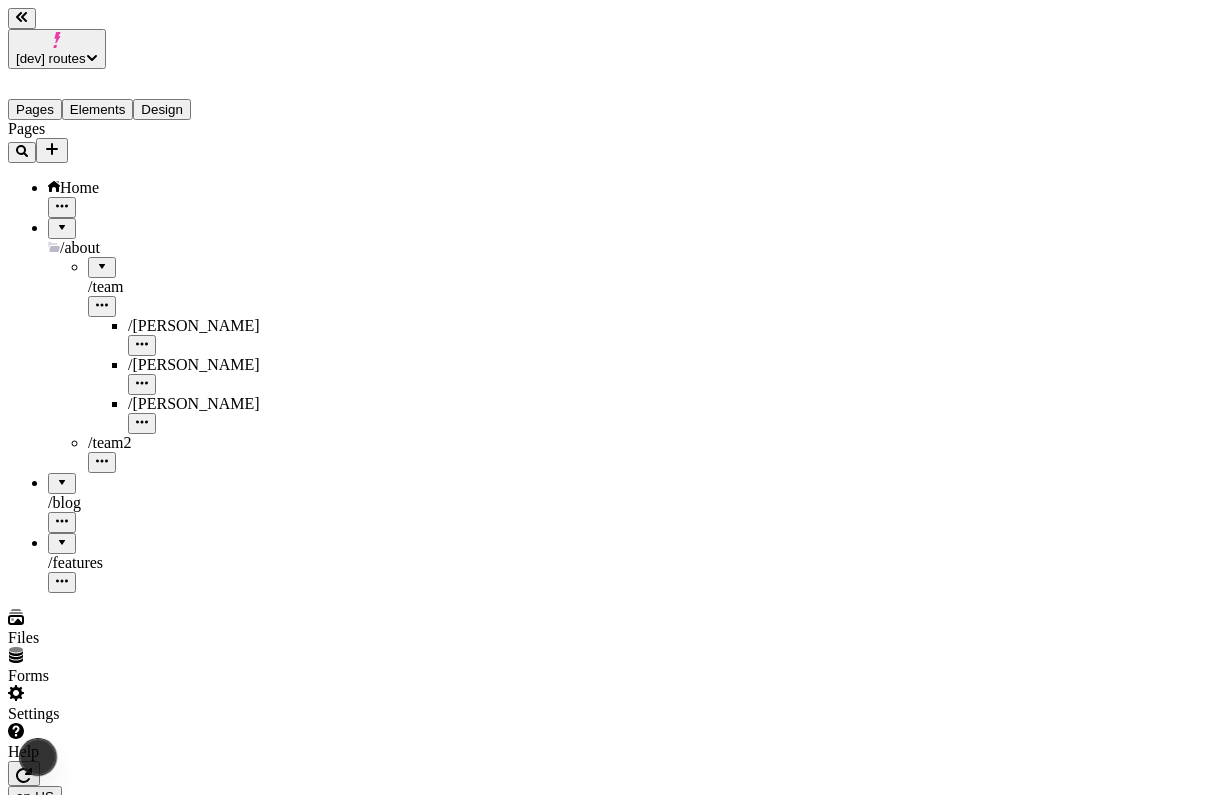click on "/ team" at bounding box center [168, 287] 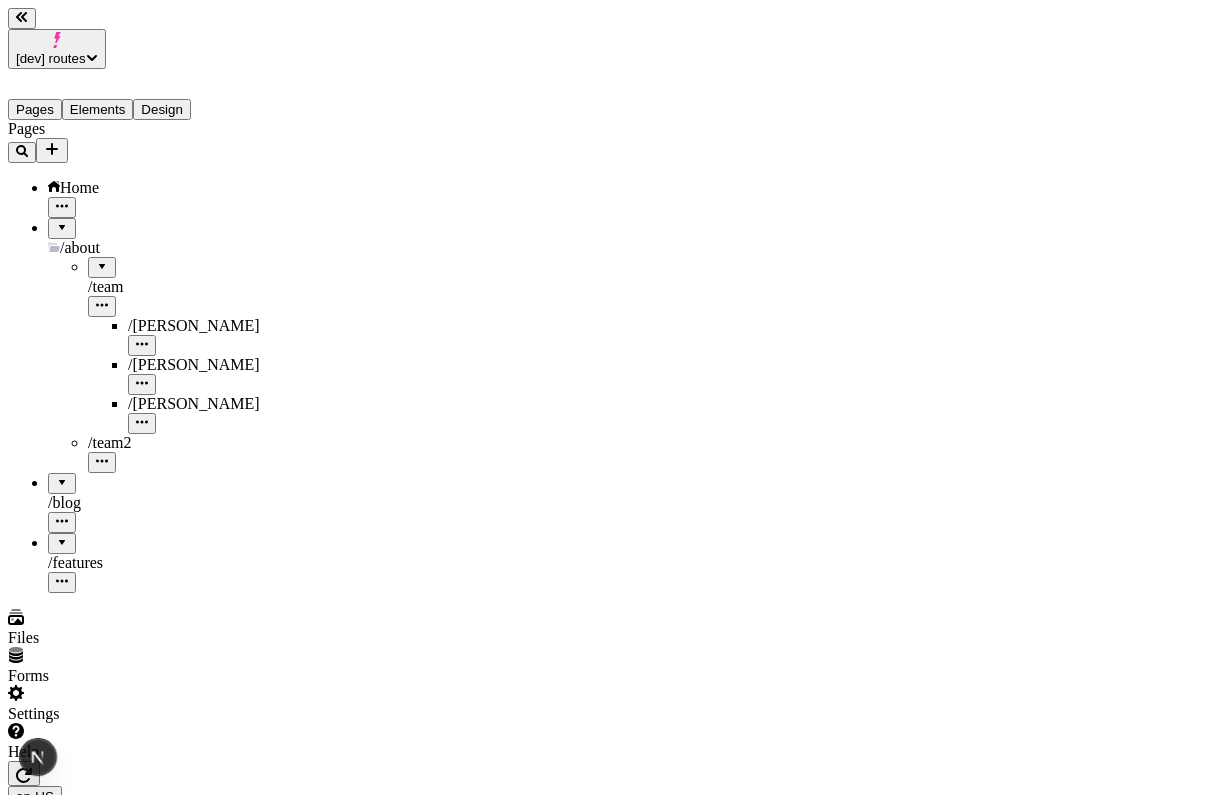 click on "/ alan" at bounding box center (188, 336) 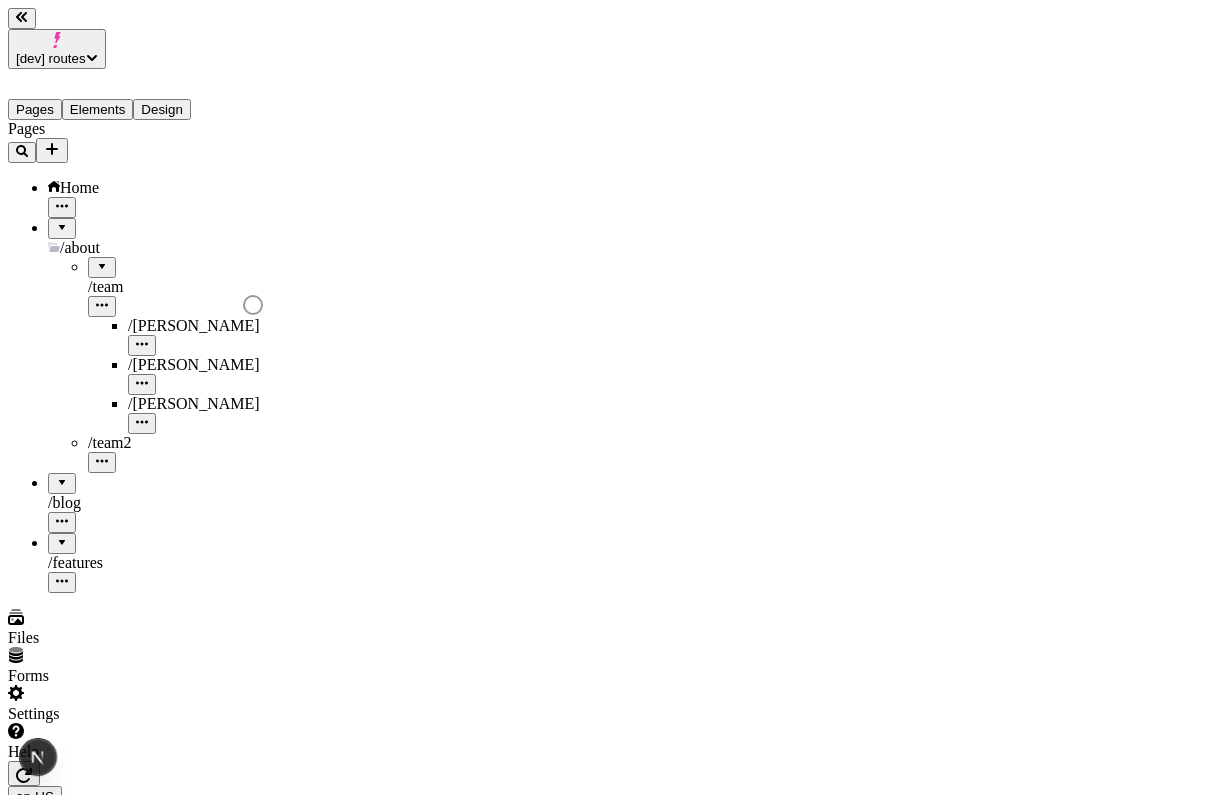 click at bounding box center [62, 476] 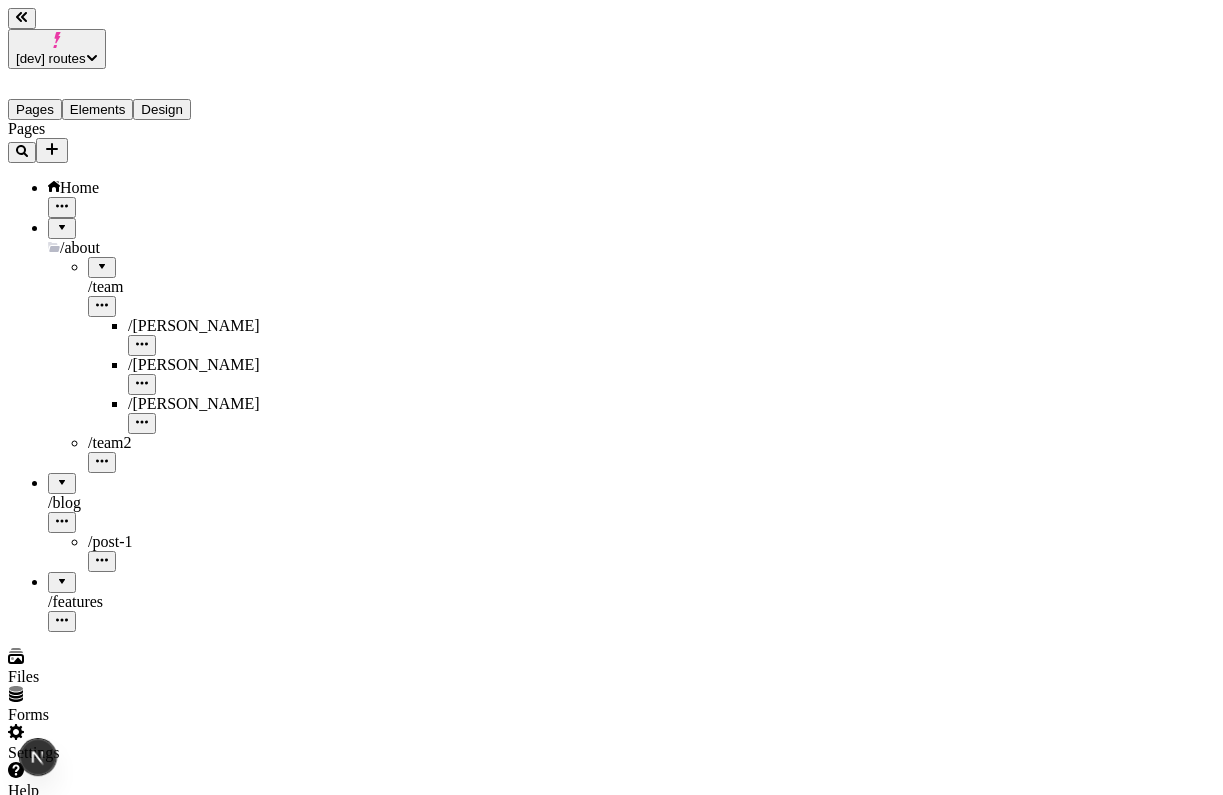 click at bounding box center [62, 575] 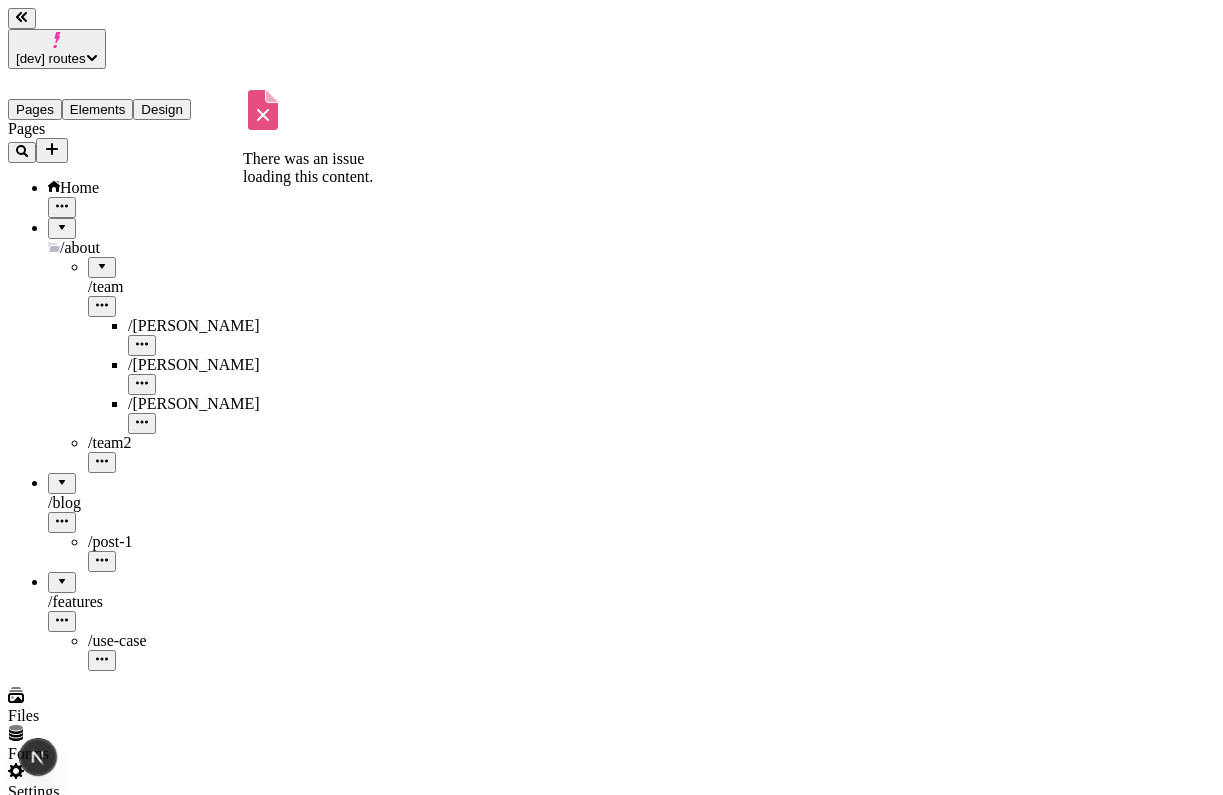click on "Home" at bounding box center [148, 188] 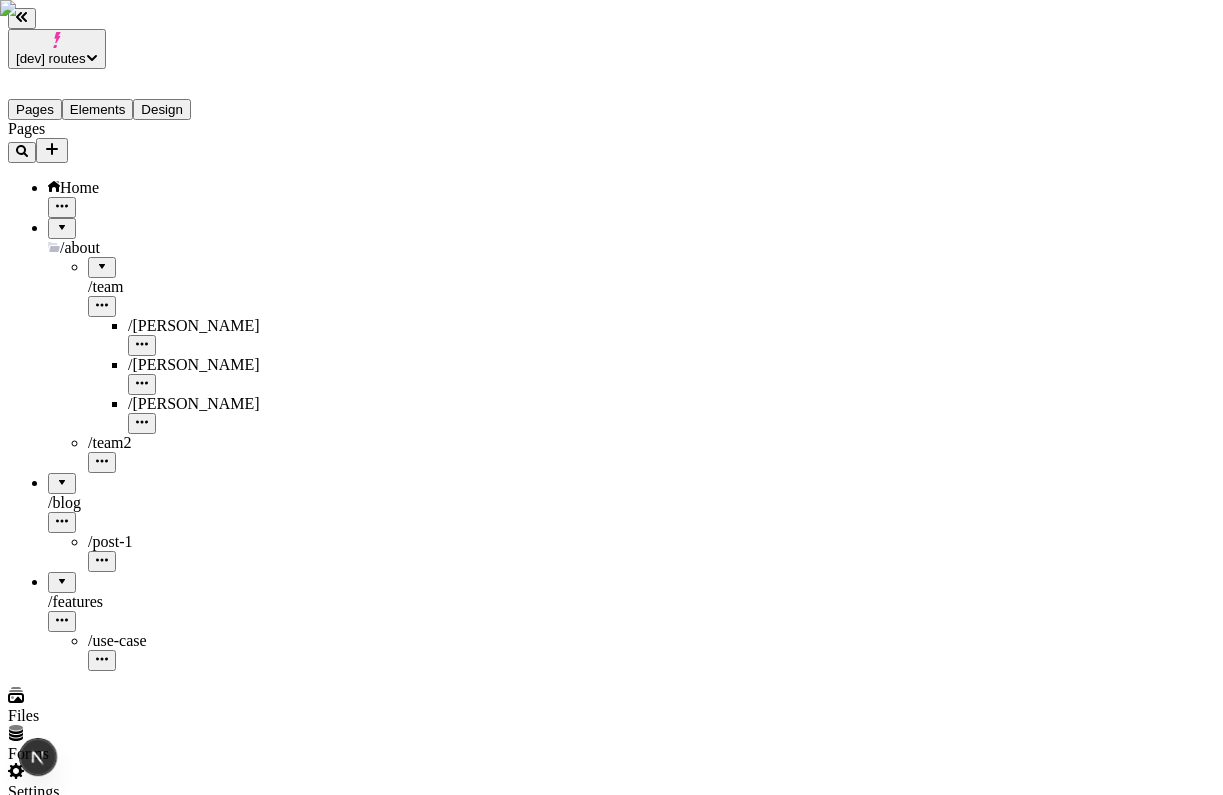 click on "/ andrew" at bounding box center [188, 365] 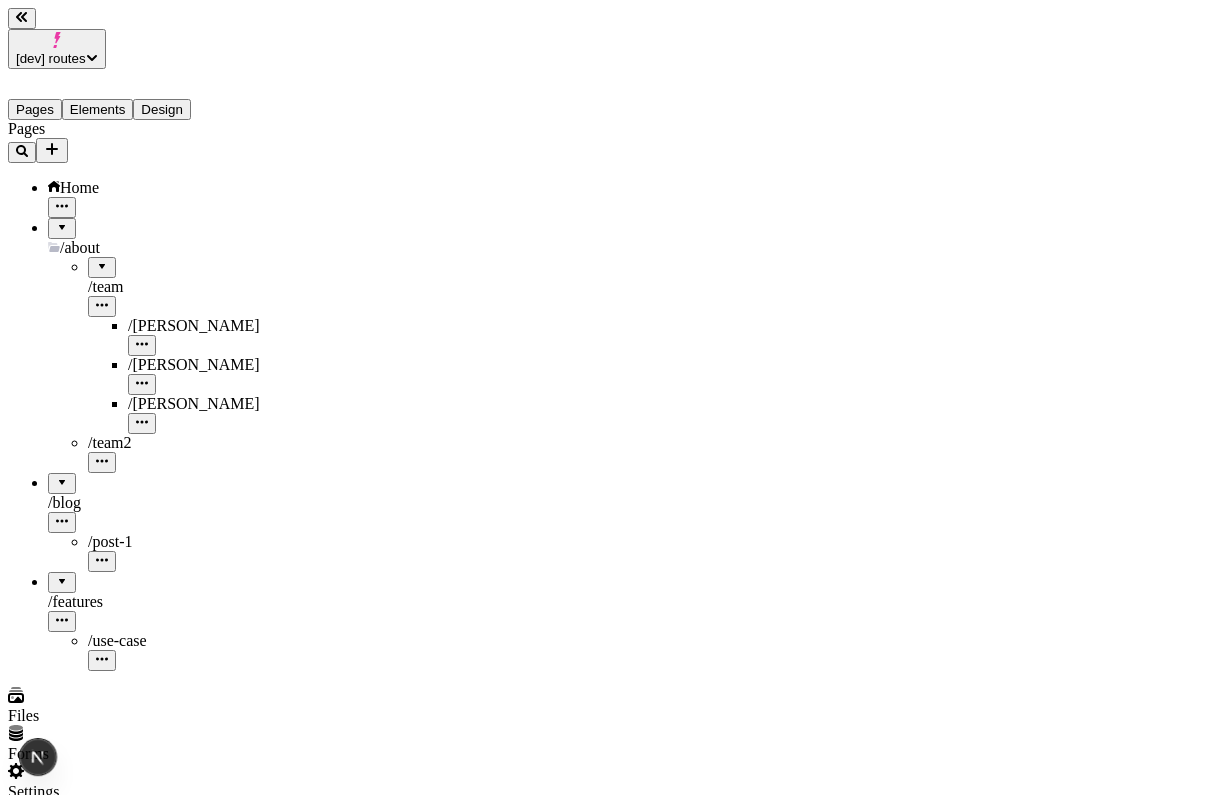 scroll, scrollTop: 0, scrollLeft: 194, axis: horizontal 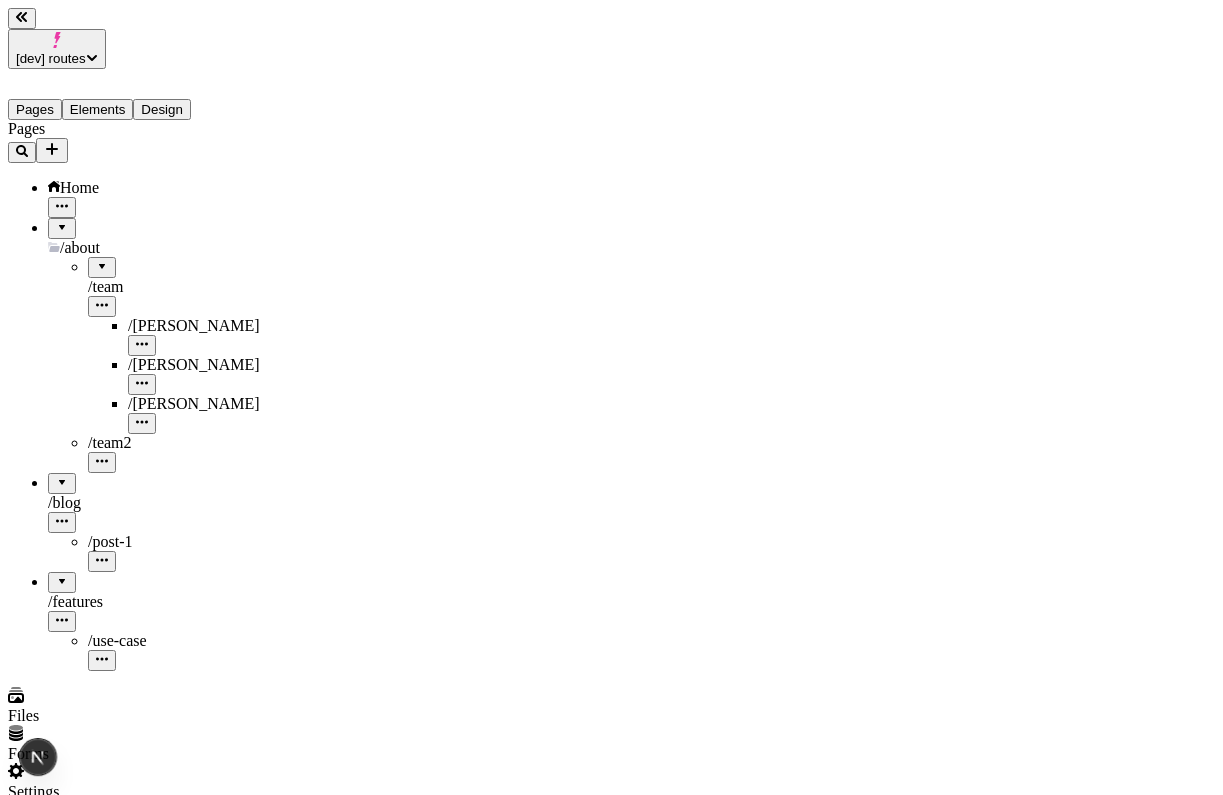 click on "/ team" at bounding box center [168, 287] 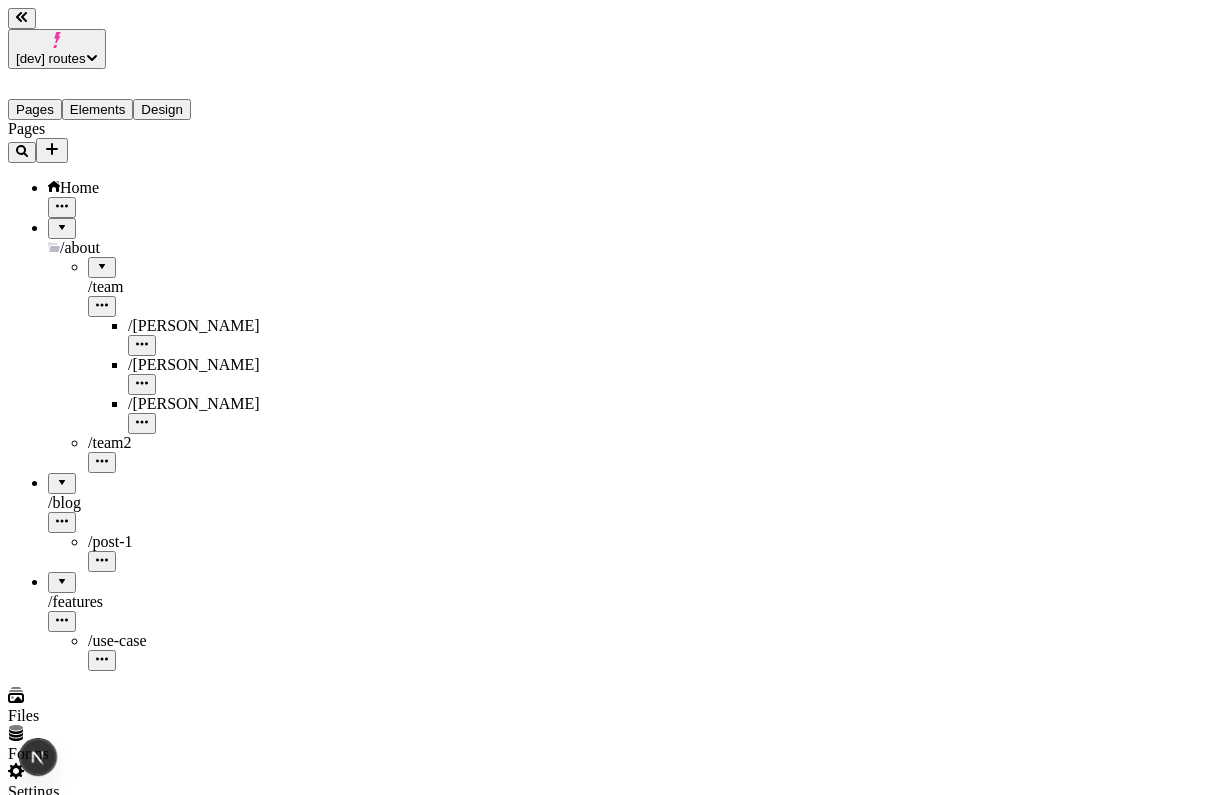 scroll, scrollTop: 0, scrollLeft: 195, axis: horizontal 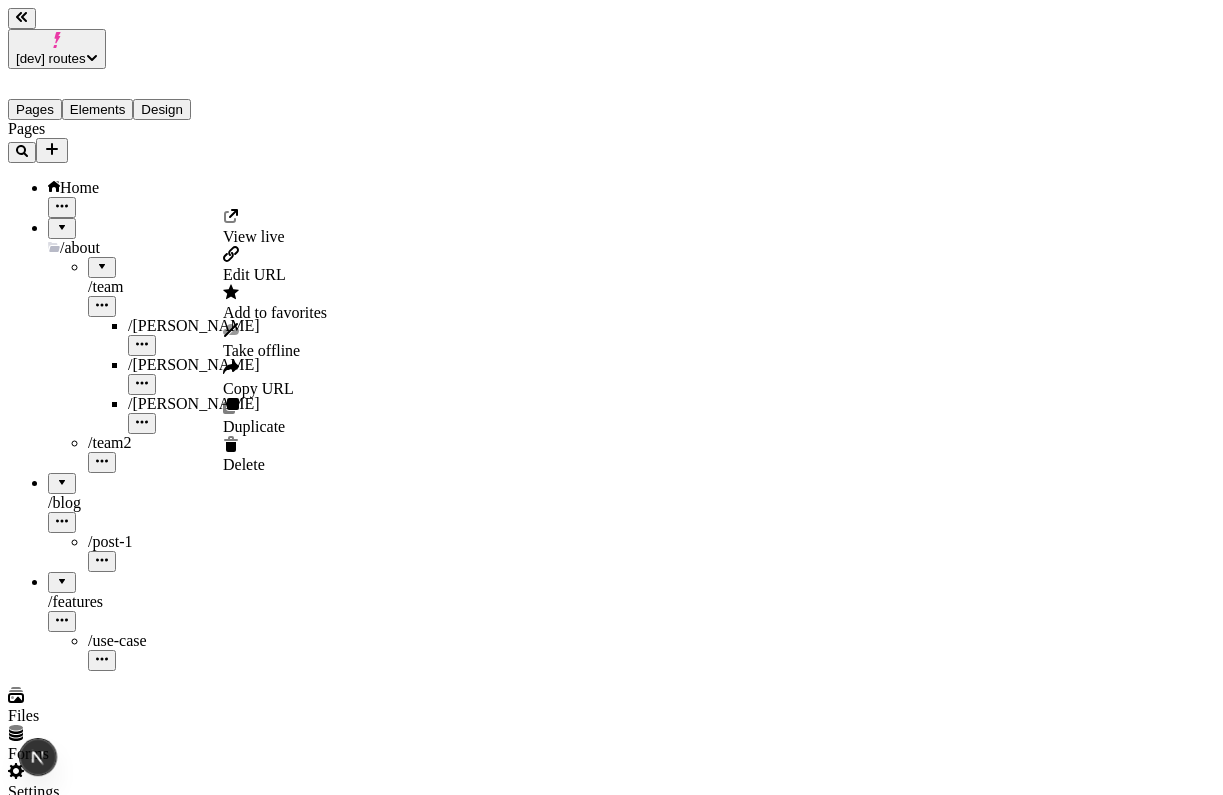 click 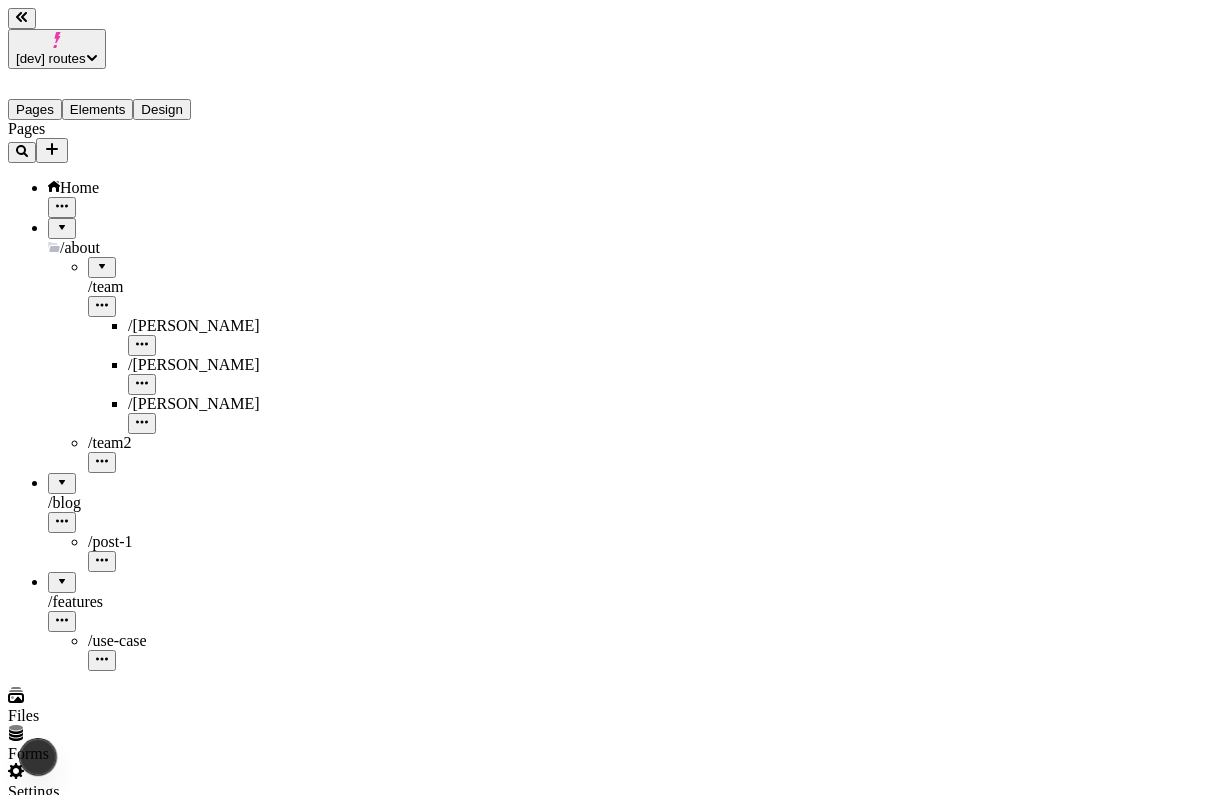 click 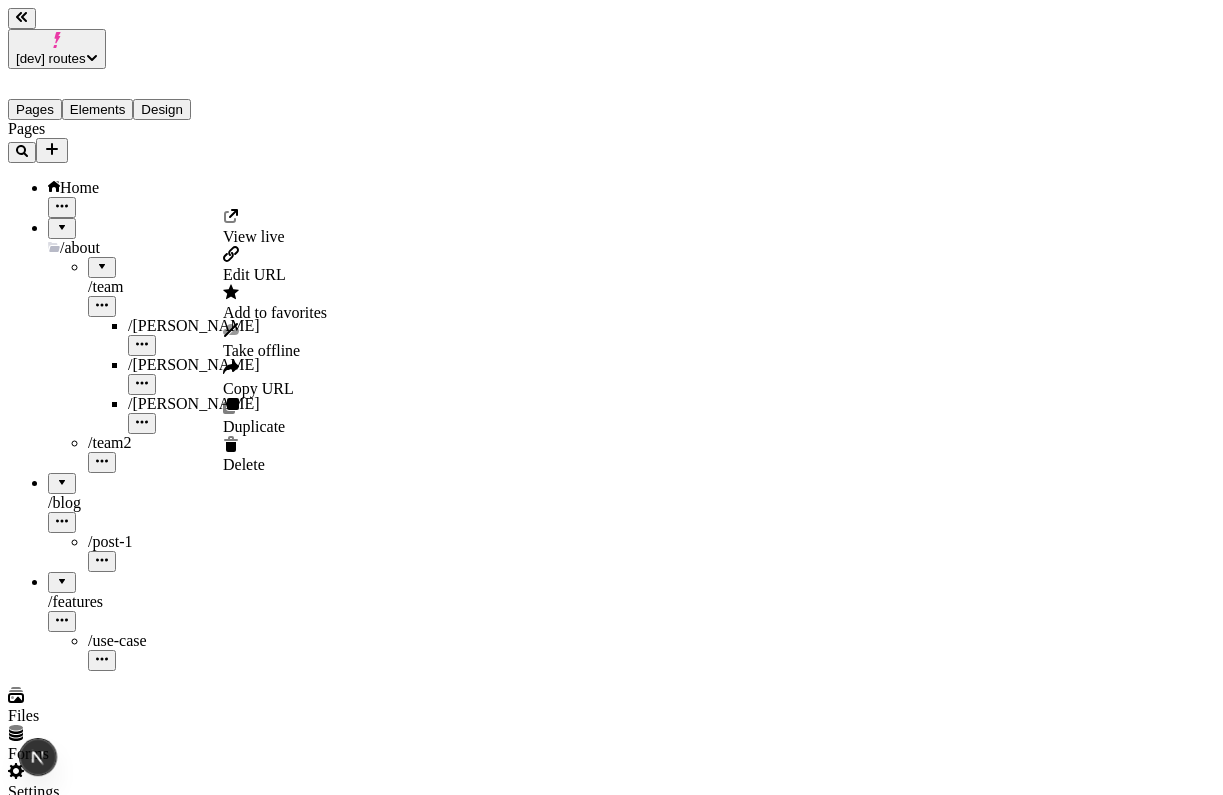 click 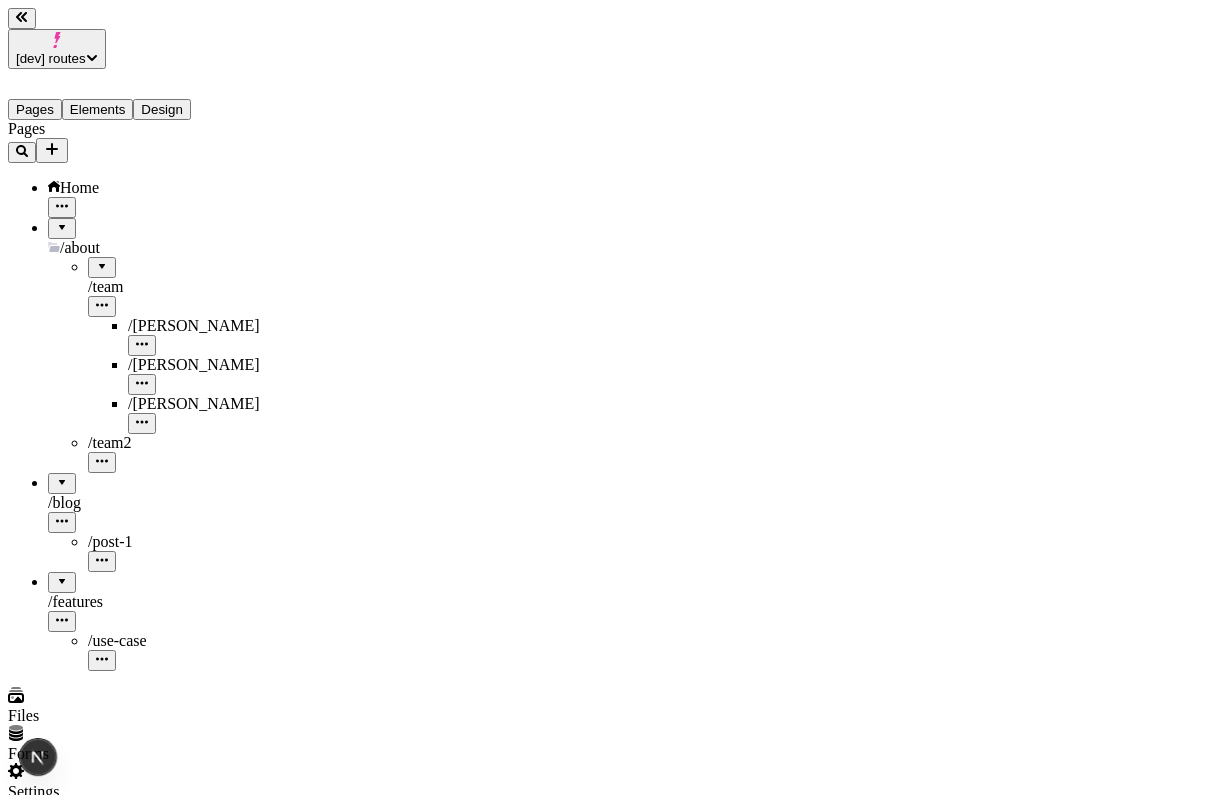 click 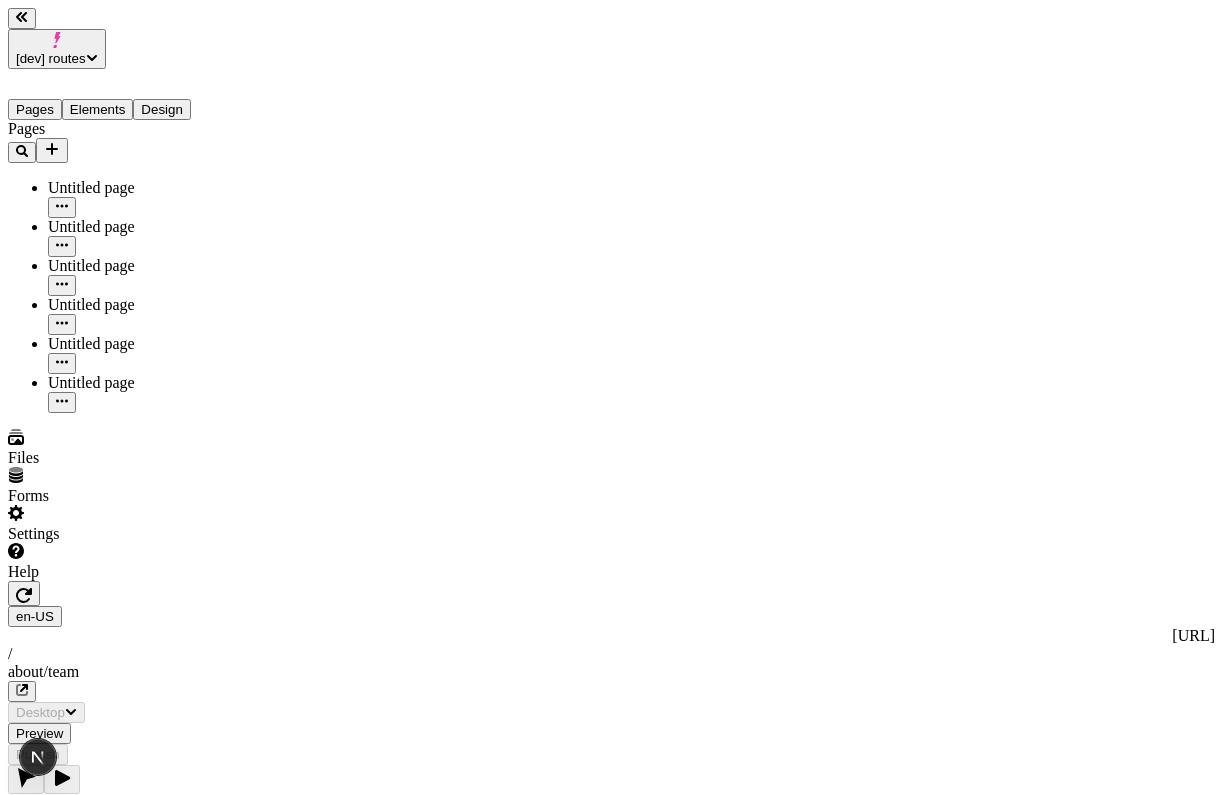 scroll, scrollTop: 0, scrollLeft: 0, axis: both 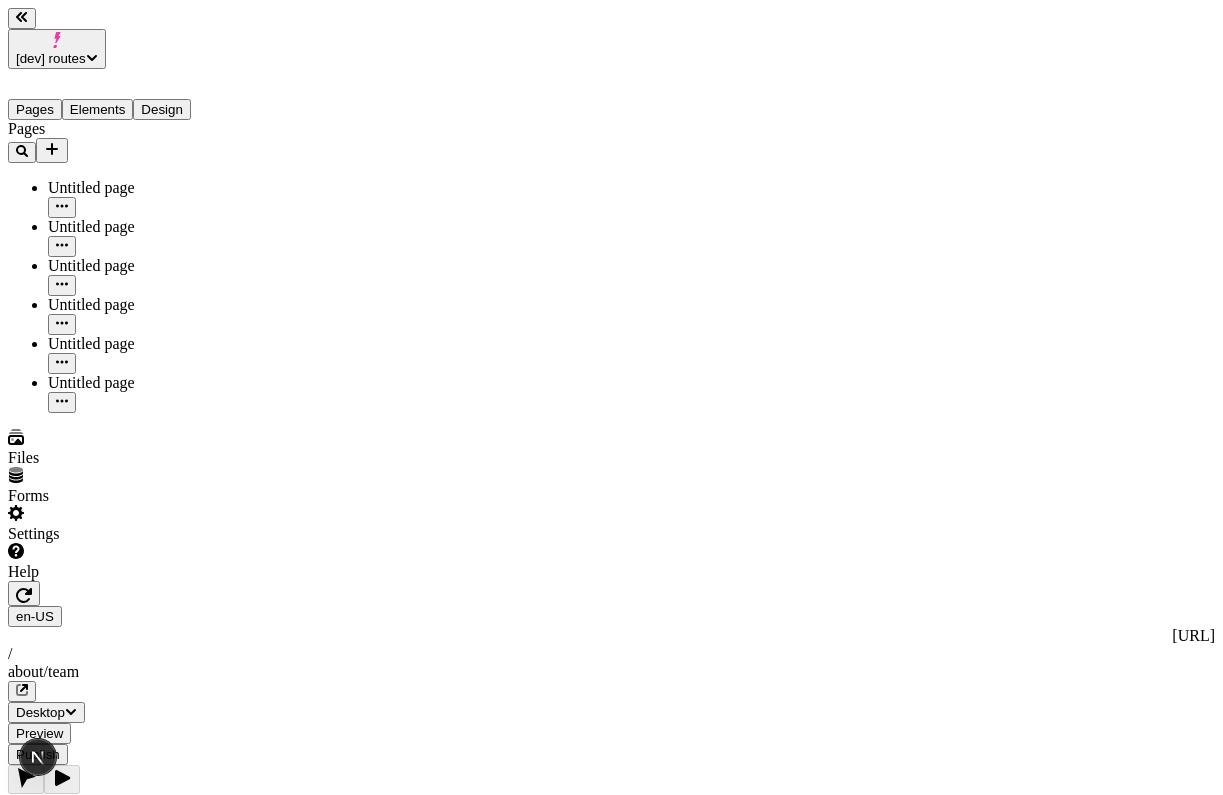 click 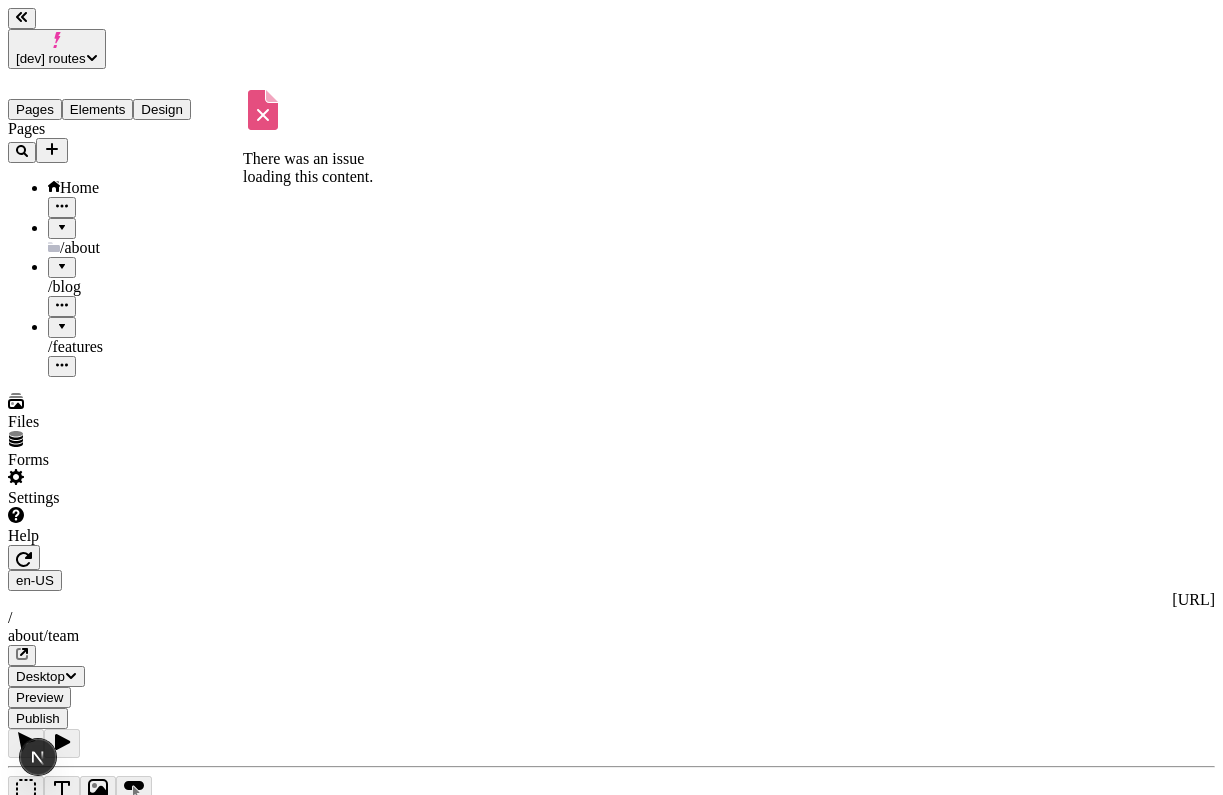 click 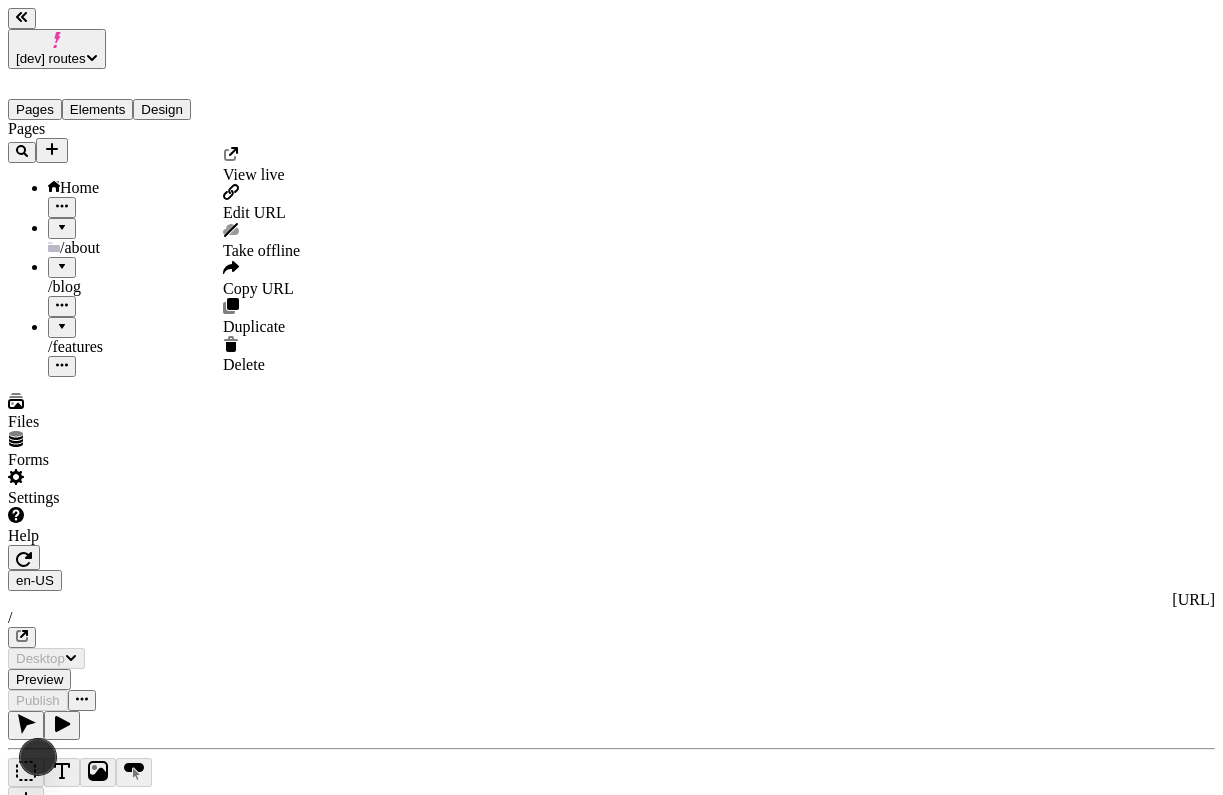 type on "/" 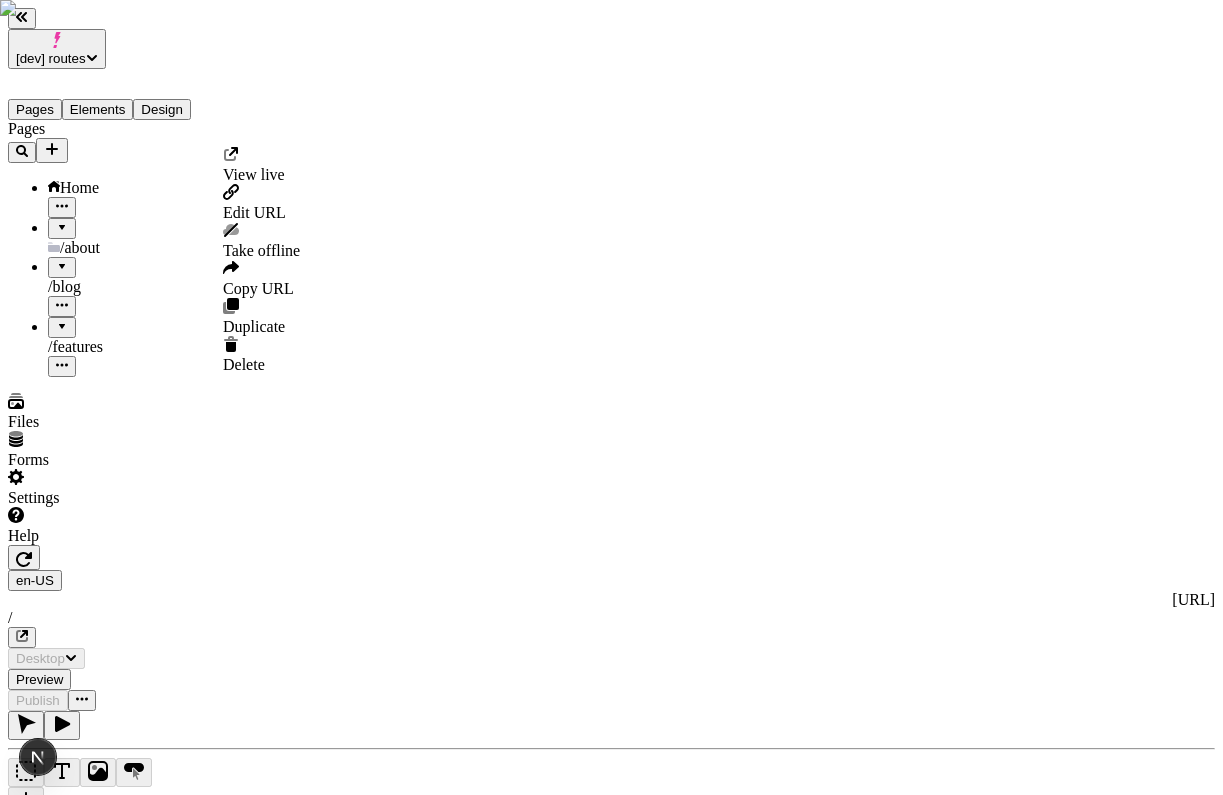 click at bounding box center [62, 221] 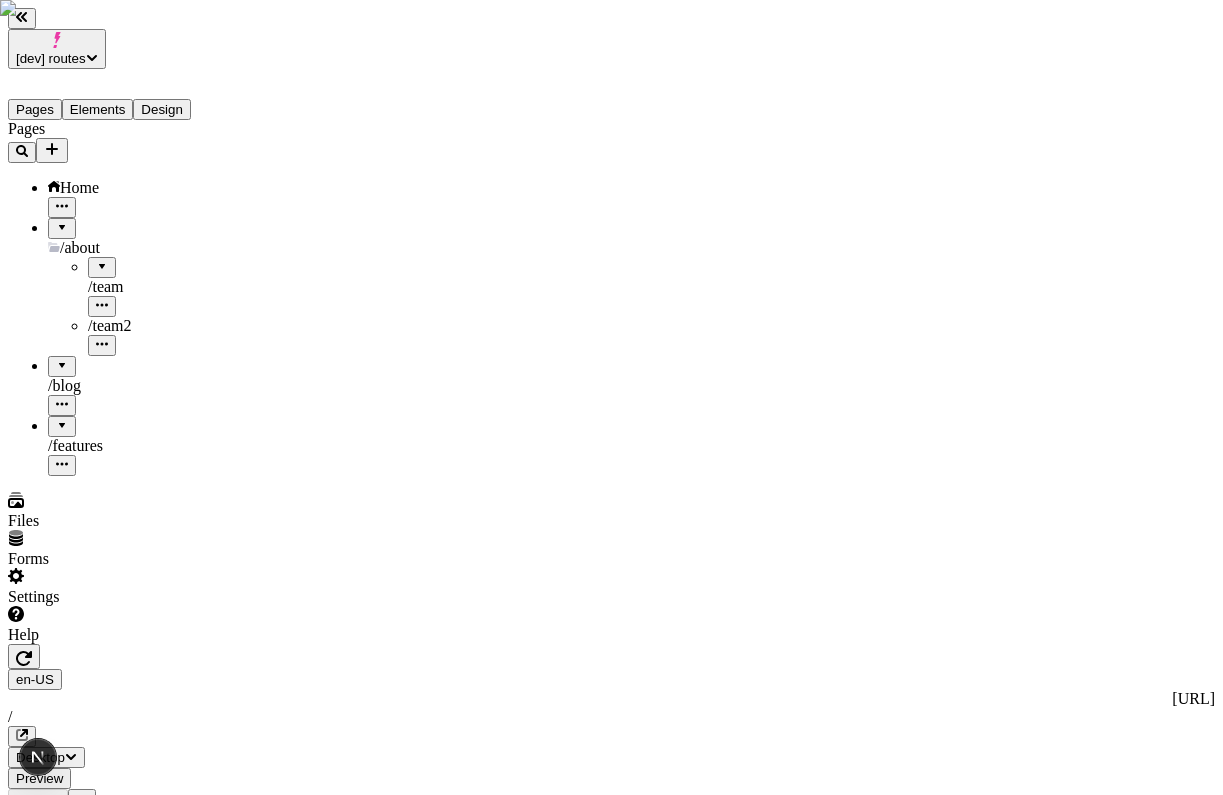 click at bounding box center (102, 260) 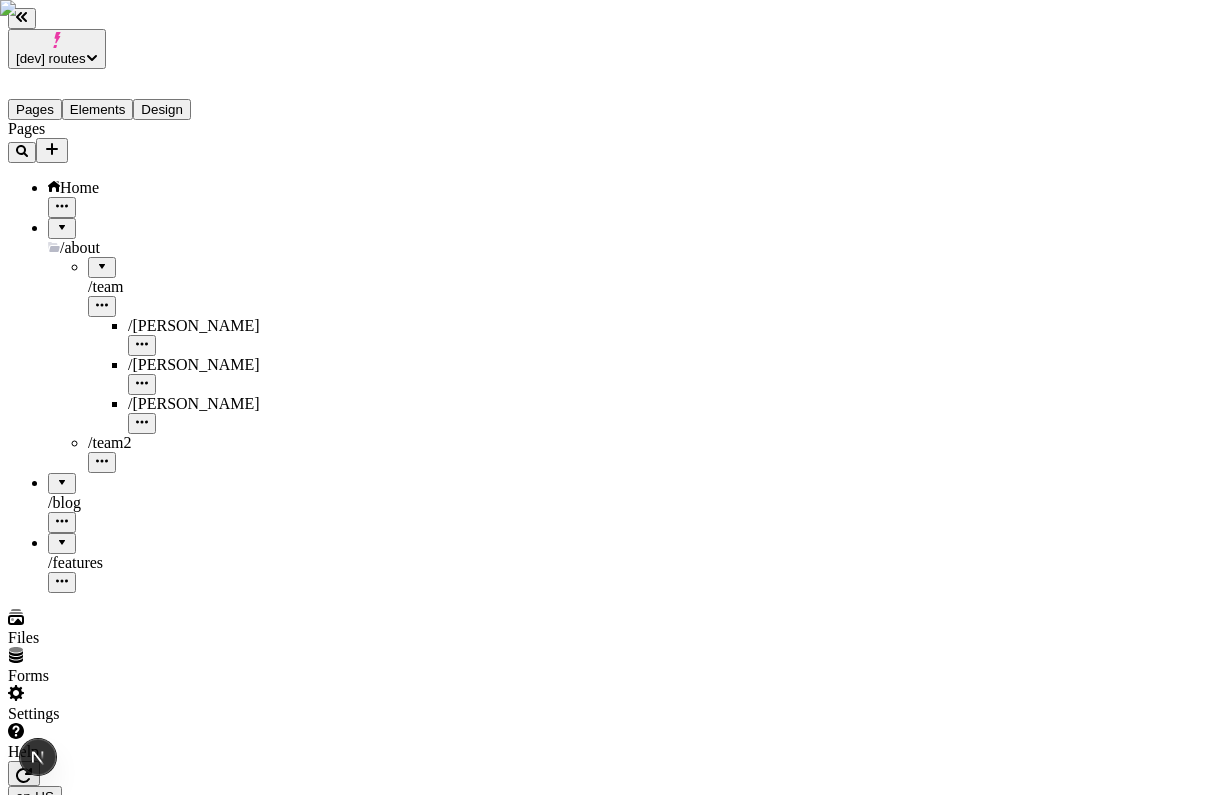 click on "/ team" at bounding box center (168, 287) 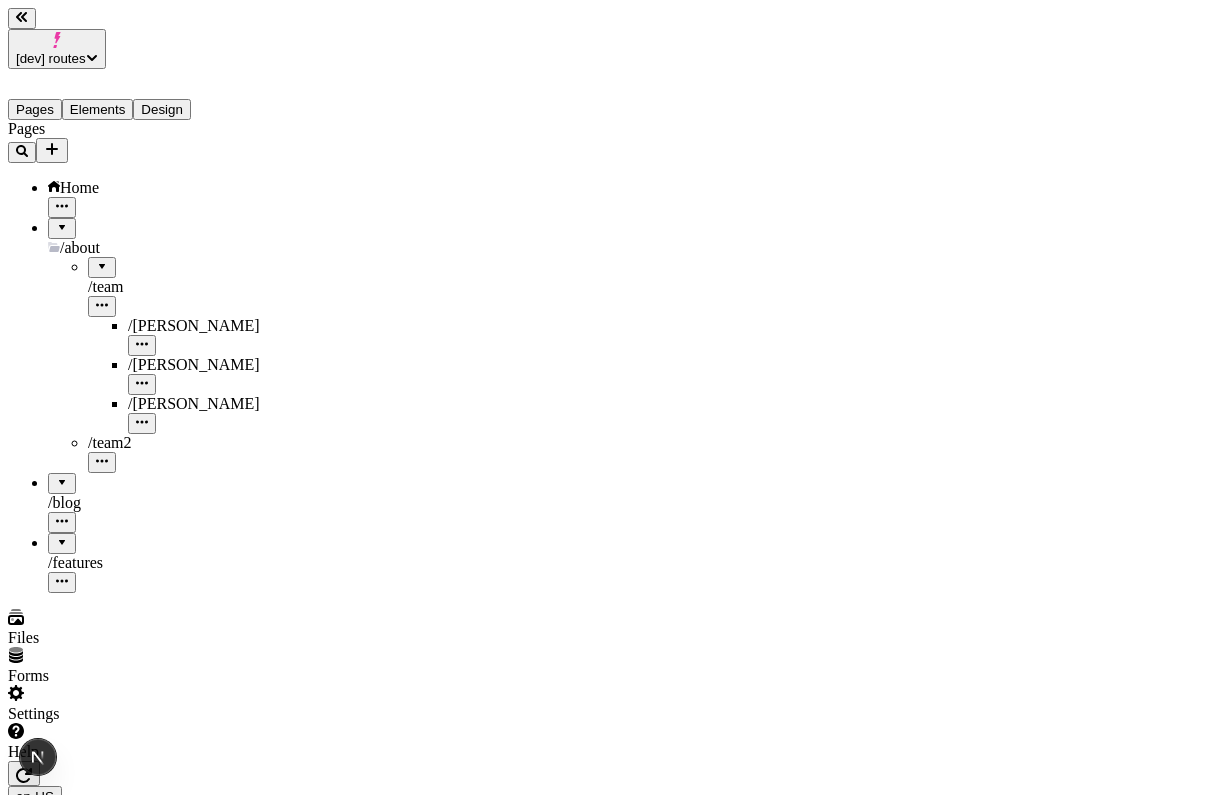 scroll, scrollTop: 0, scrollLeft: 230, axis: horizontal 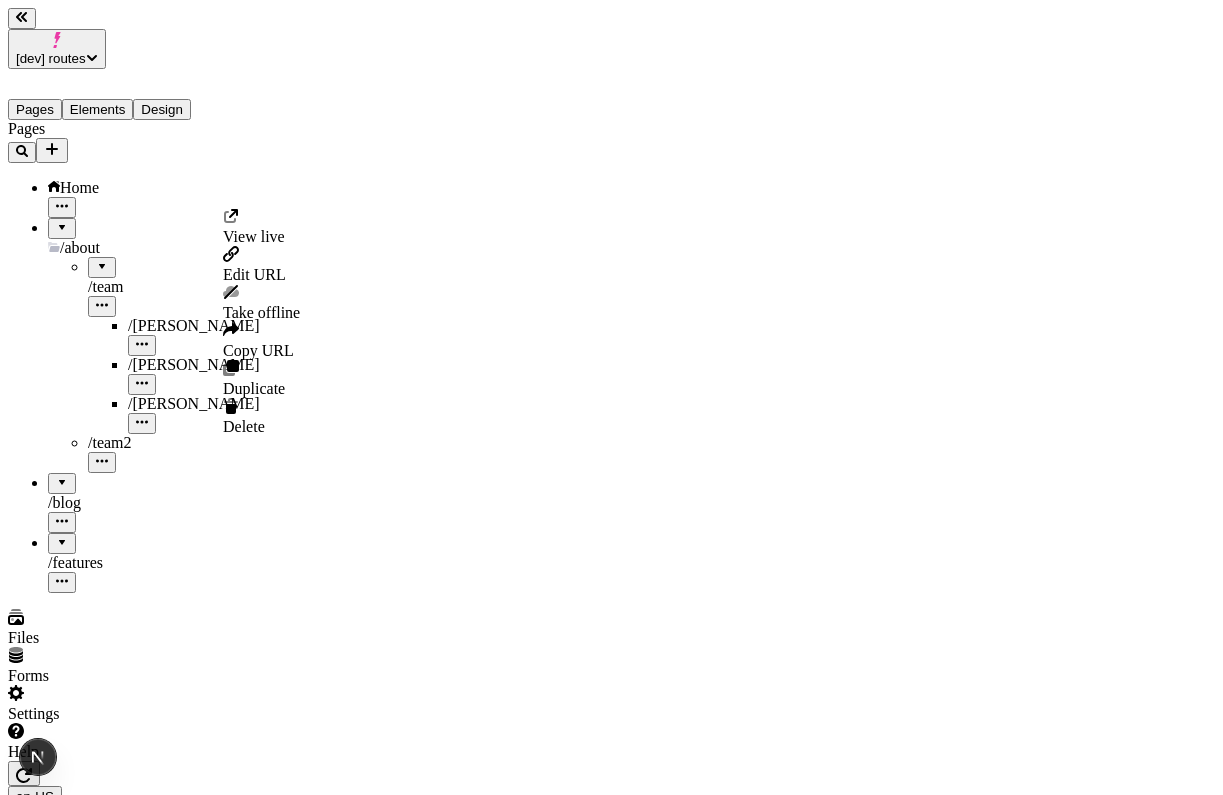 click at bounding box center (102, 306) 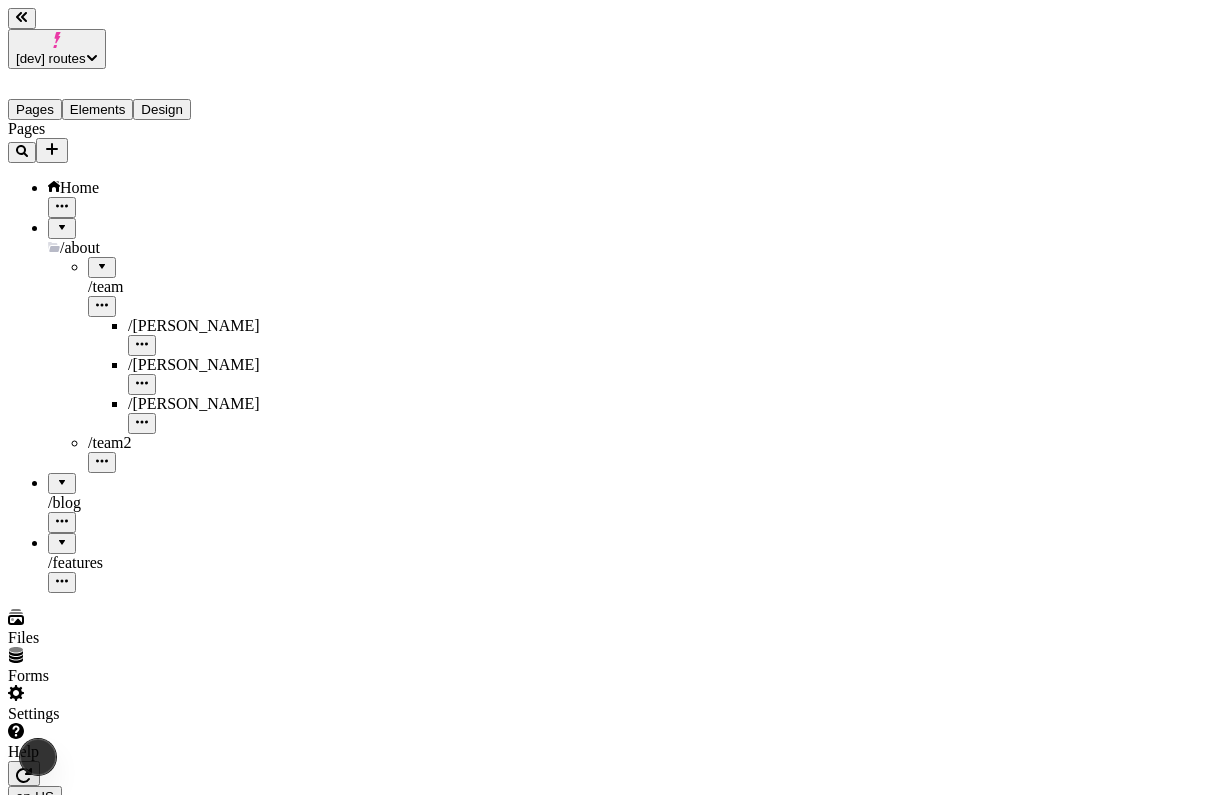 click at bounding box center [102, 306] 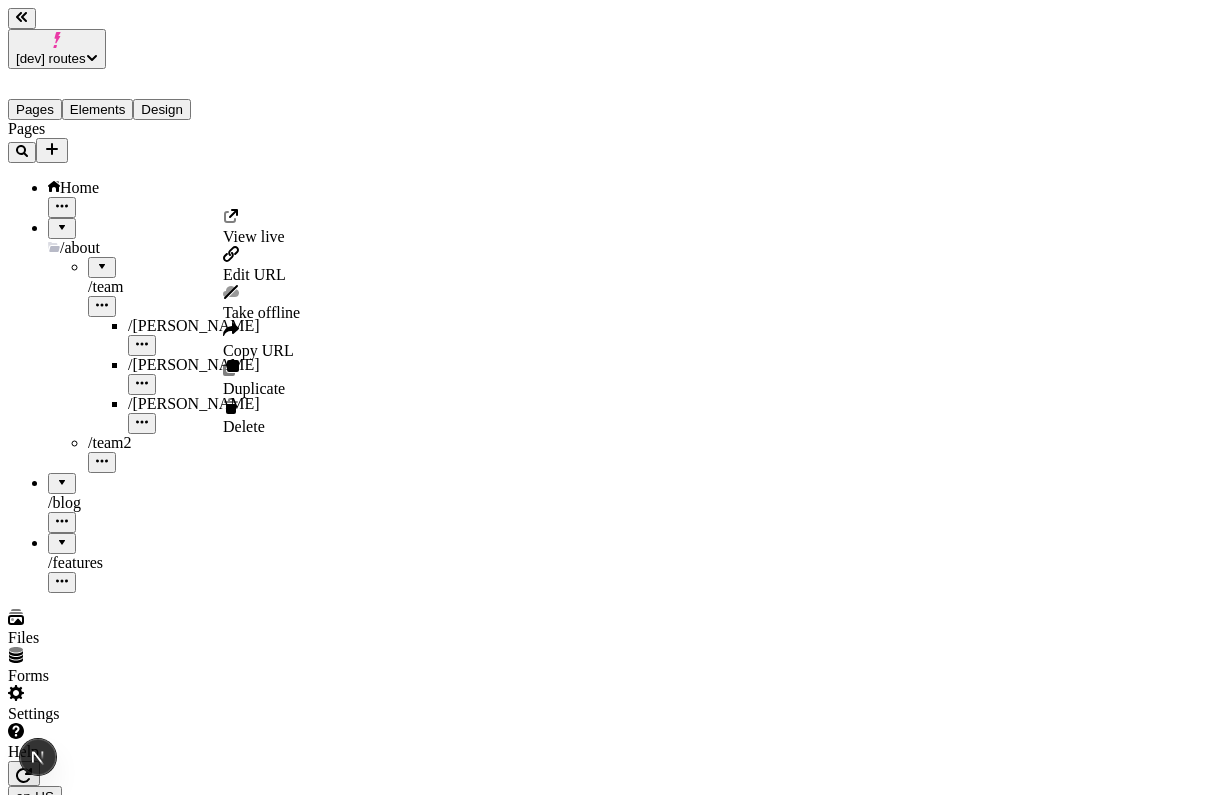 click on "Pages Home / about / team / alan / andrew / miguel / team2 / blog / features" at bounding box center [128, 356] 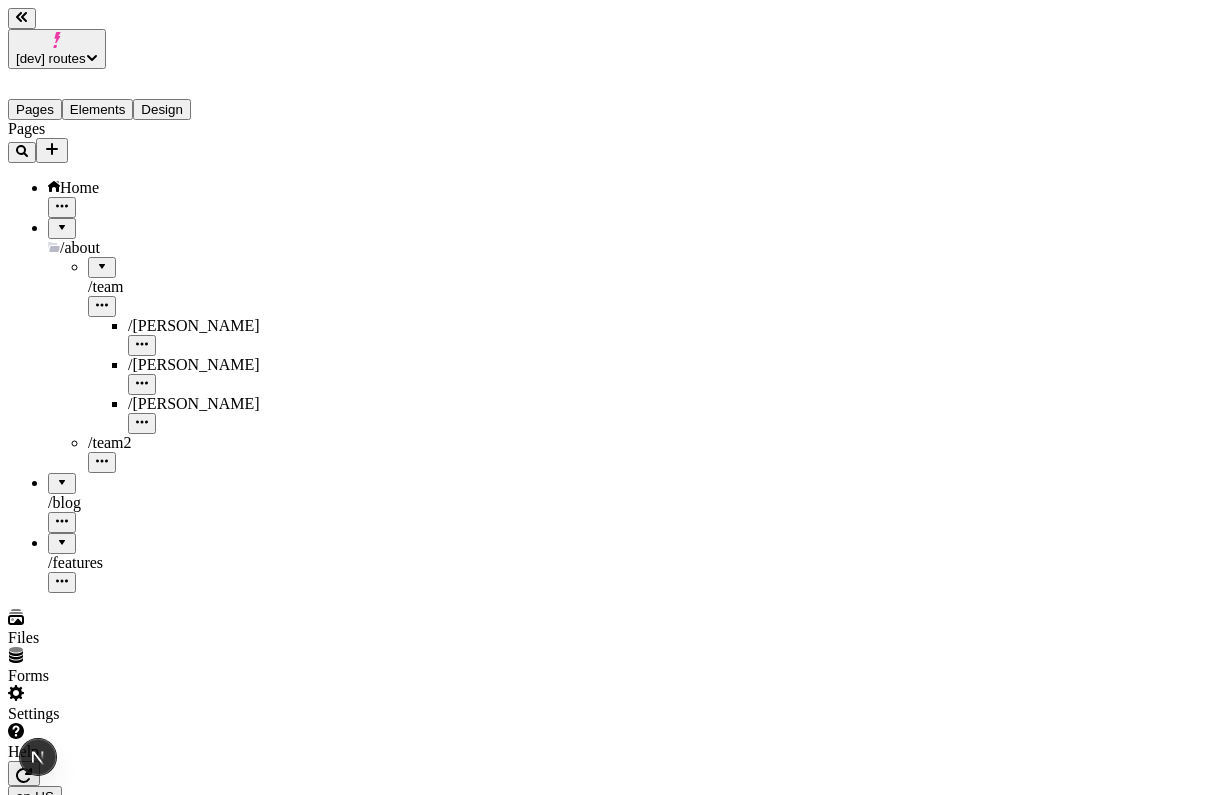 click at bounding box center [102, 306] 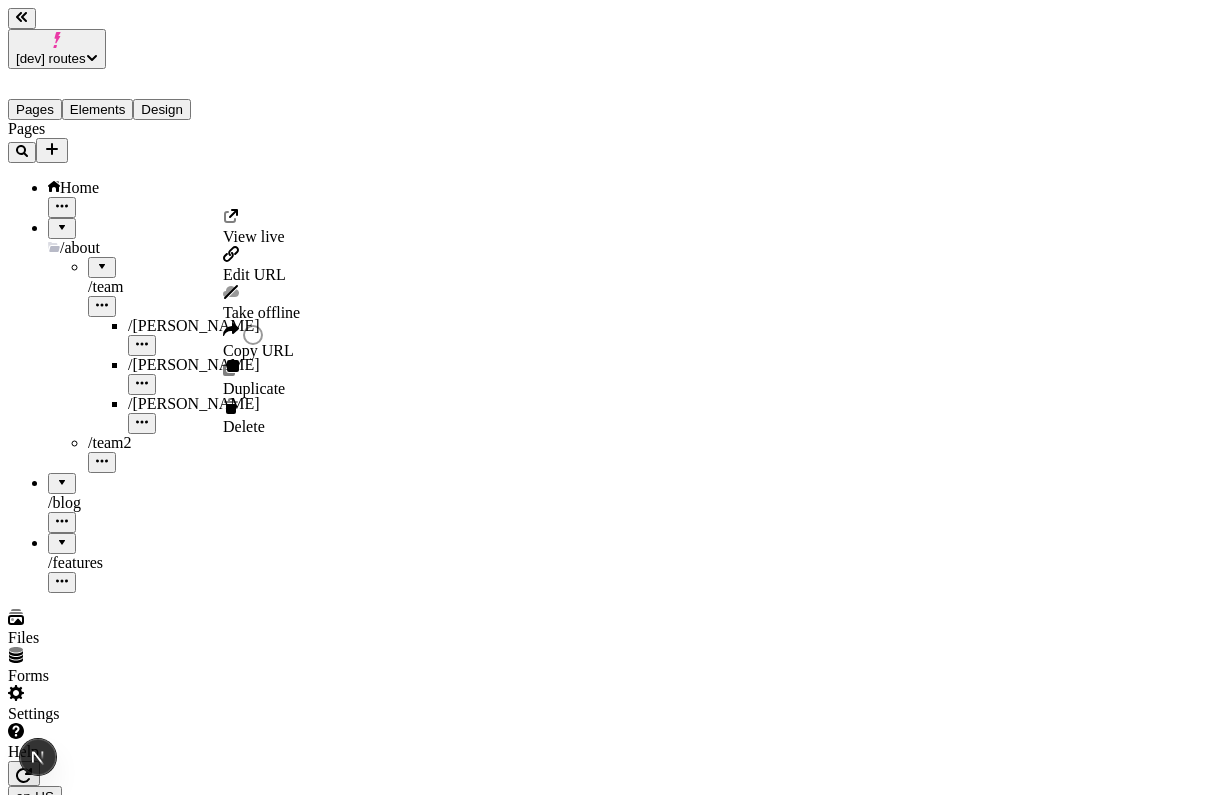 click on "Pages Home / about / team / alan / andrew / miguel / team2 / blog / features" at bounding box center [128, 356] 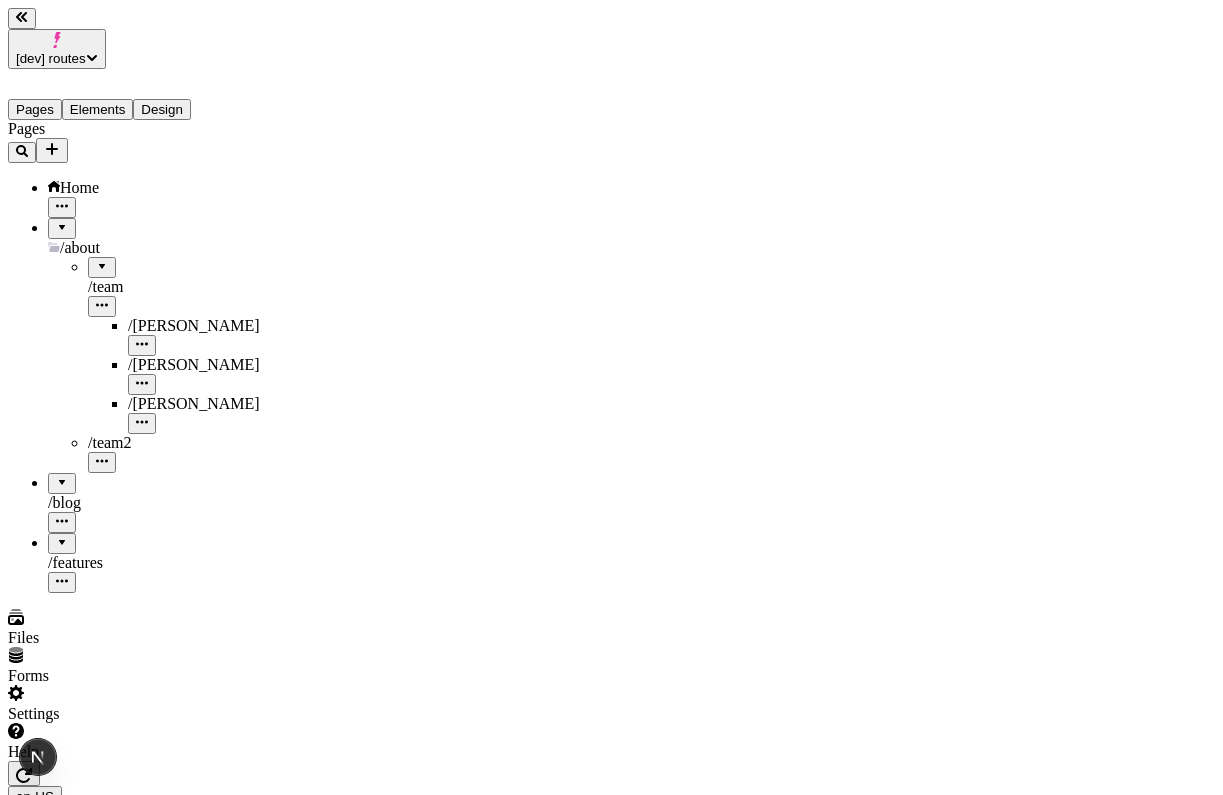click 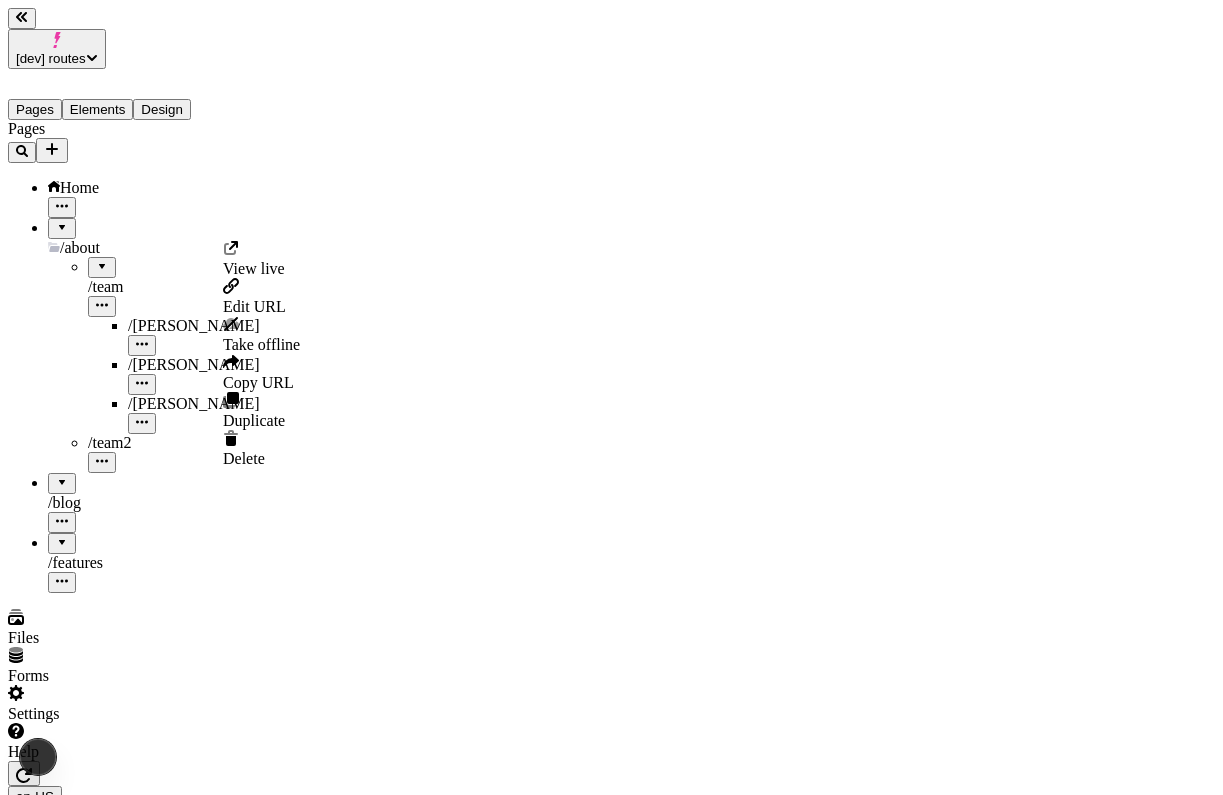 click 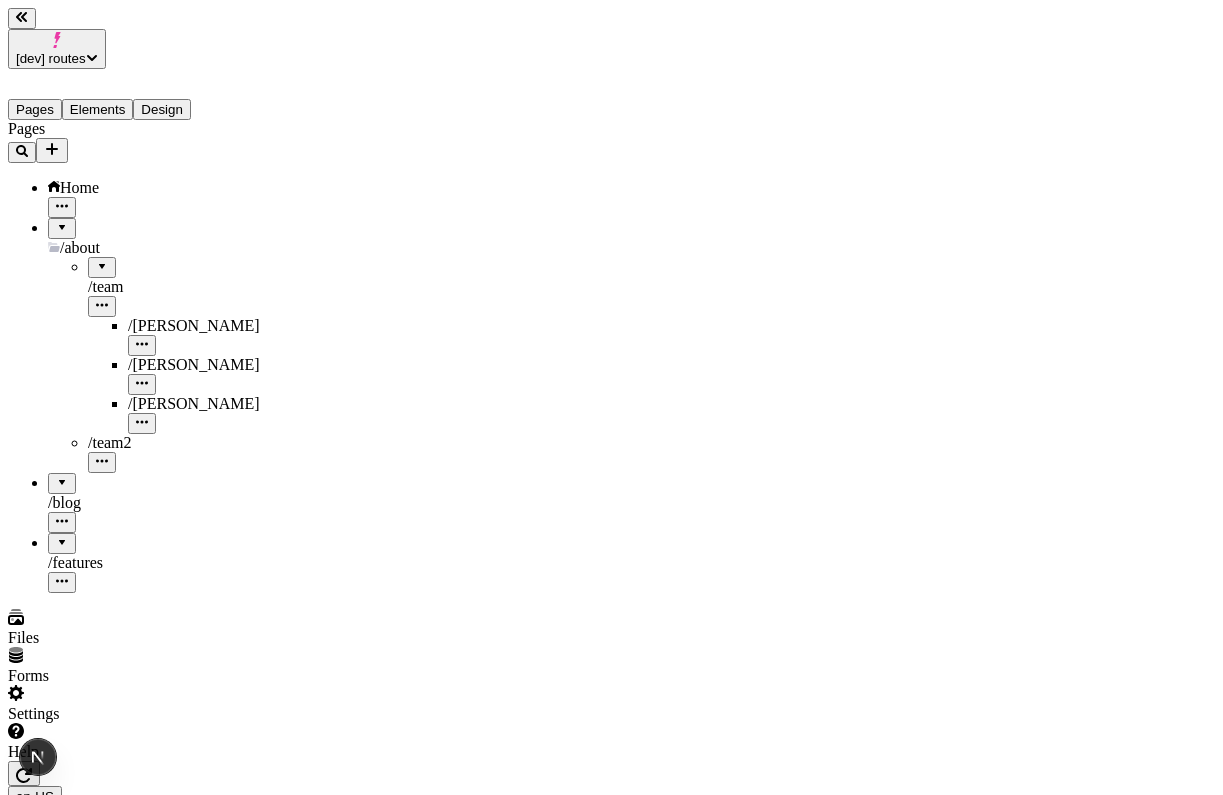 click 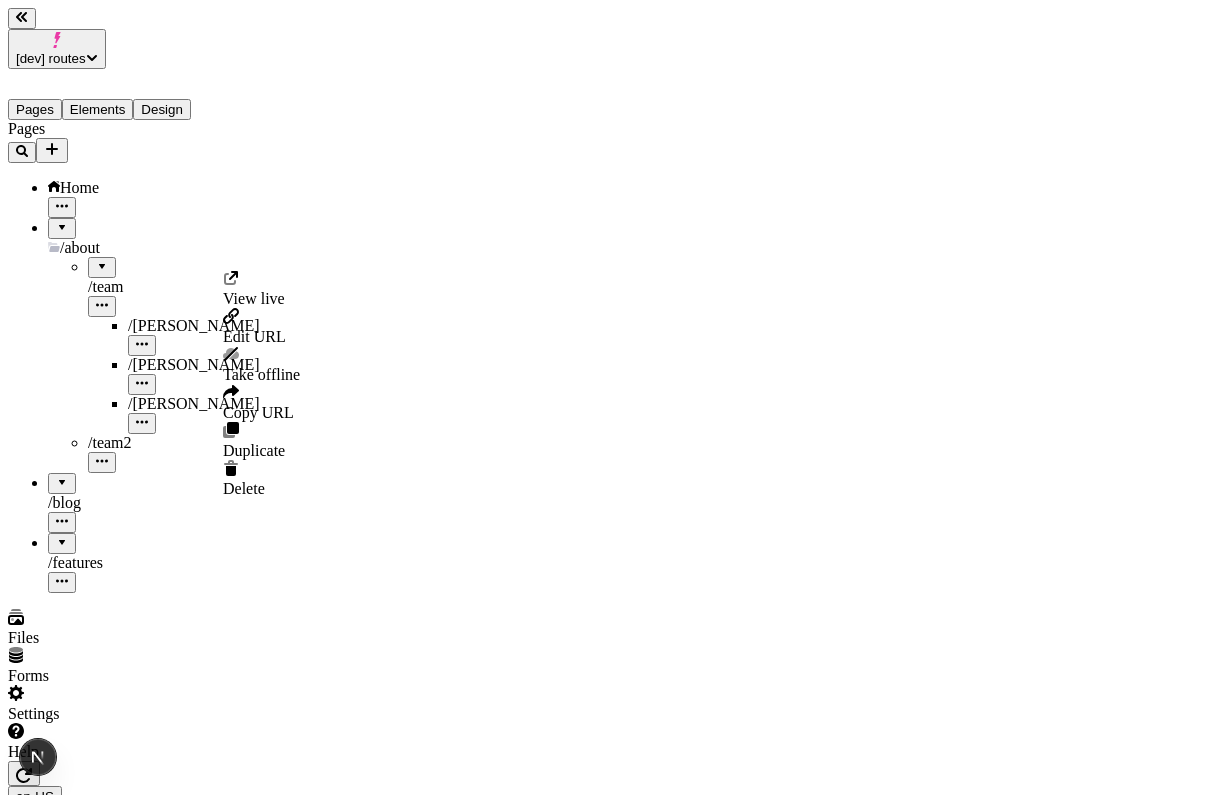 click on "Copy URL" at bounding box center (261, 403) 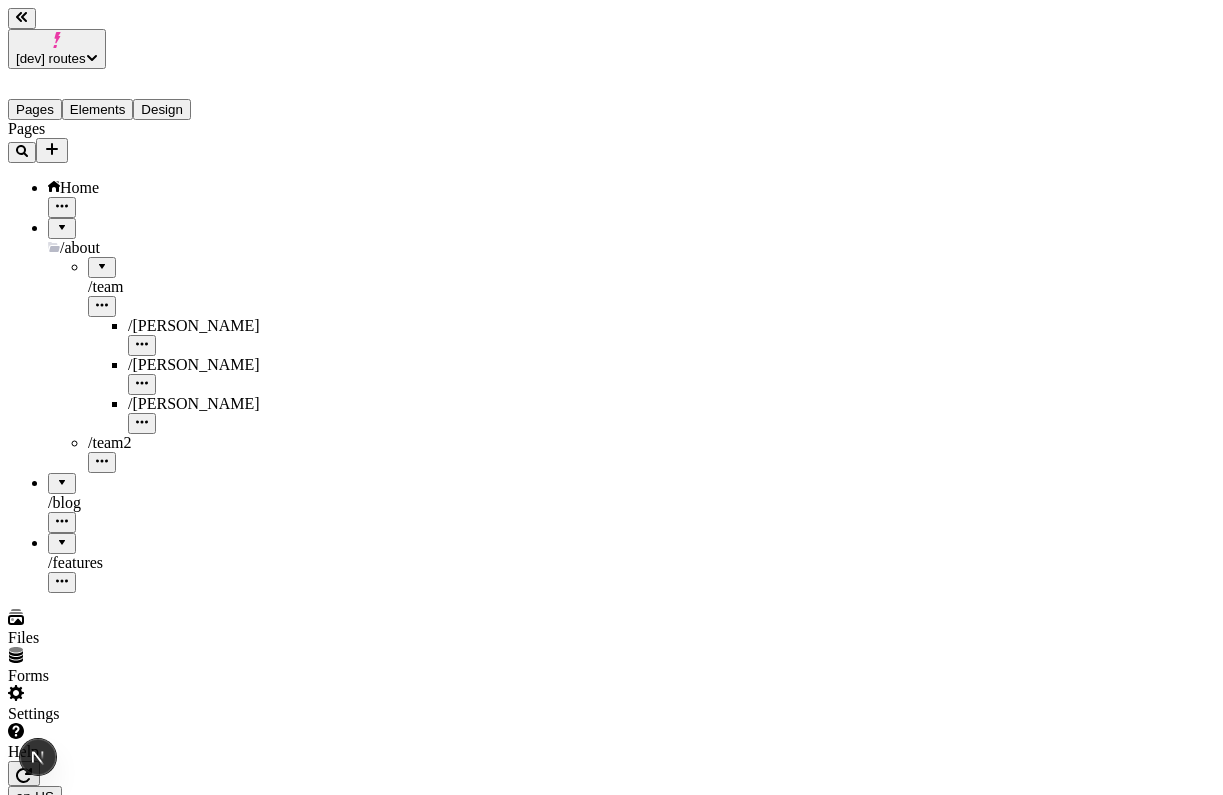 type 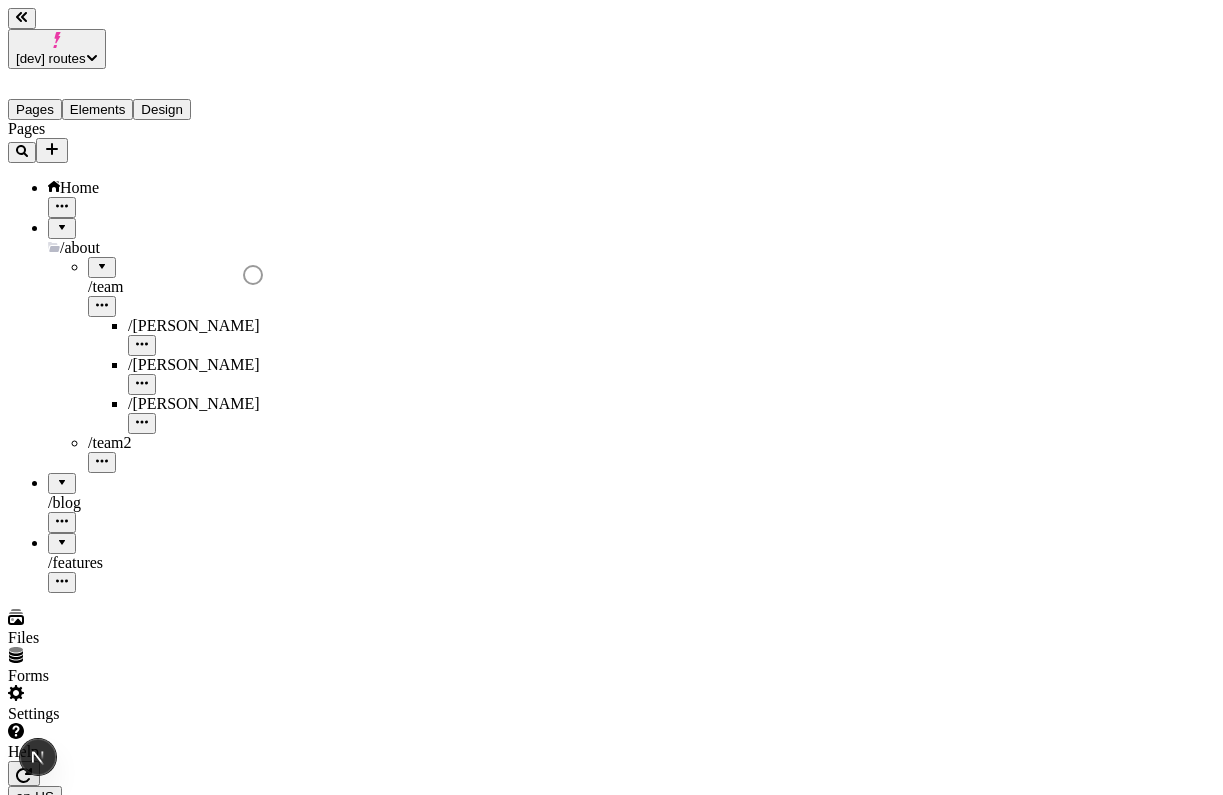 click 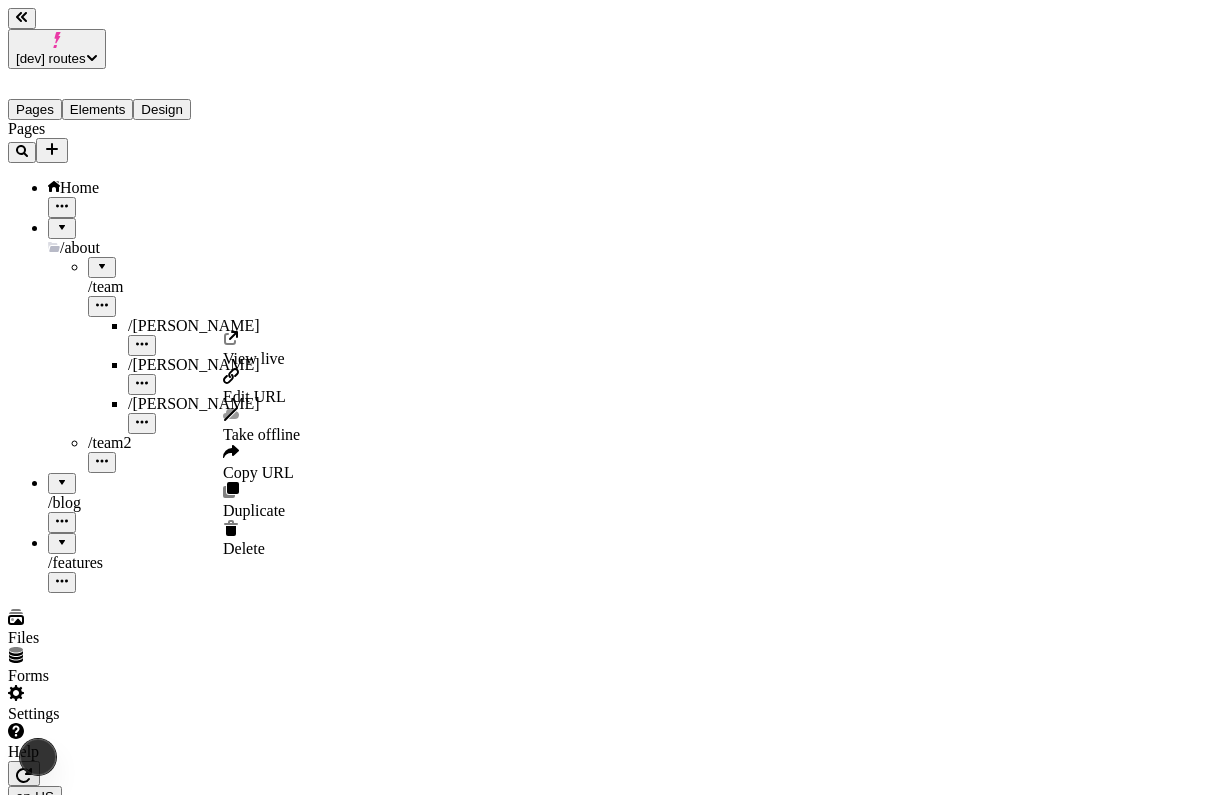 type on "/about/team2" 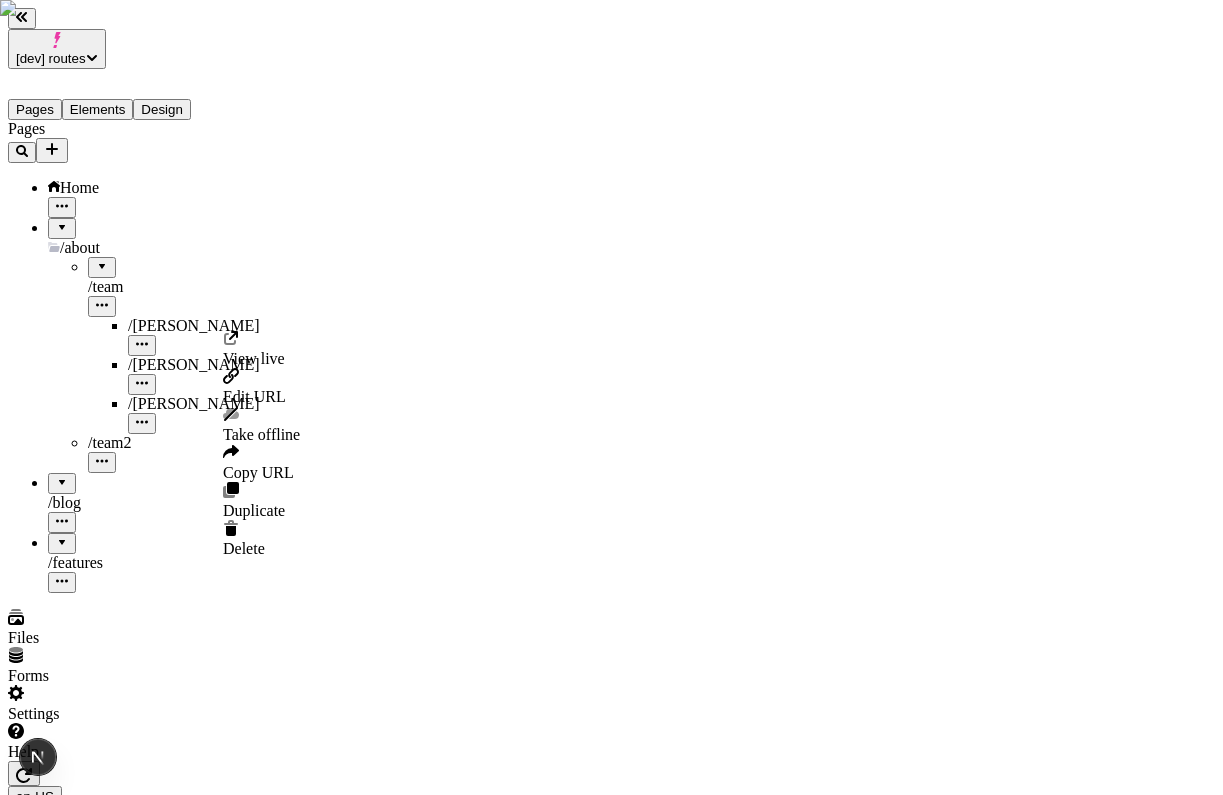 click on "Edit URL" at bounding box center [254, 396] 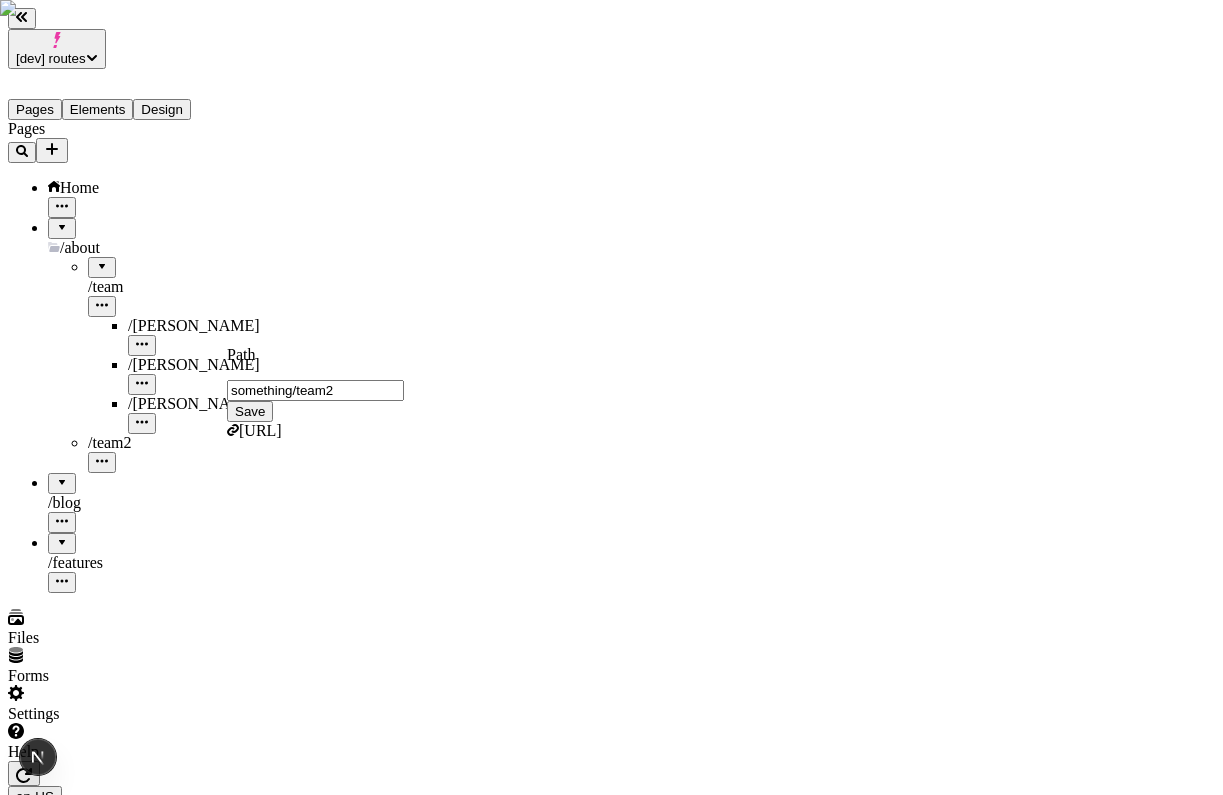 type on "something/team2" 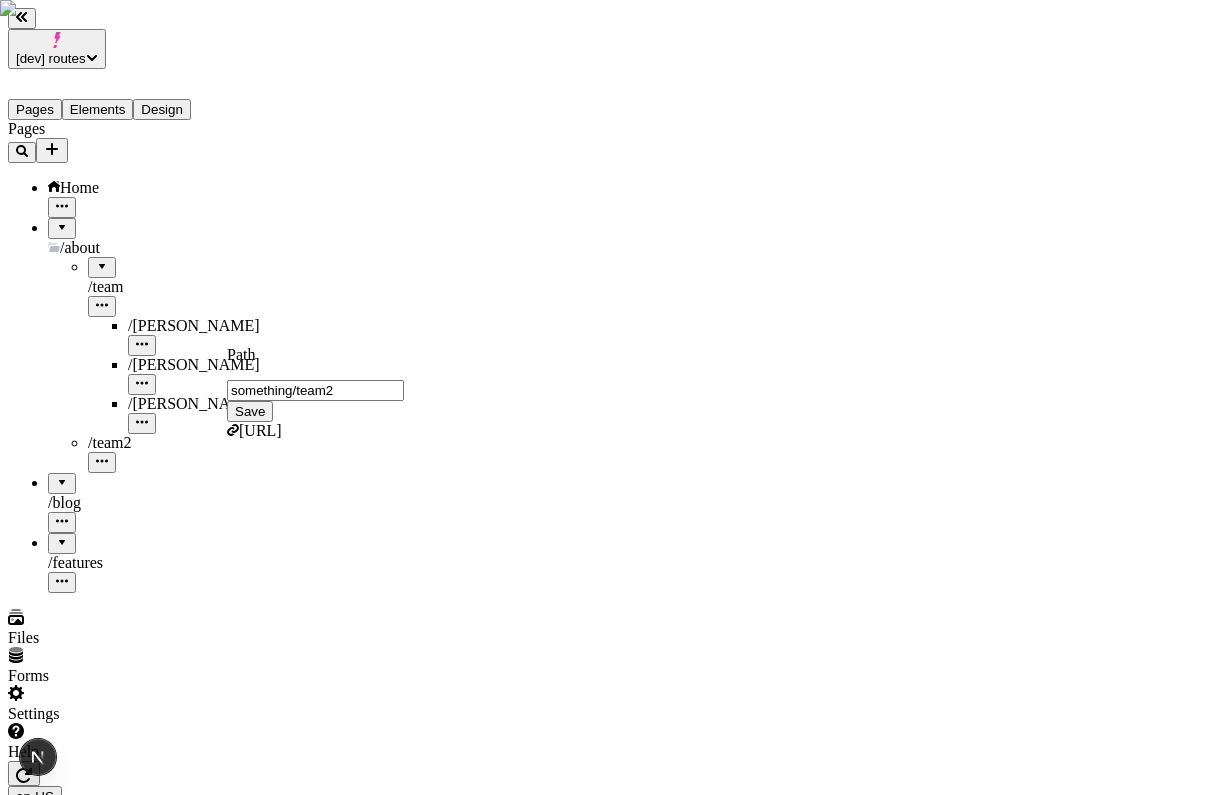 click on "Save" at bounding box center [250, 411] 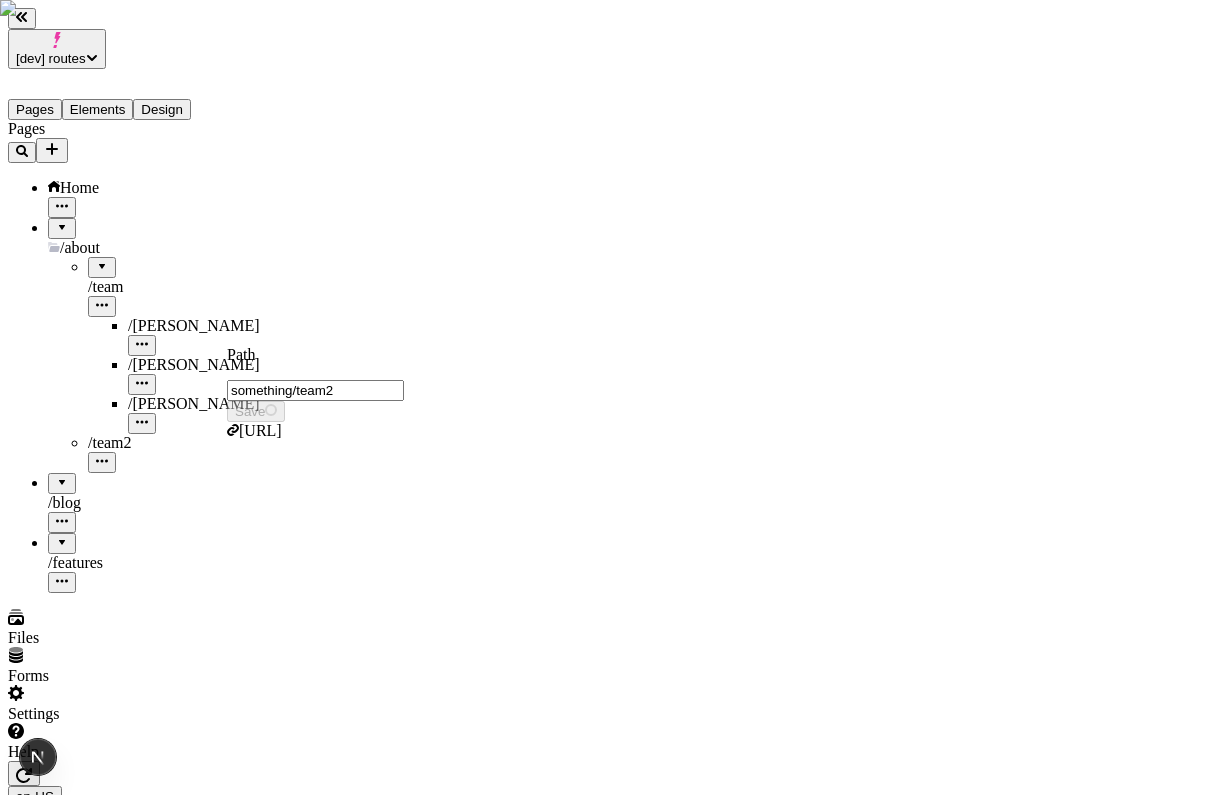 type on "/something/team2" 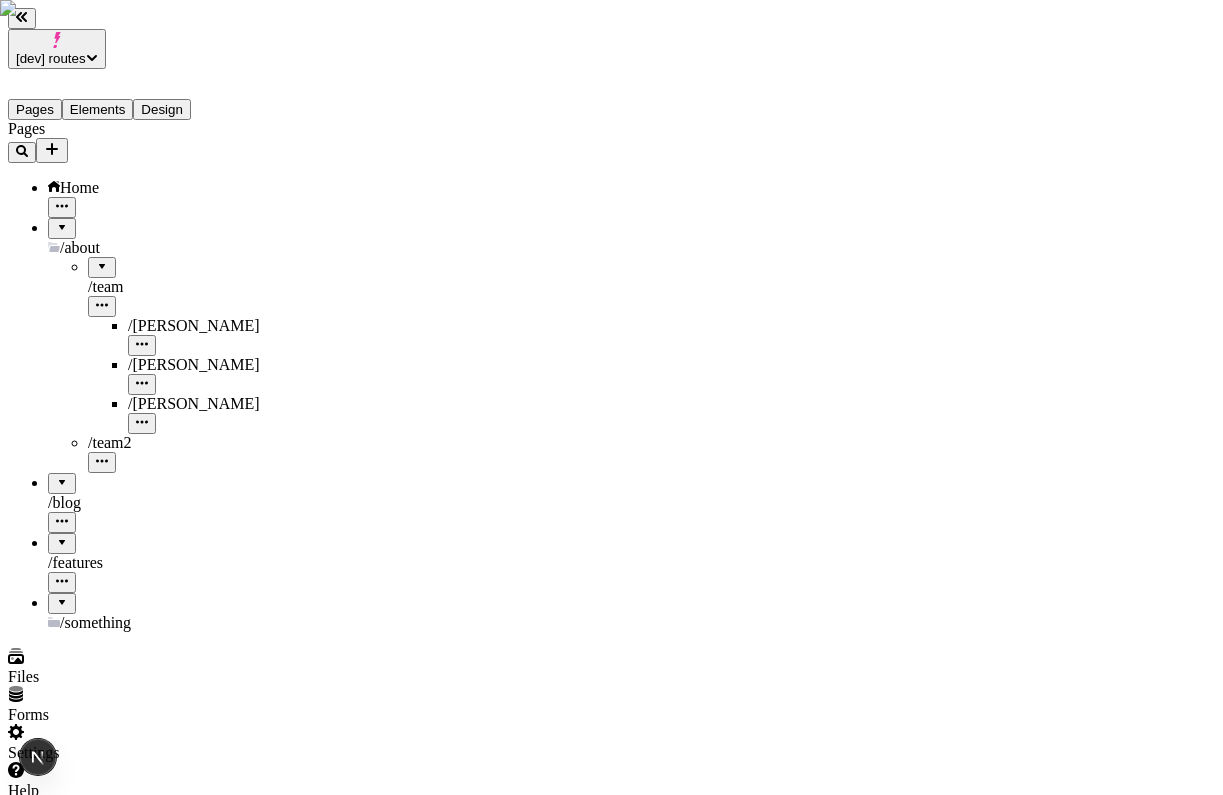 click at bounding box center (62, 596) 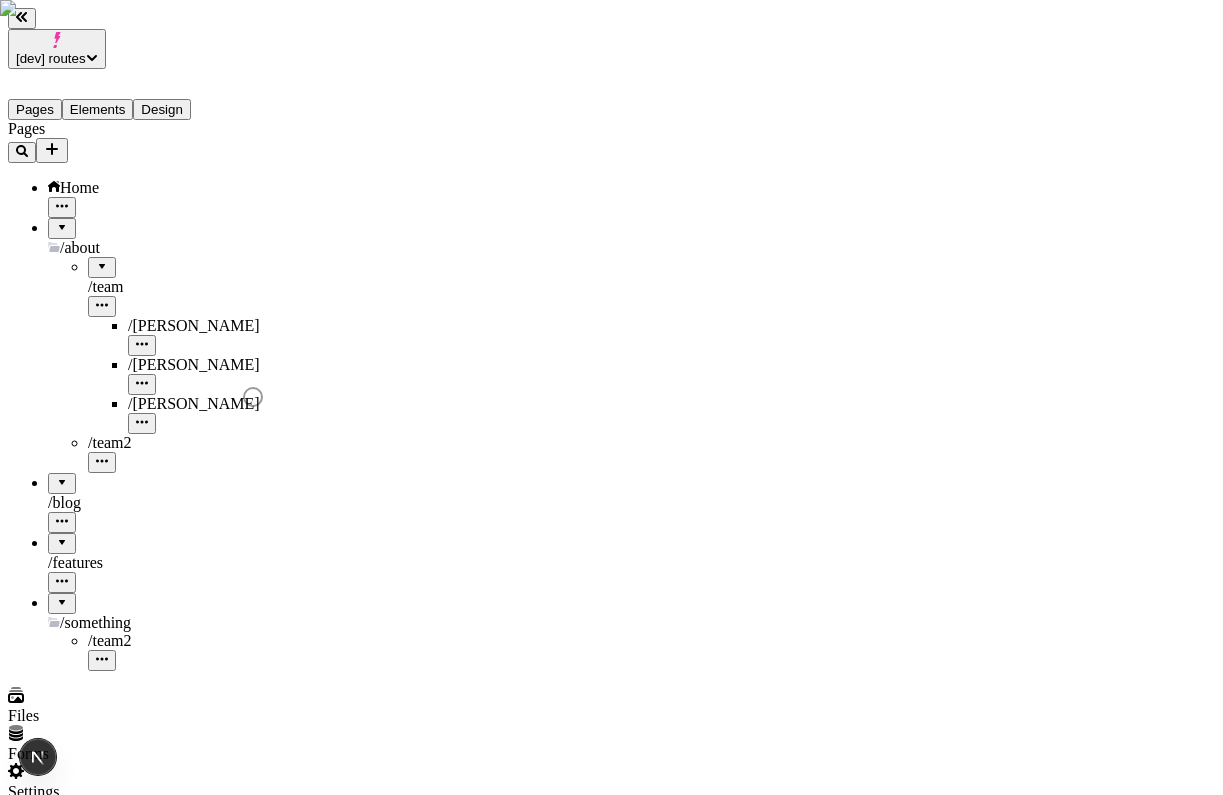 click on "/ team2" at bounding box center (168, 641) 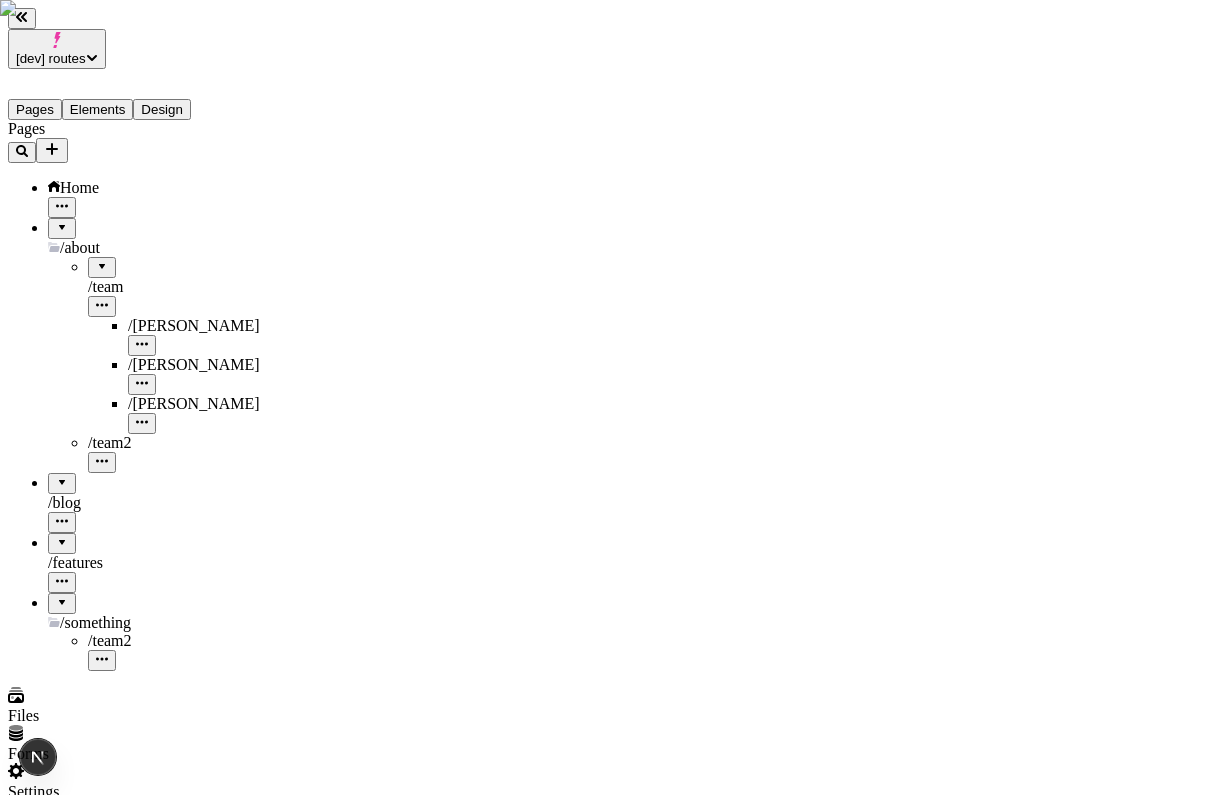 click 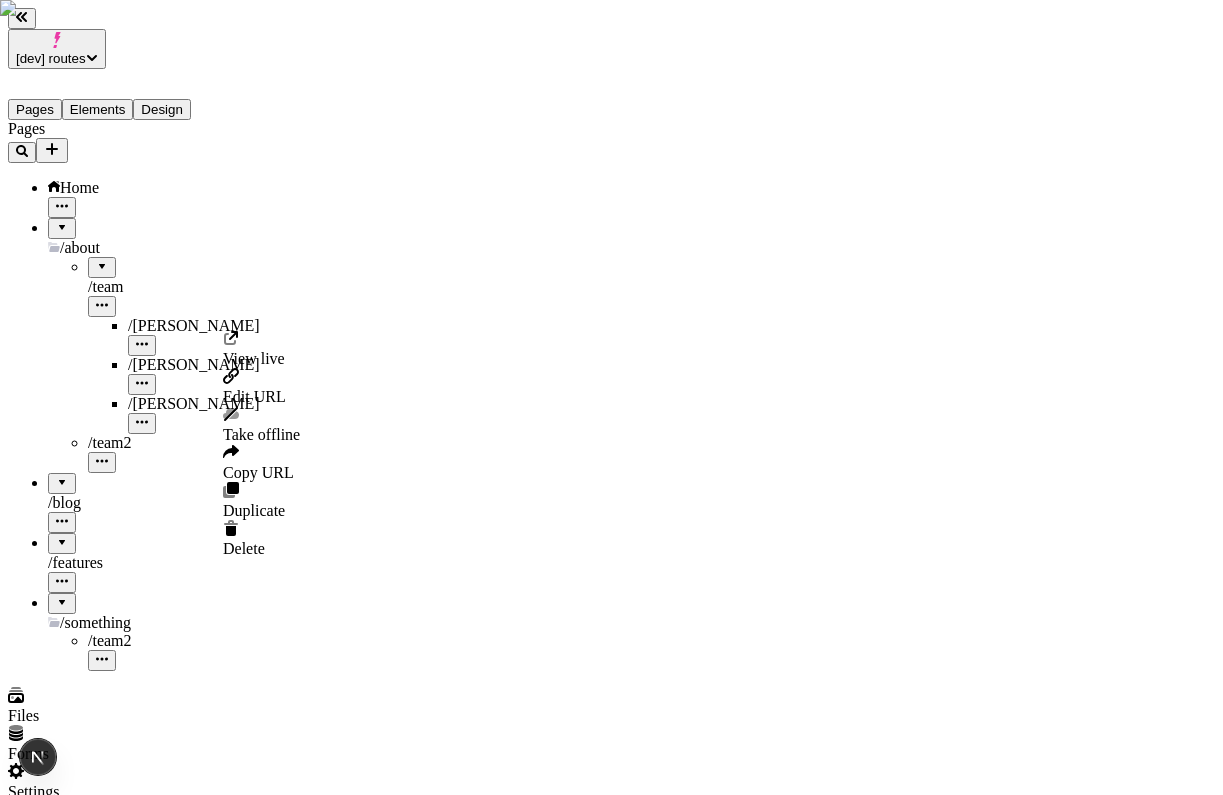 click on "Pages Home / about / team / alan / andrew / miguel / team2 / blog / features / something / team2" at bounding box center (128, 395) 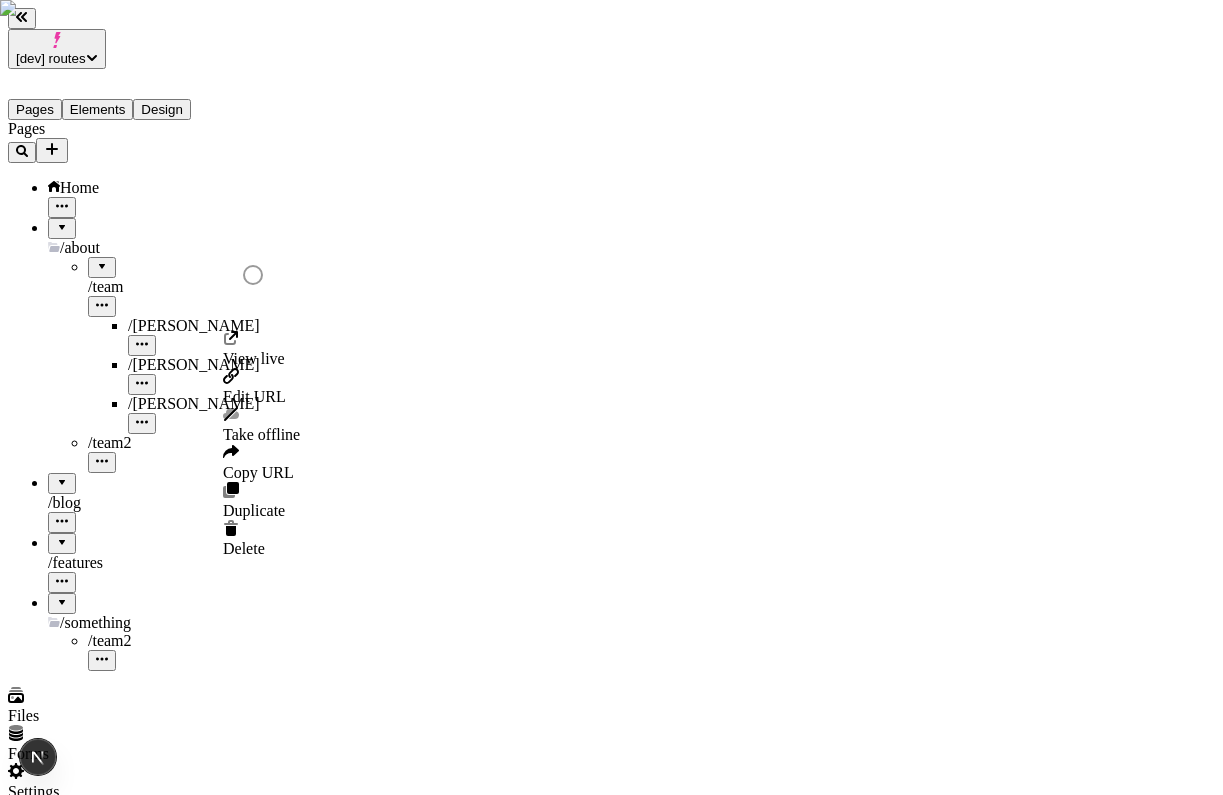 click 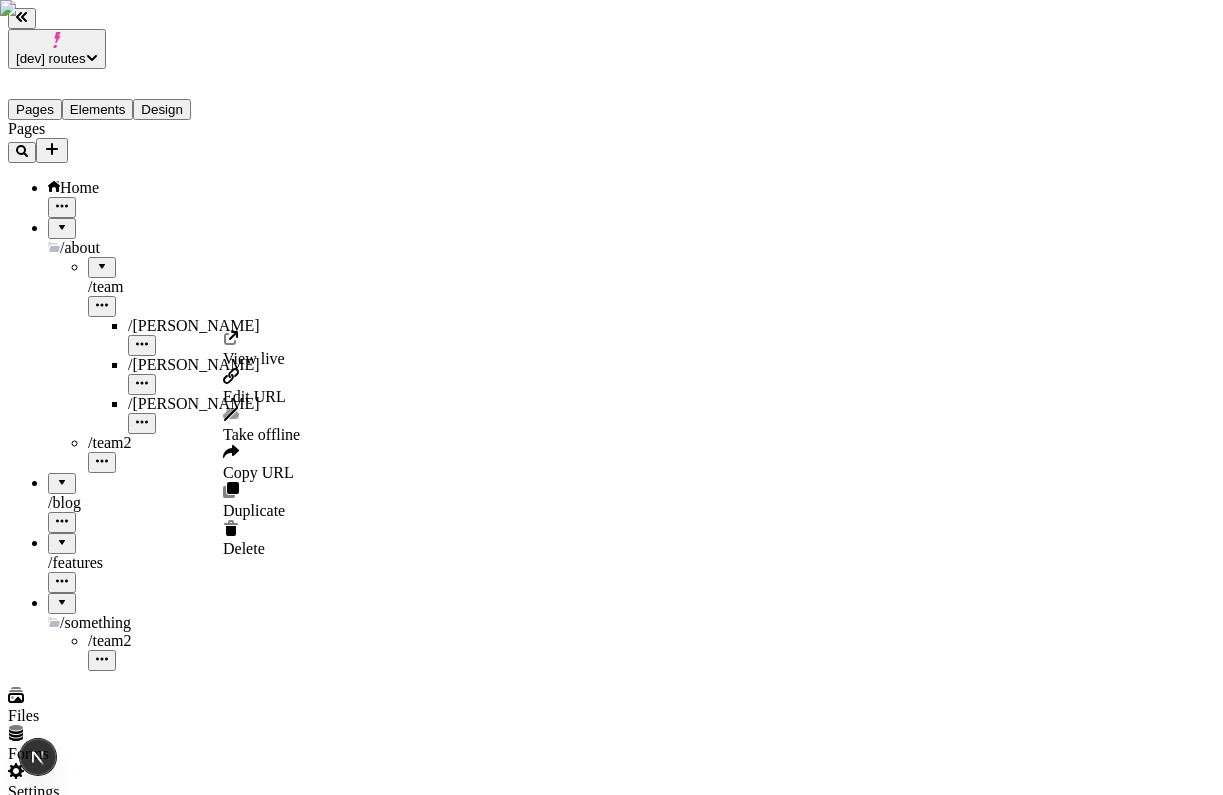 click on "Pages Home / about / team / alan / andrew / miguel / team2 / blog / features / something / team2" at bounding box center (128, 395) 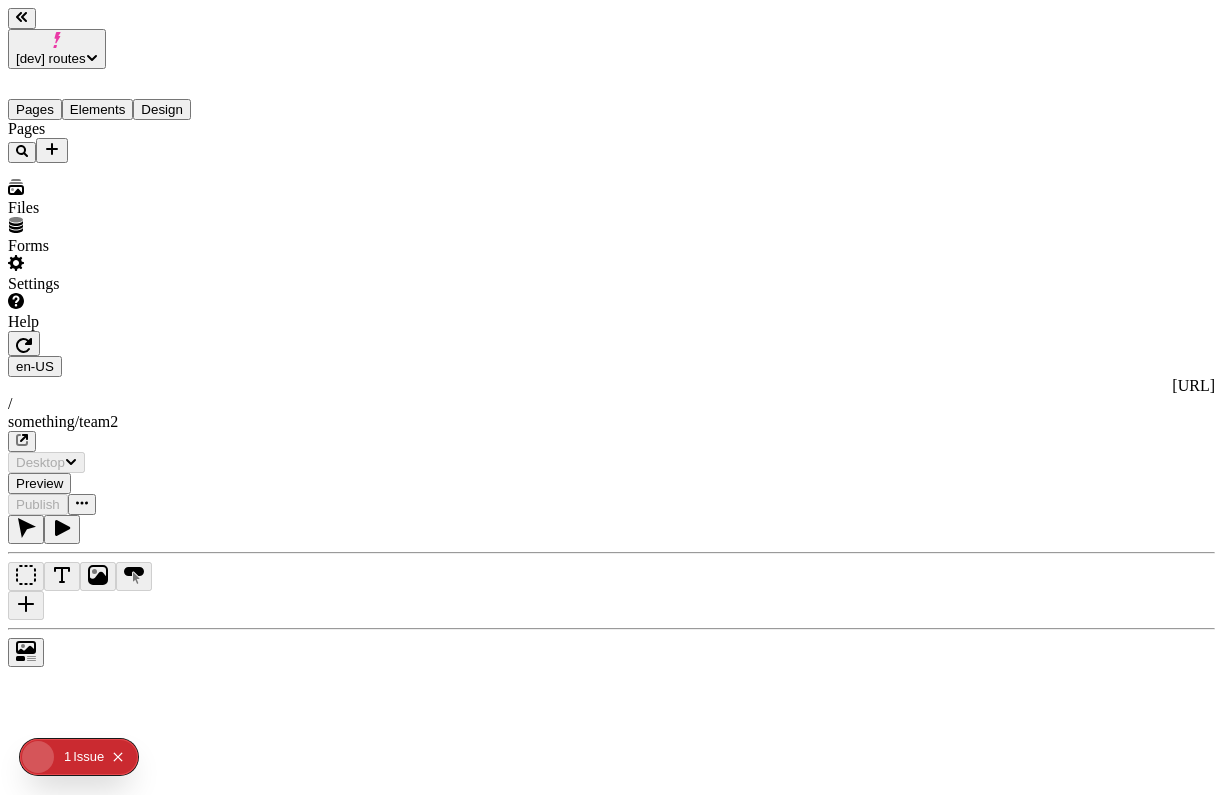 scroll, scrollTop: 0, scrollLeft: 0, axis: both 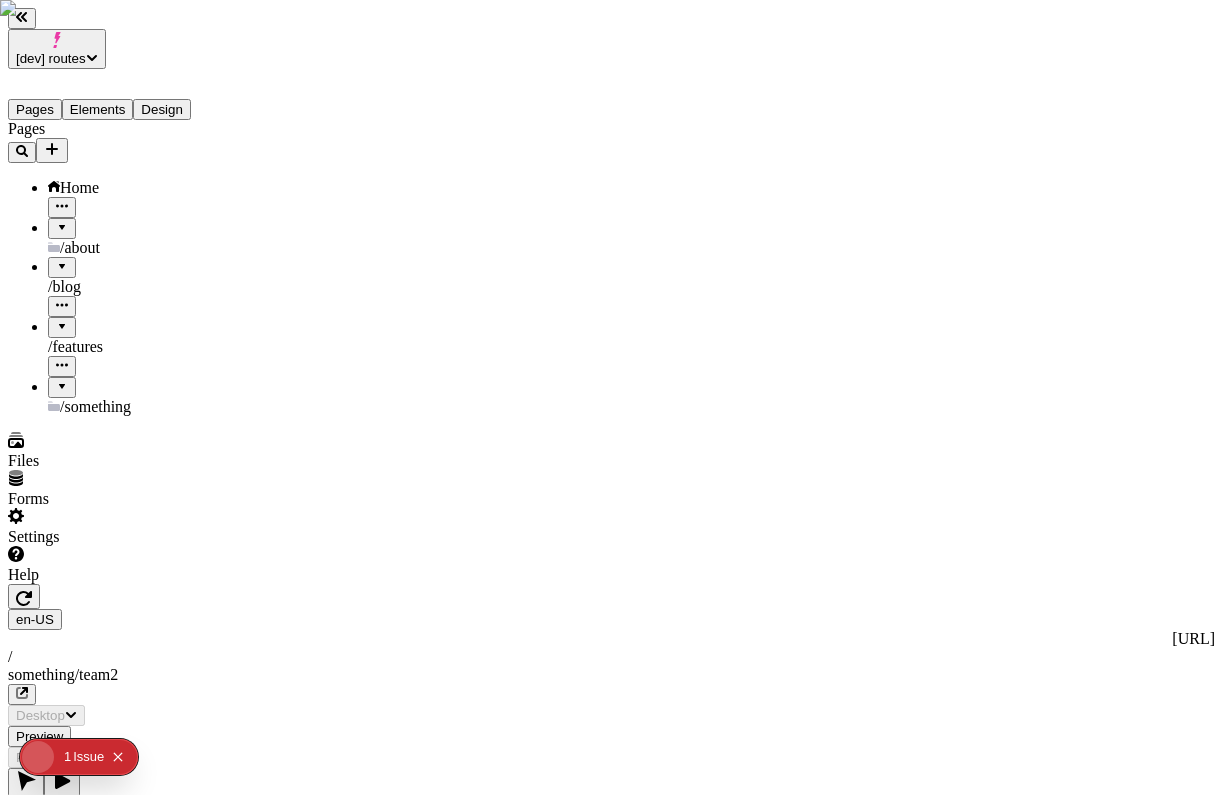 click at bounding box center [62, 380] 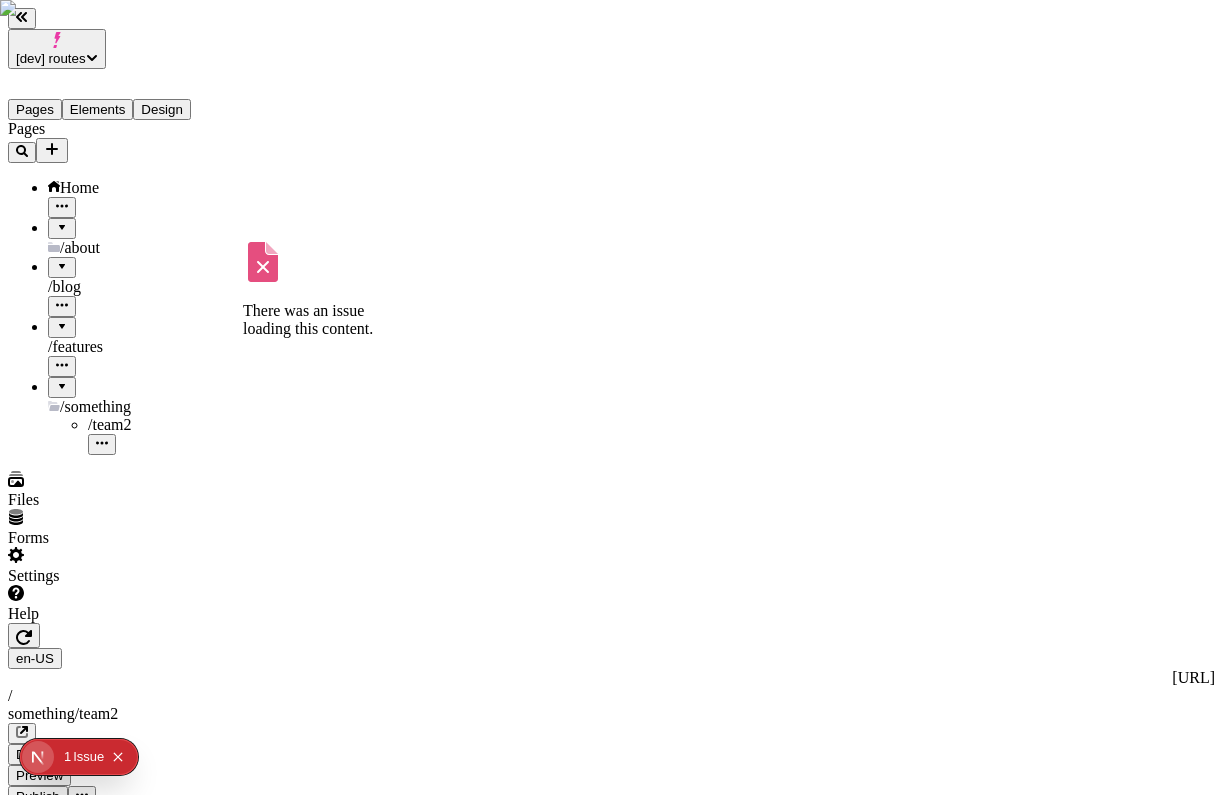 click 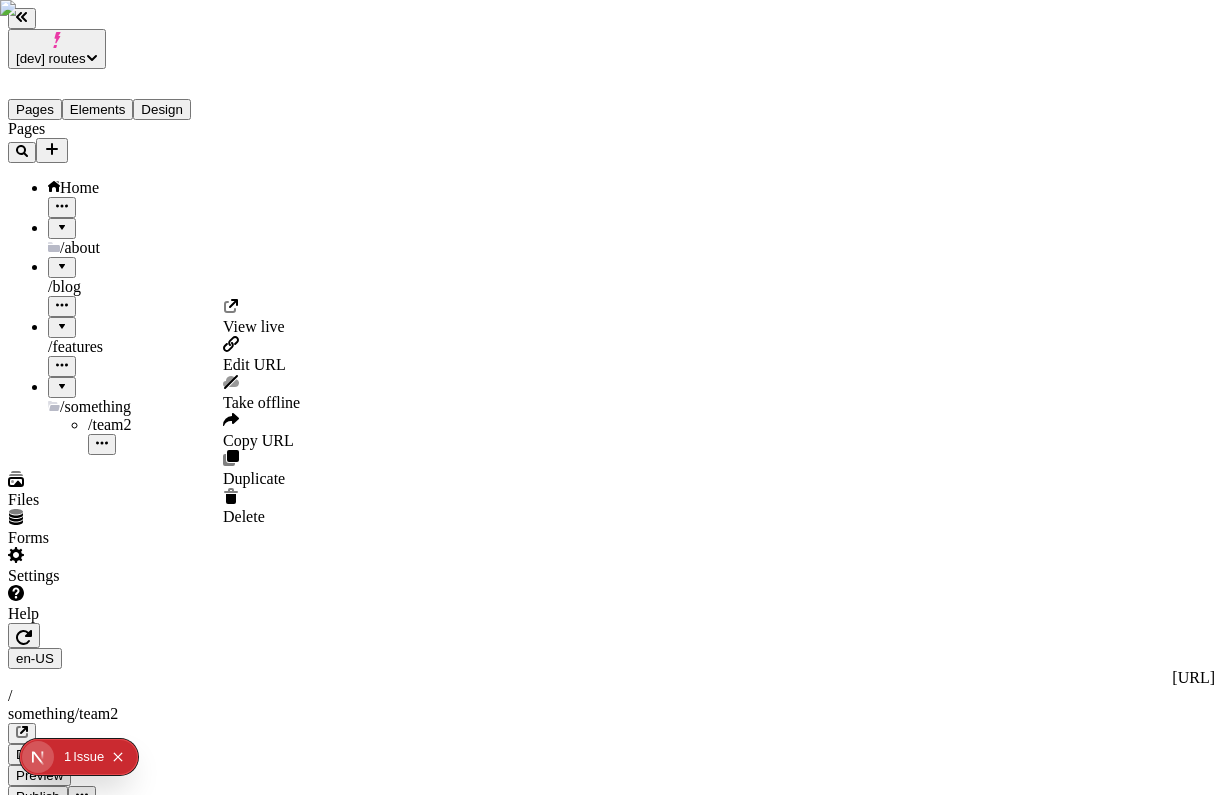 click at bounding box center [62, 320] 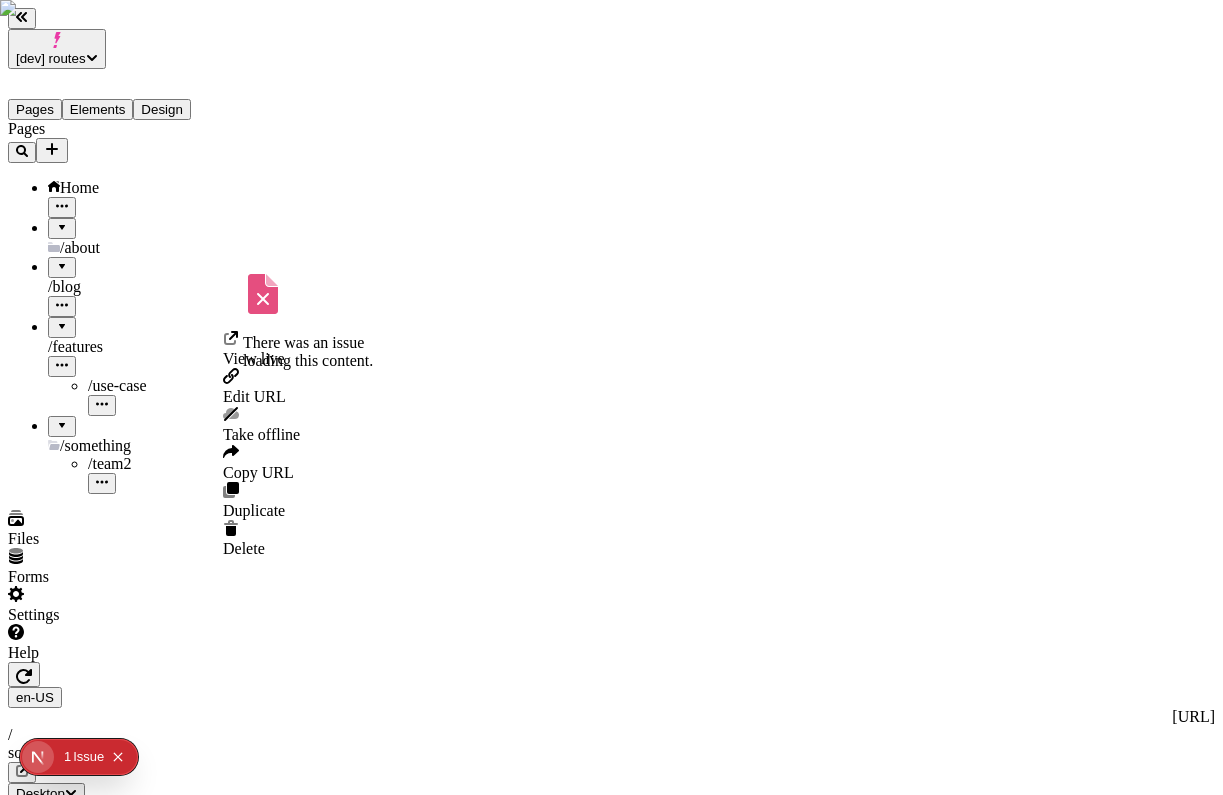 click at bounding box center (102, 483) 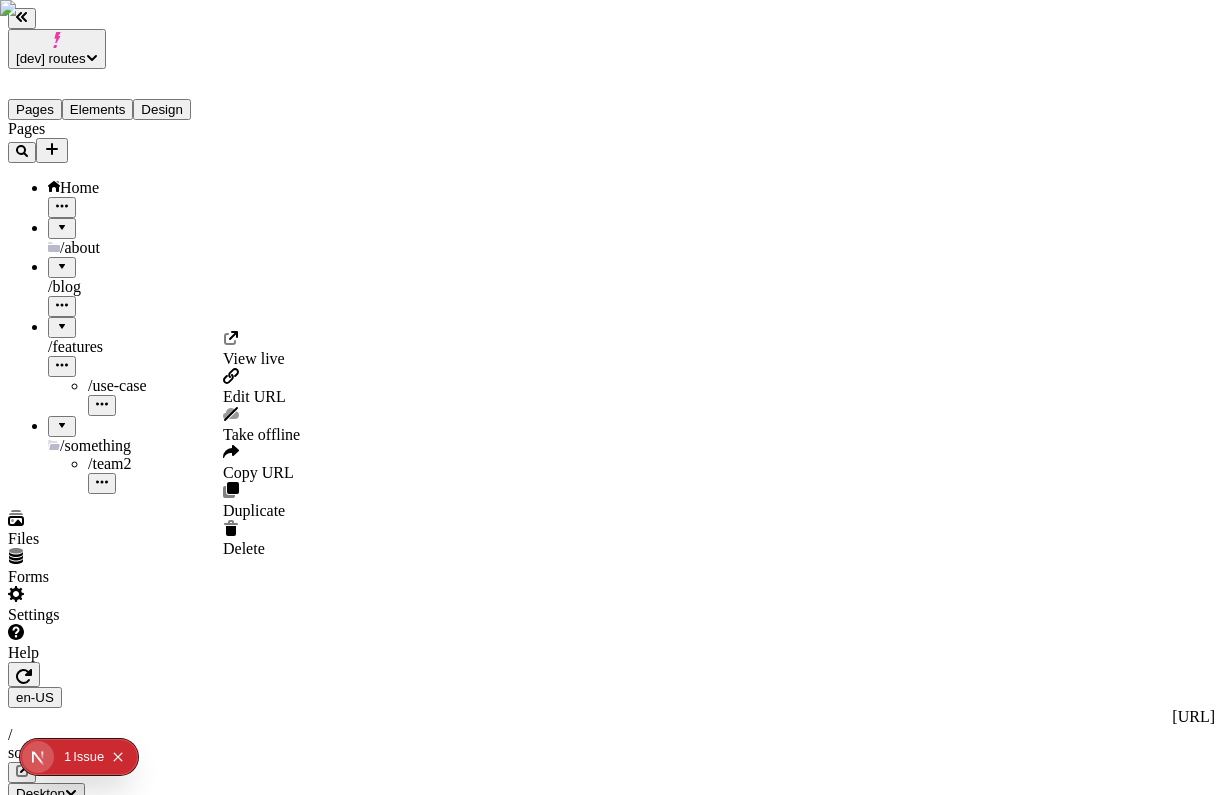 click on "Edit URL" at bounding box center (254, 396) 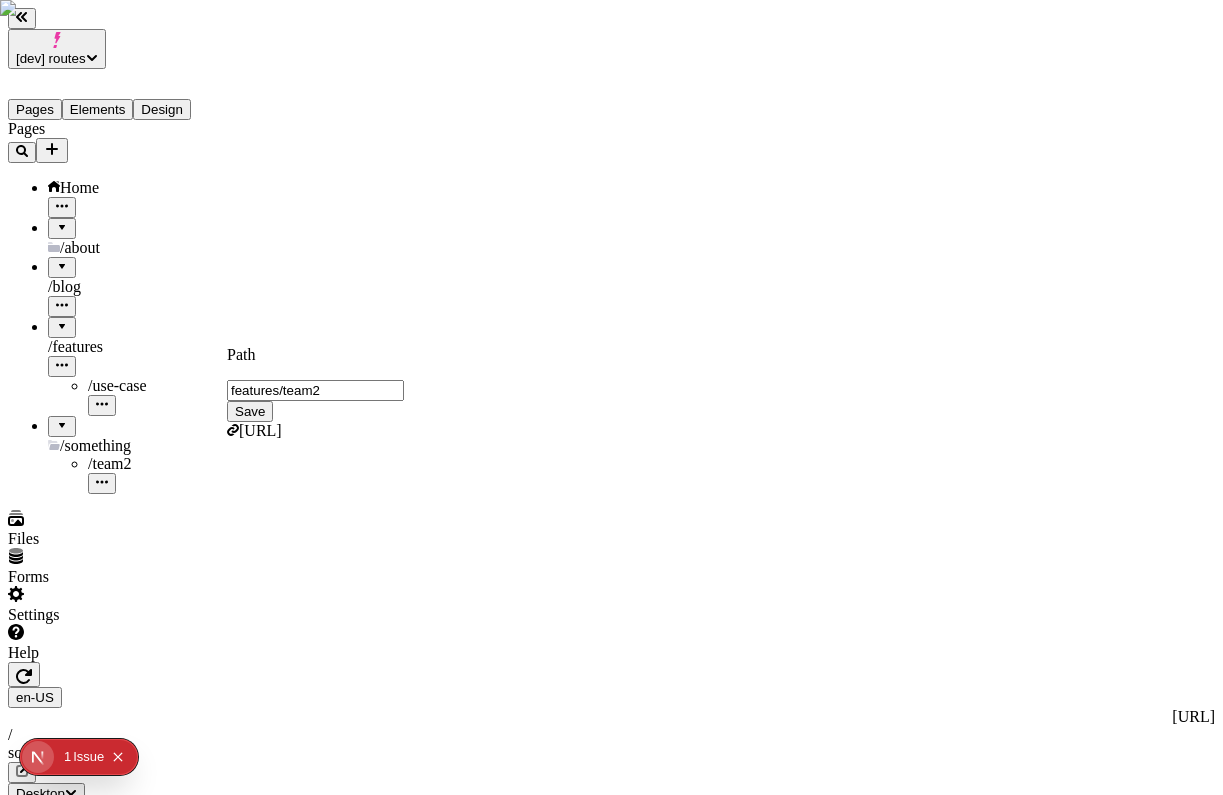 type on "features/team2" 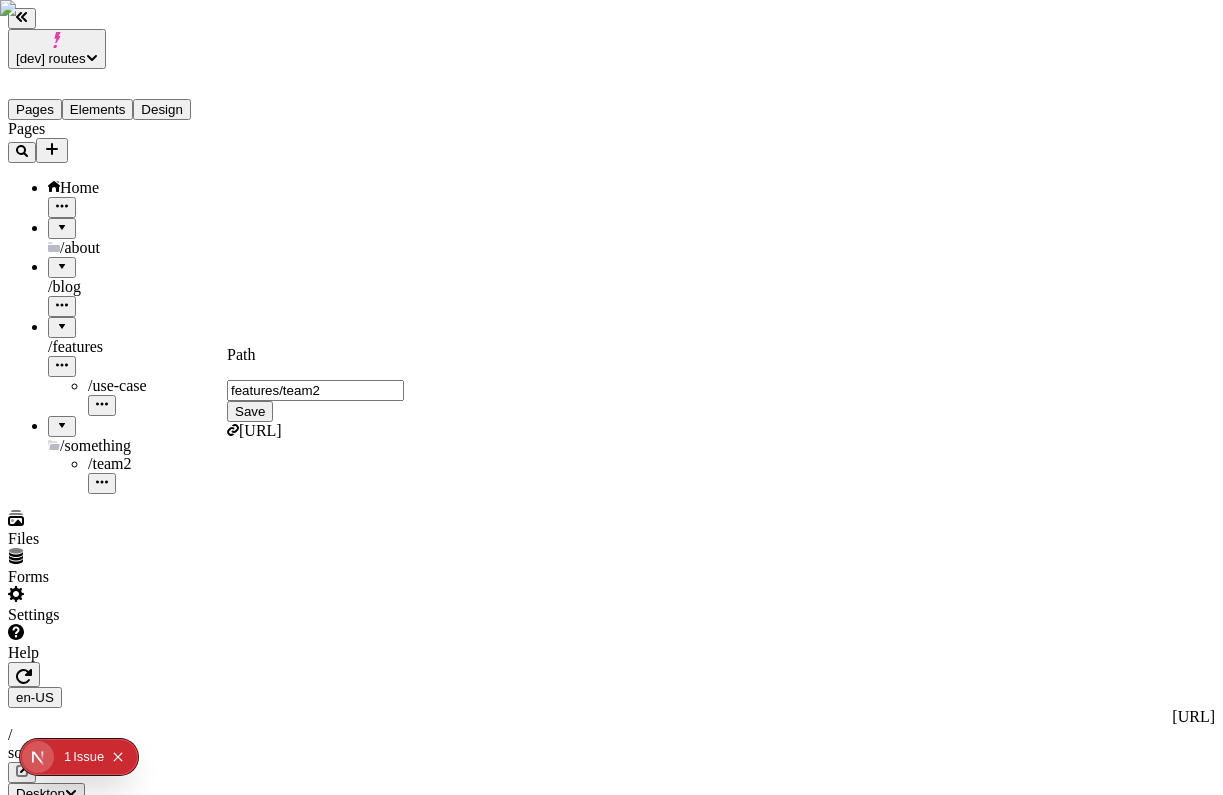 click on "Save" at bounding box center (250, 411) 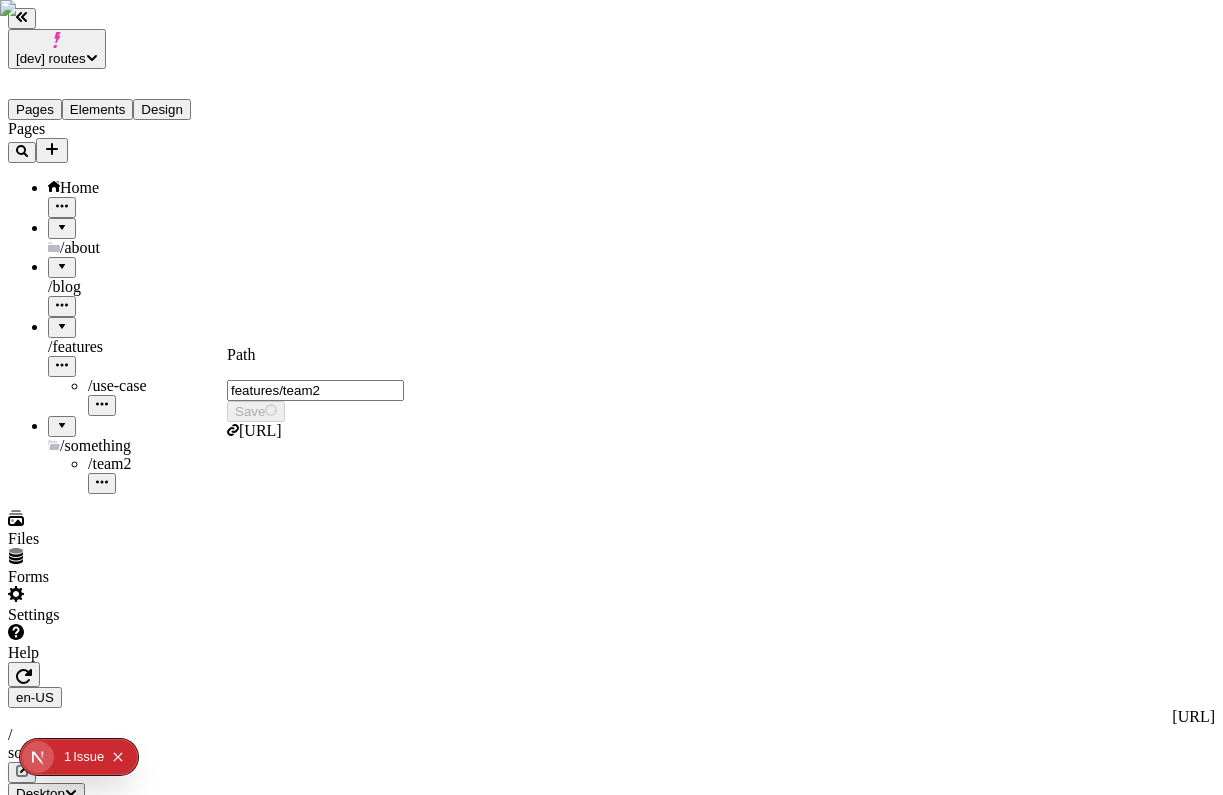 type on "/features/team2" 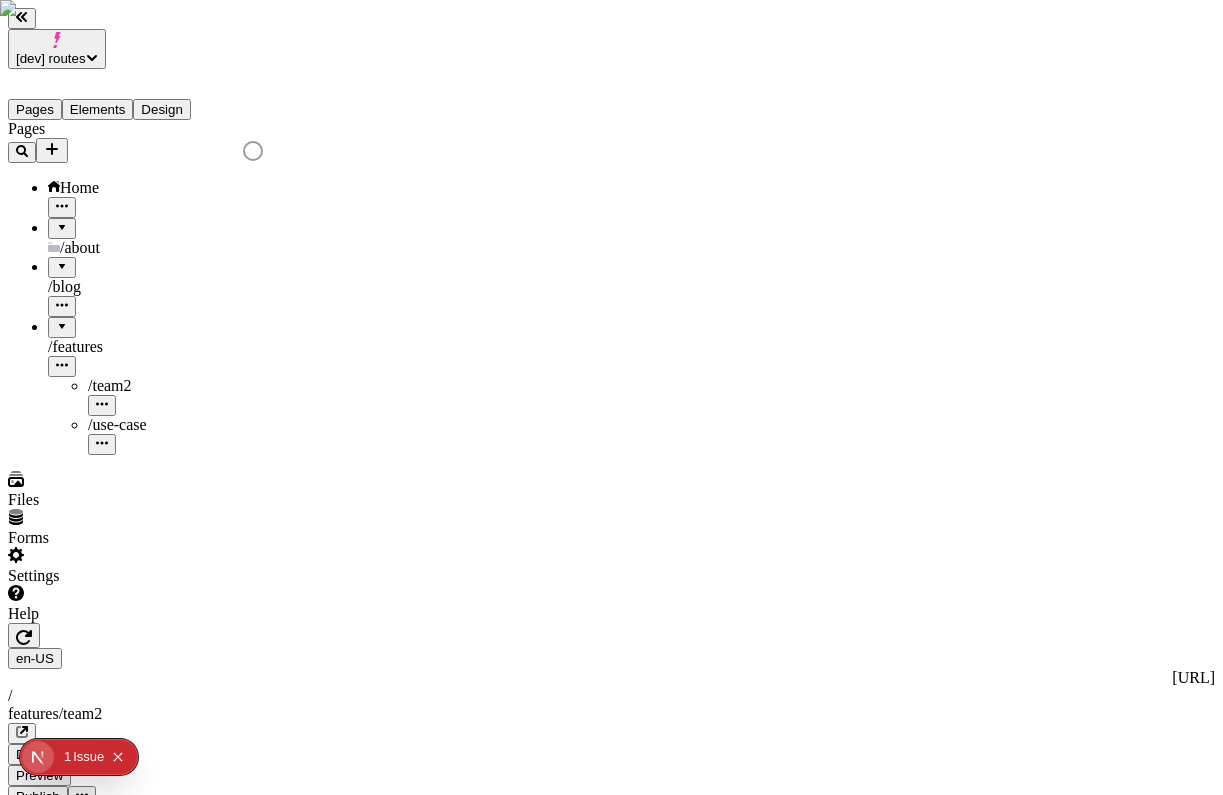 click at bounding box center (62, 260) 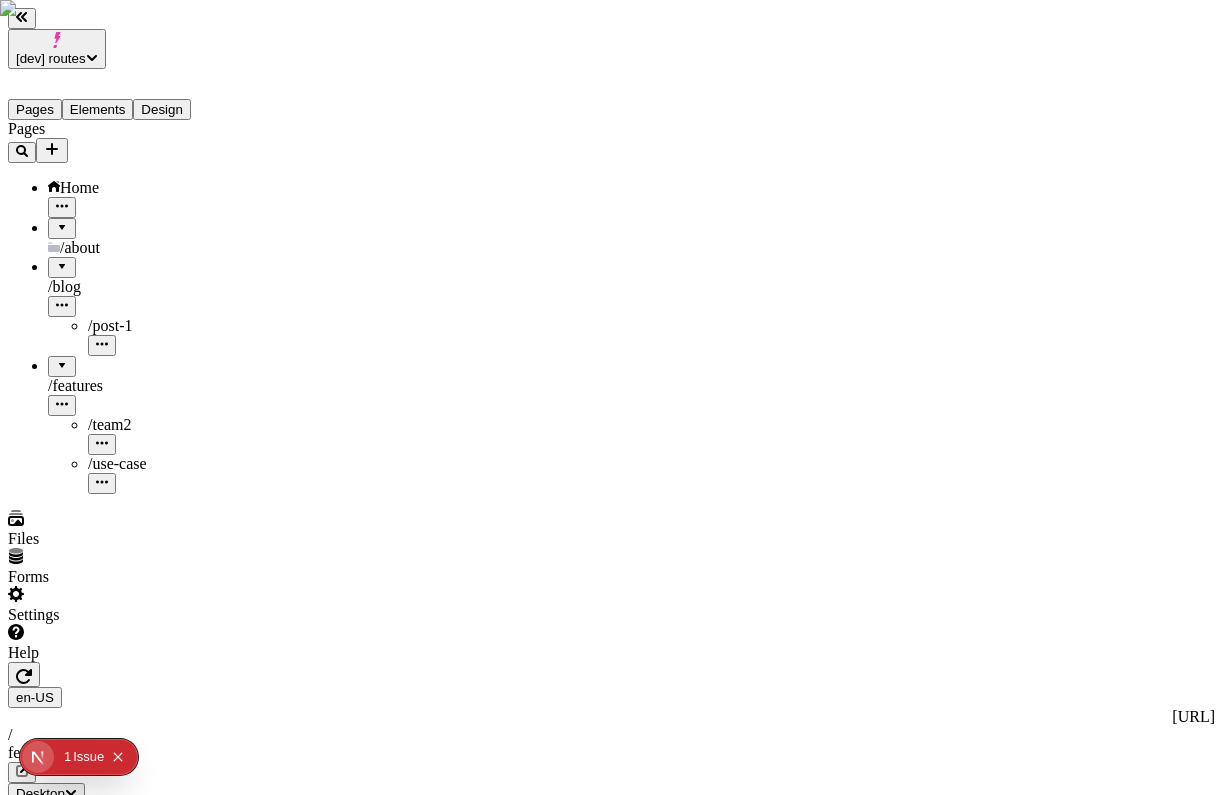 click at bounding box center [62, 221] 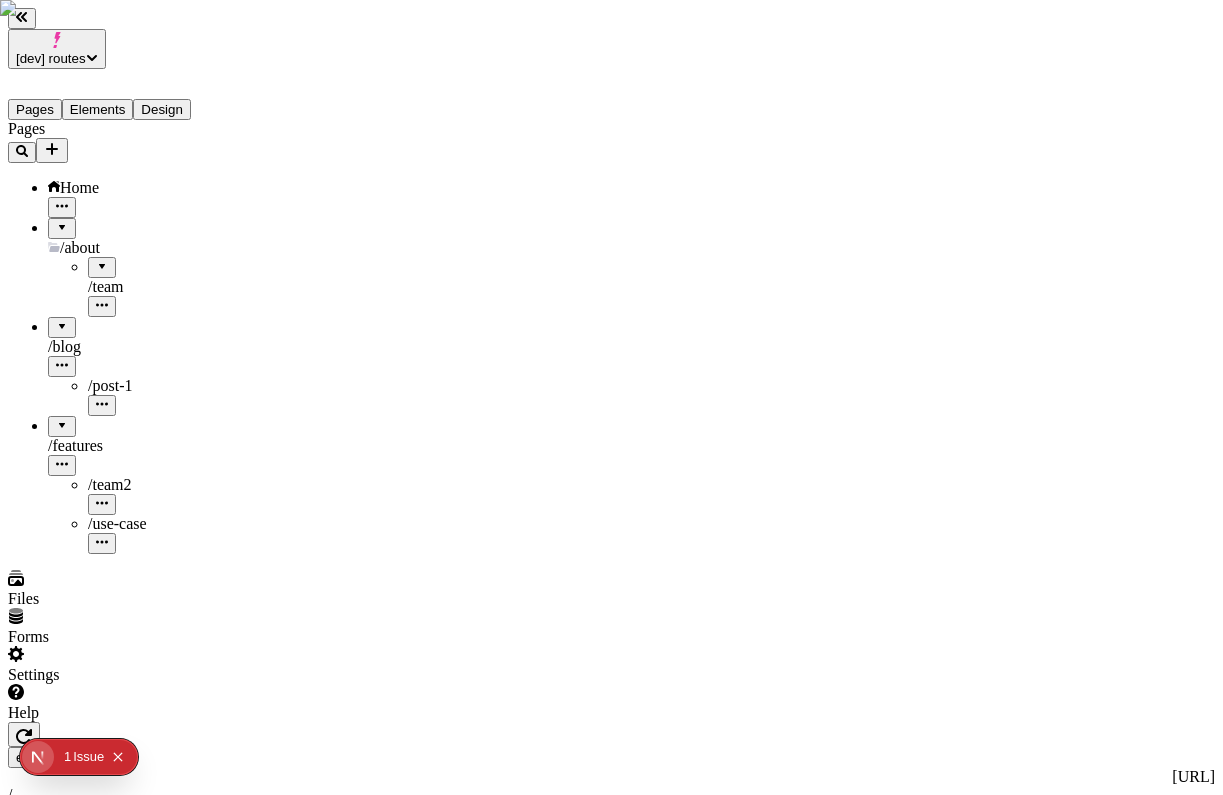 click at bounding box center [62, 221] 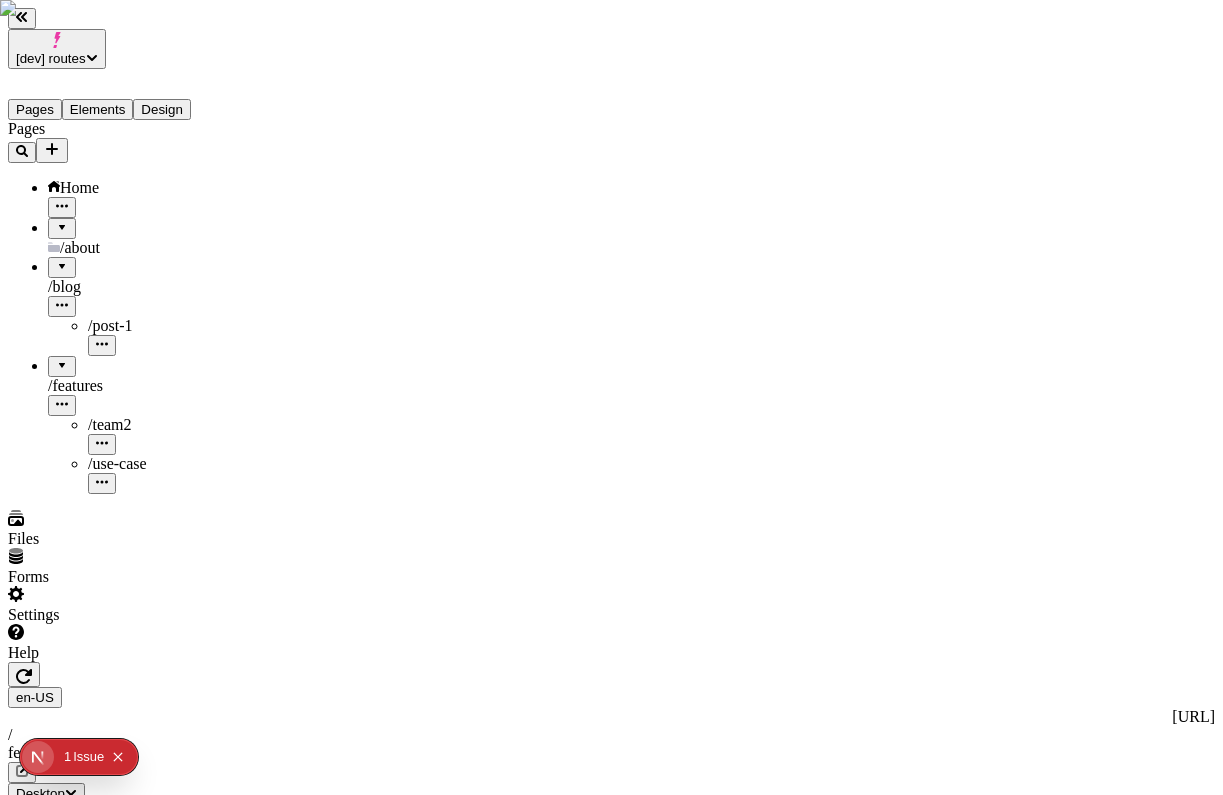 click at bounding box center (62, 221) 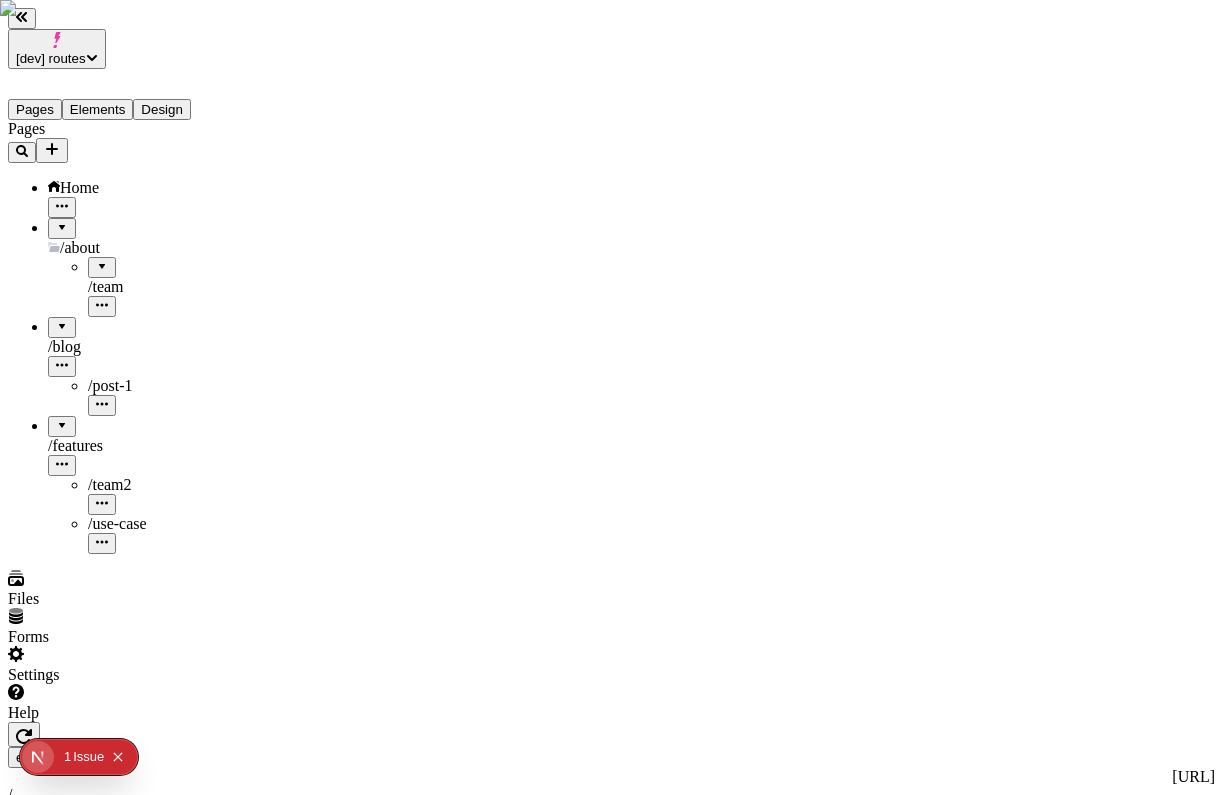 click at bounding box center [102, 260] 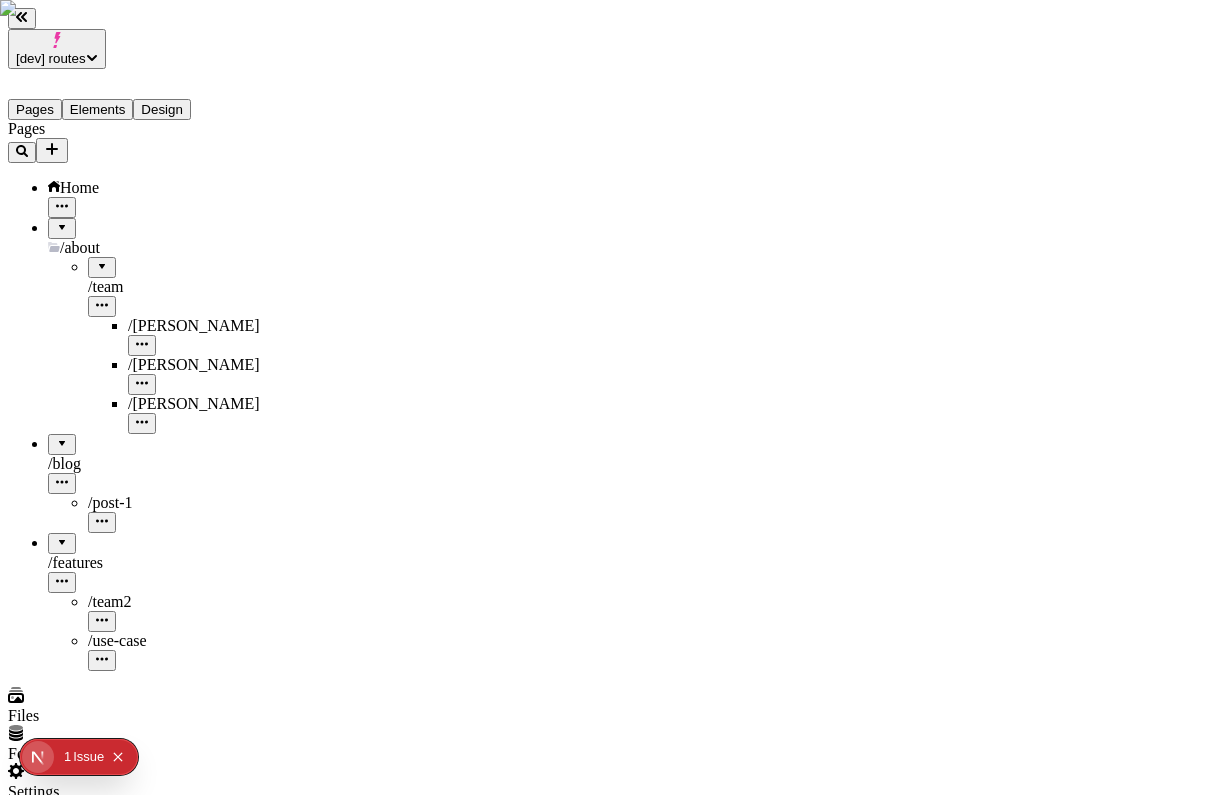 click 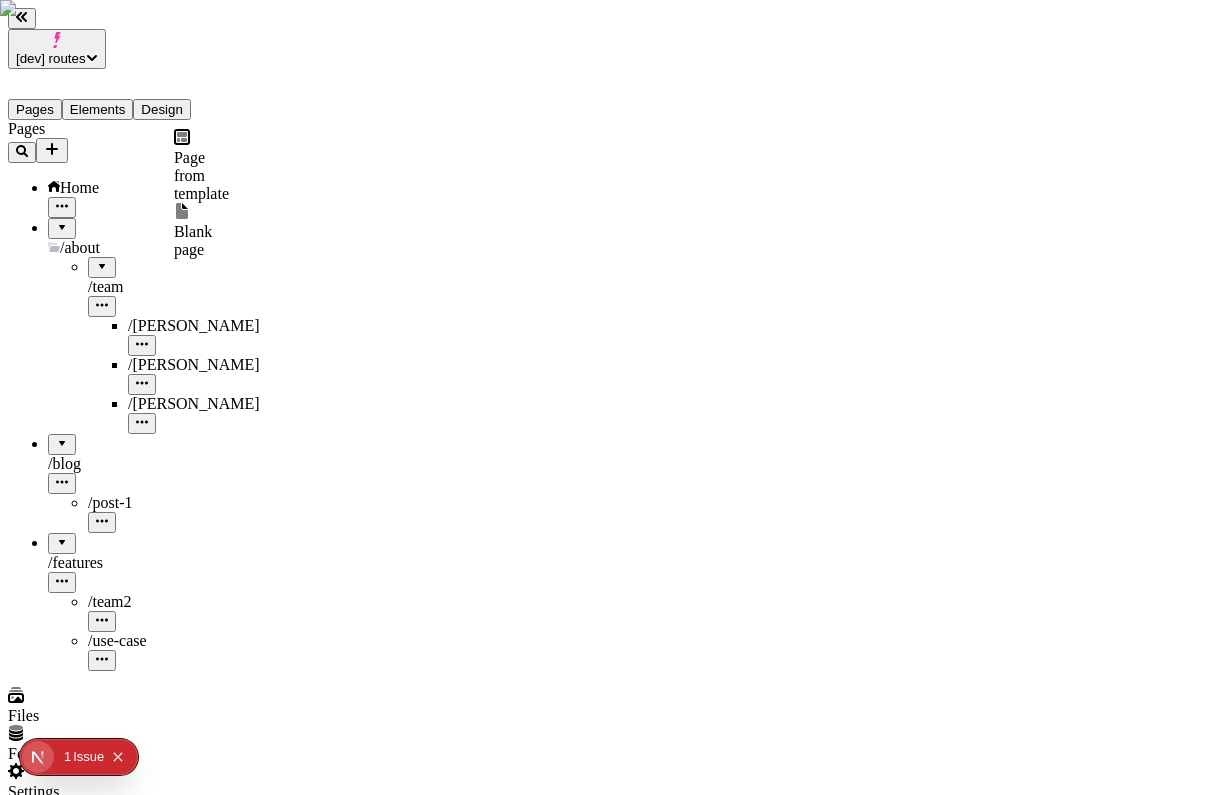 click on "Blank page" at bounding box center (201, 231) 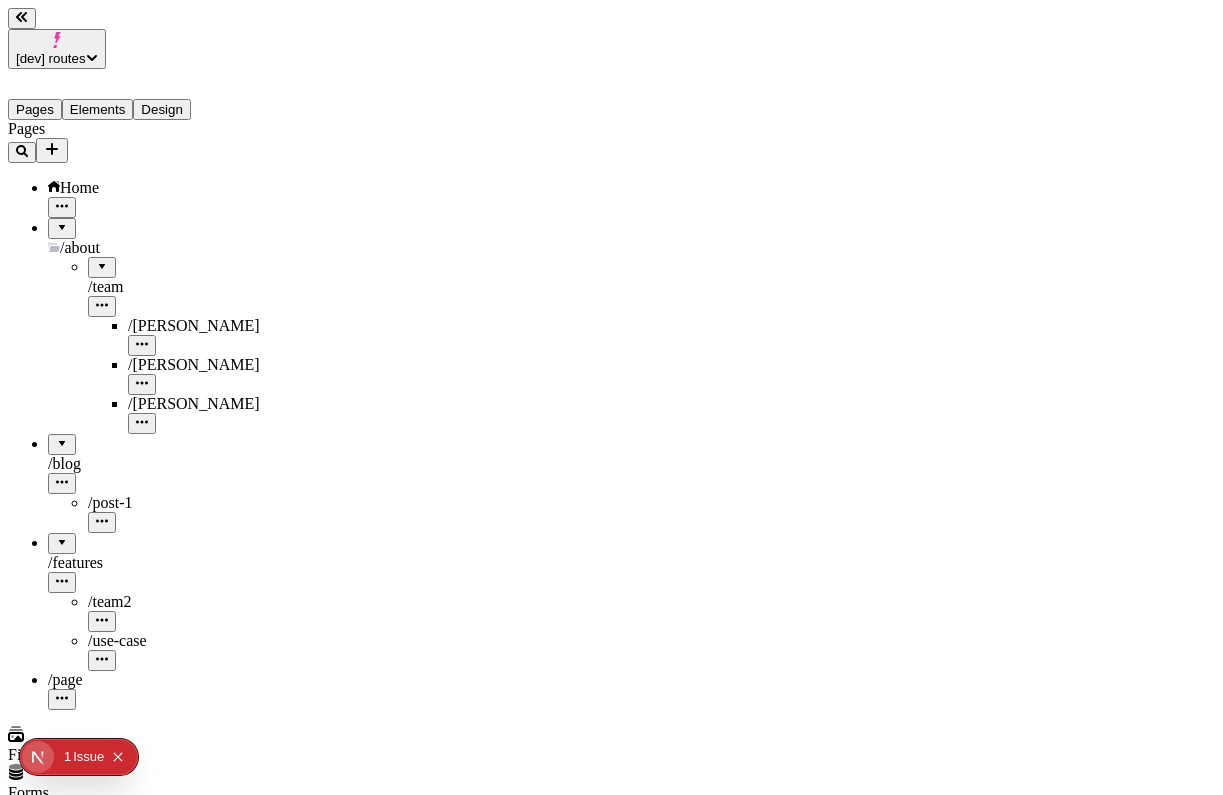 type on "/page" 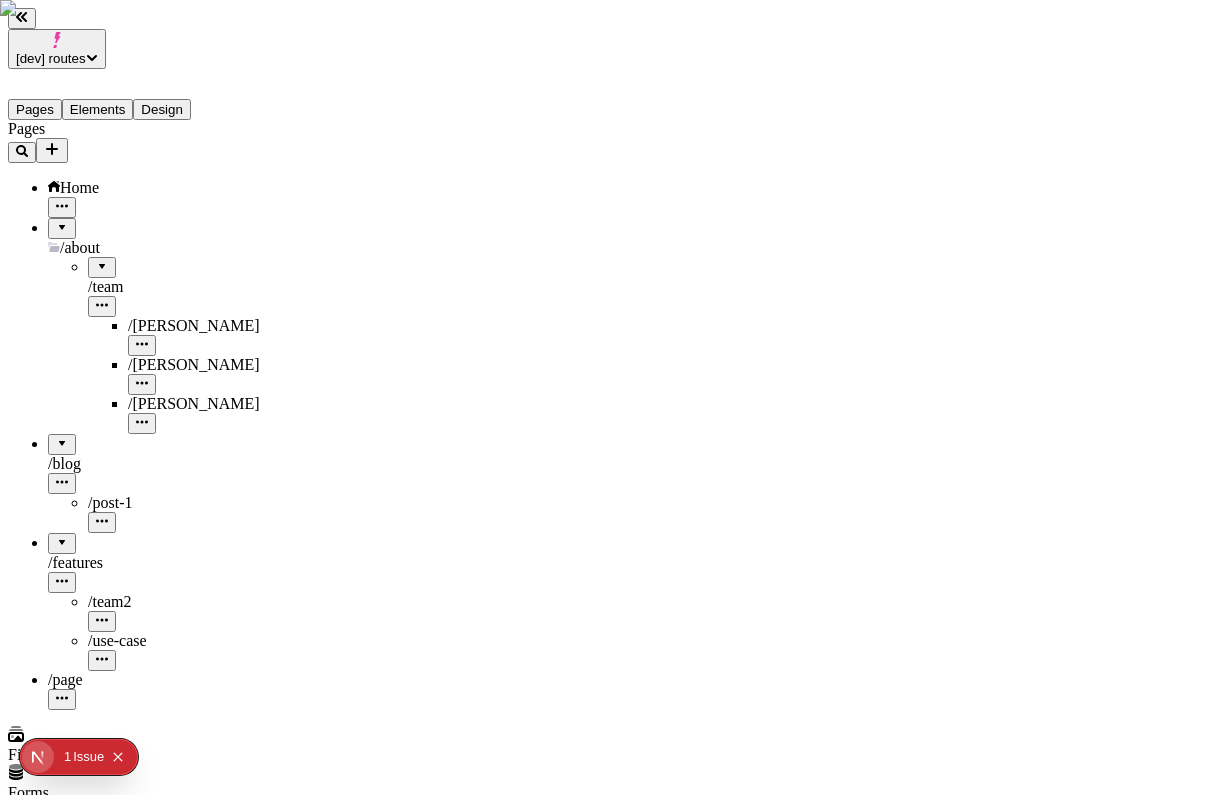 click 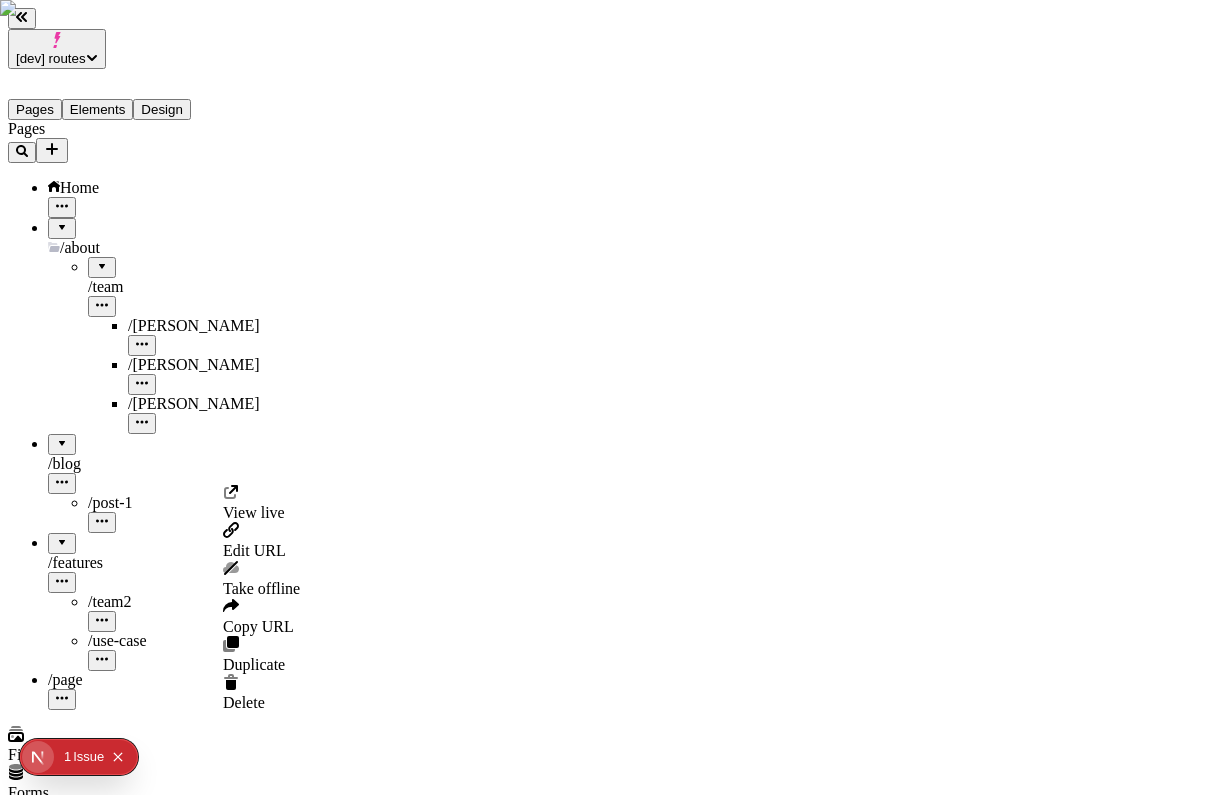 click on "Duplicate" at bounding box center [254, 664] 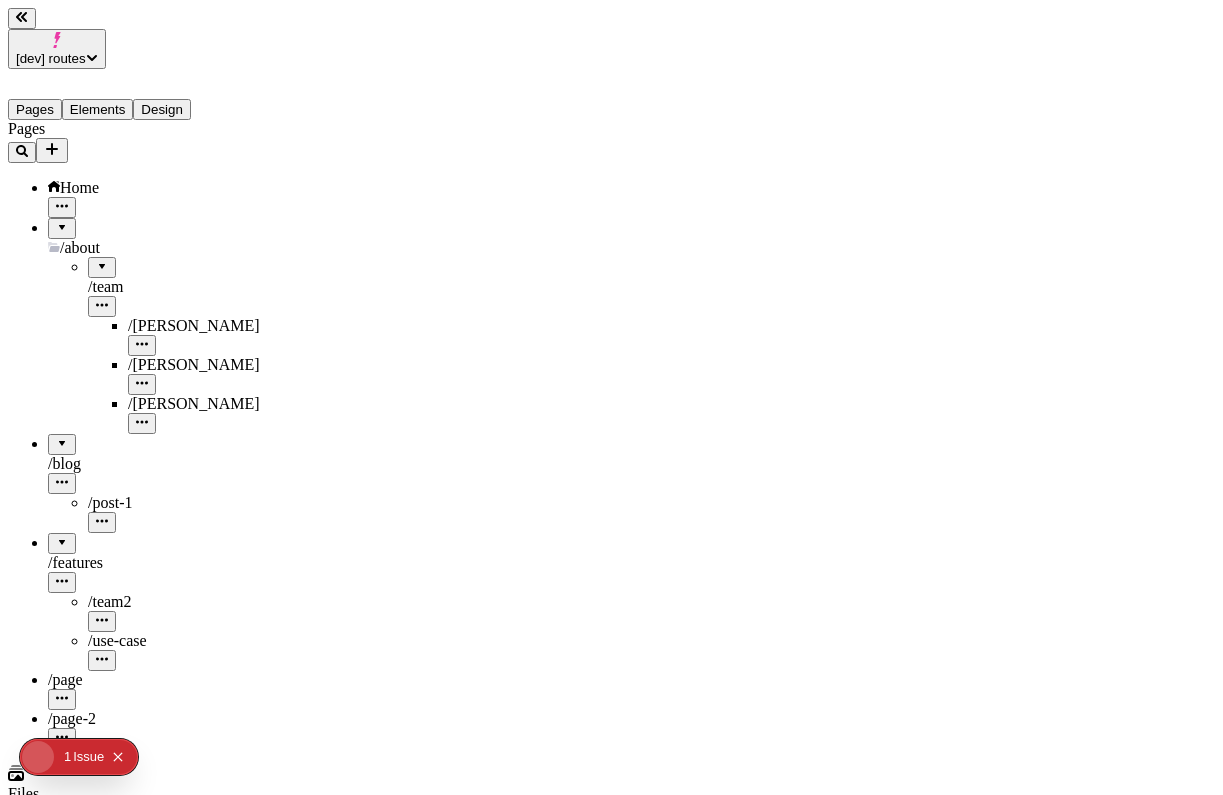 type on "/page-2" 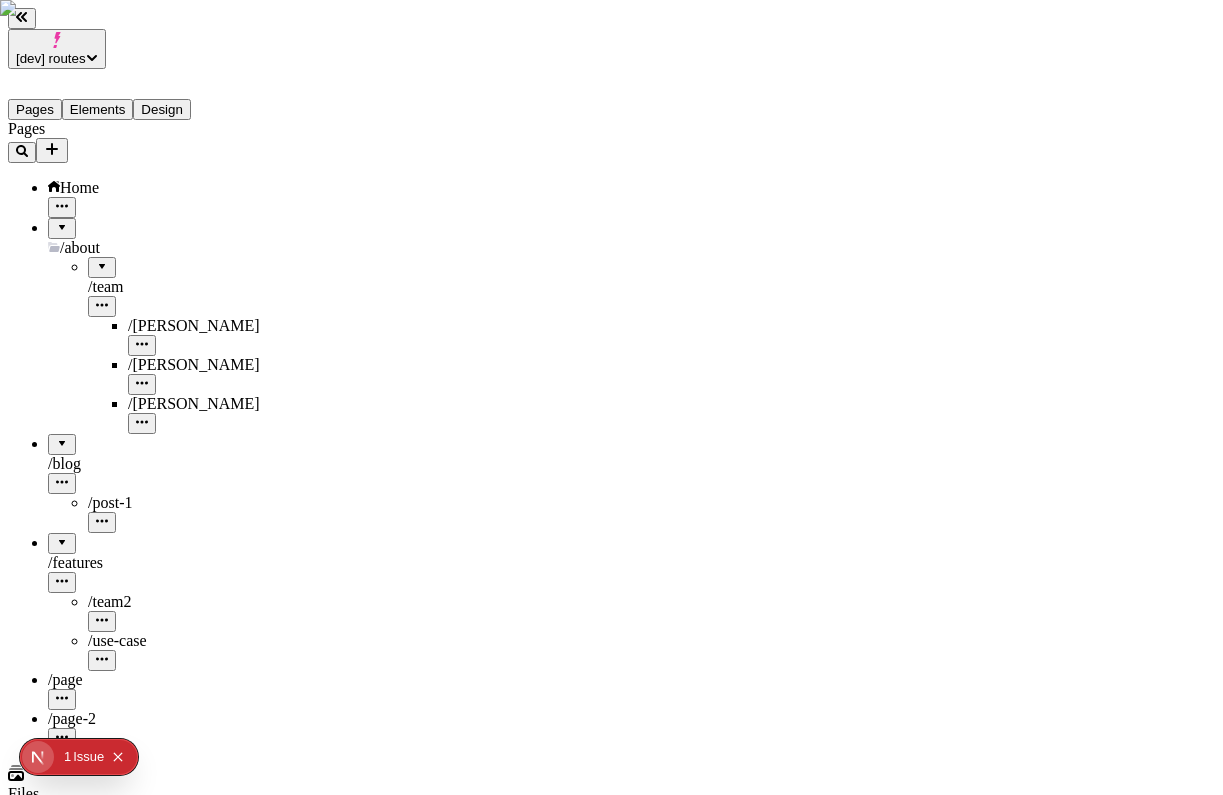 click 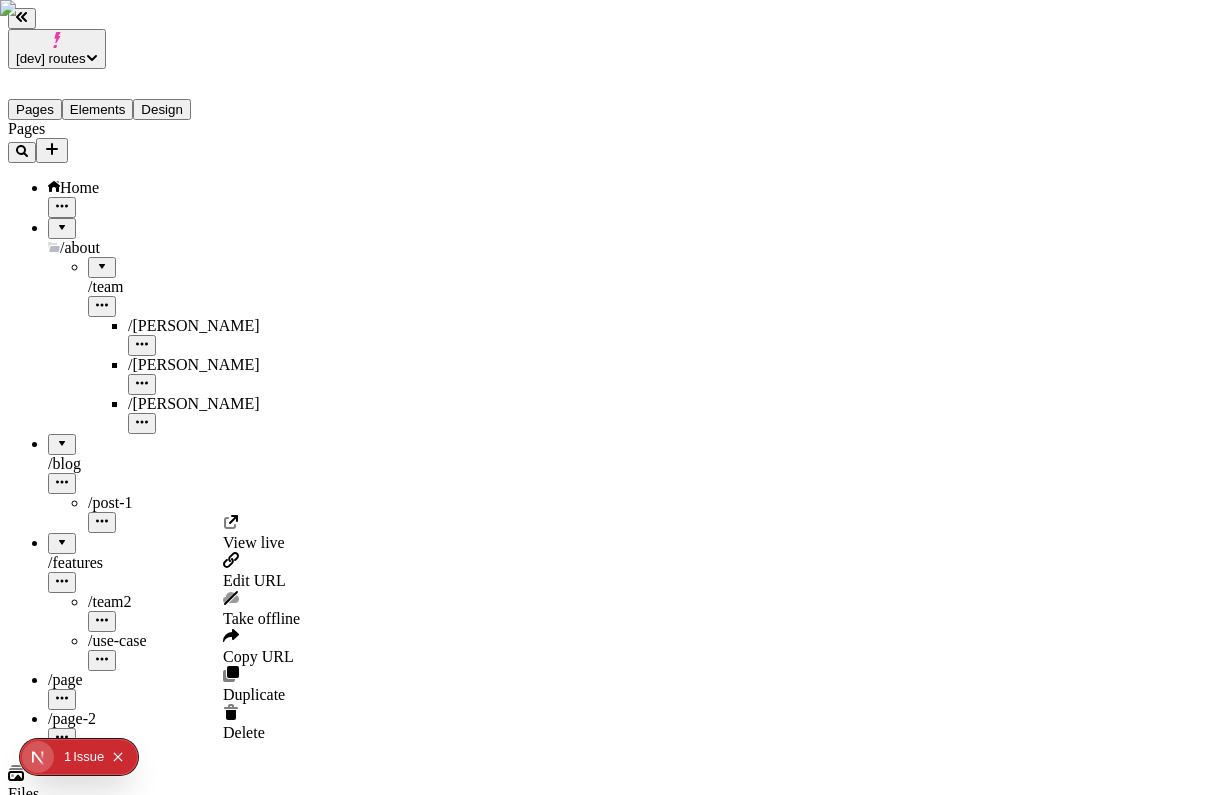 click on "Edit URL" at bounding box center [254, 580] 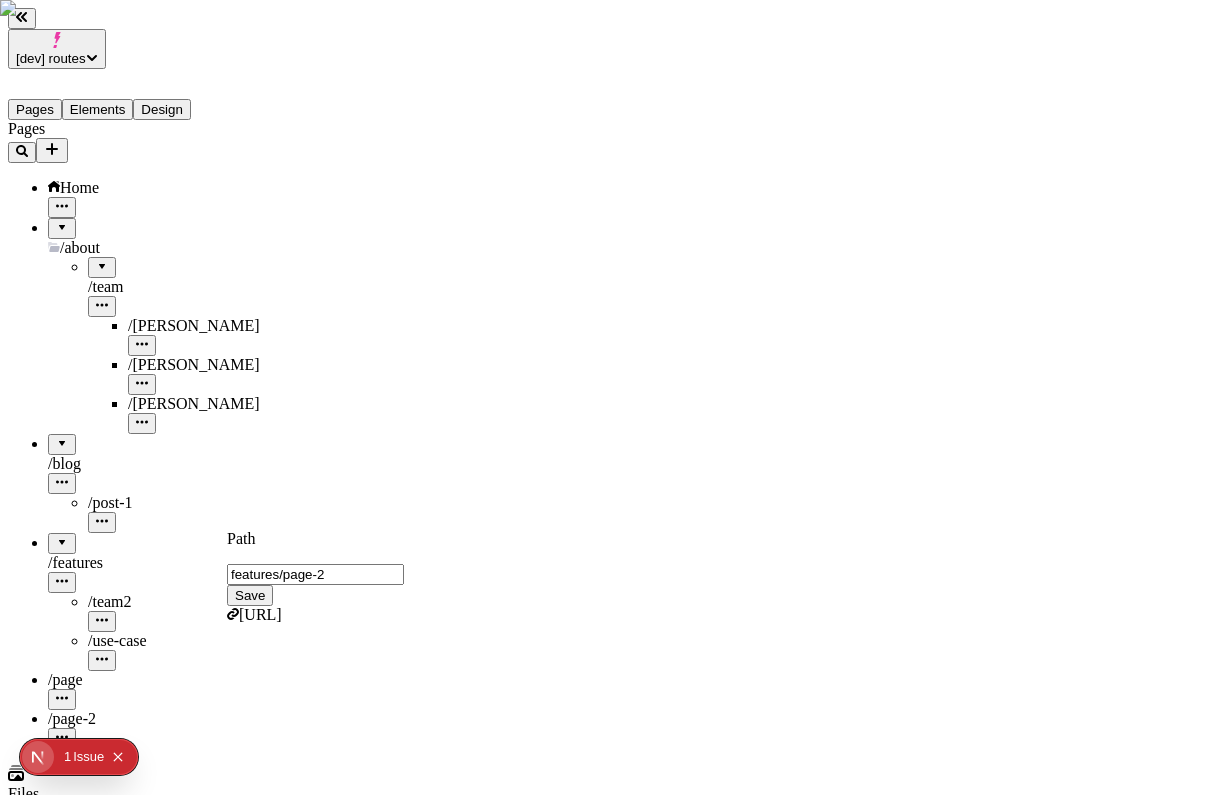 type on "features/page-2" 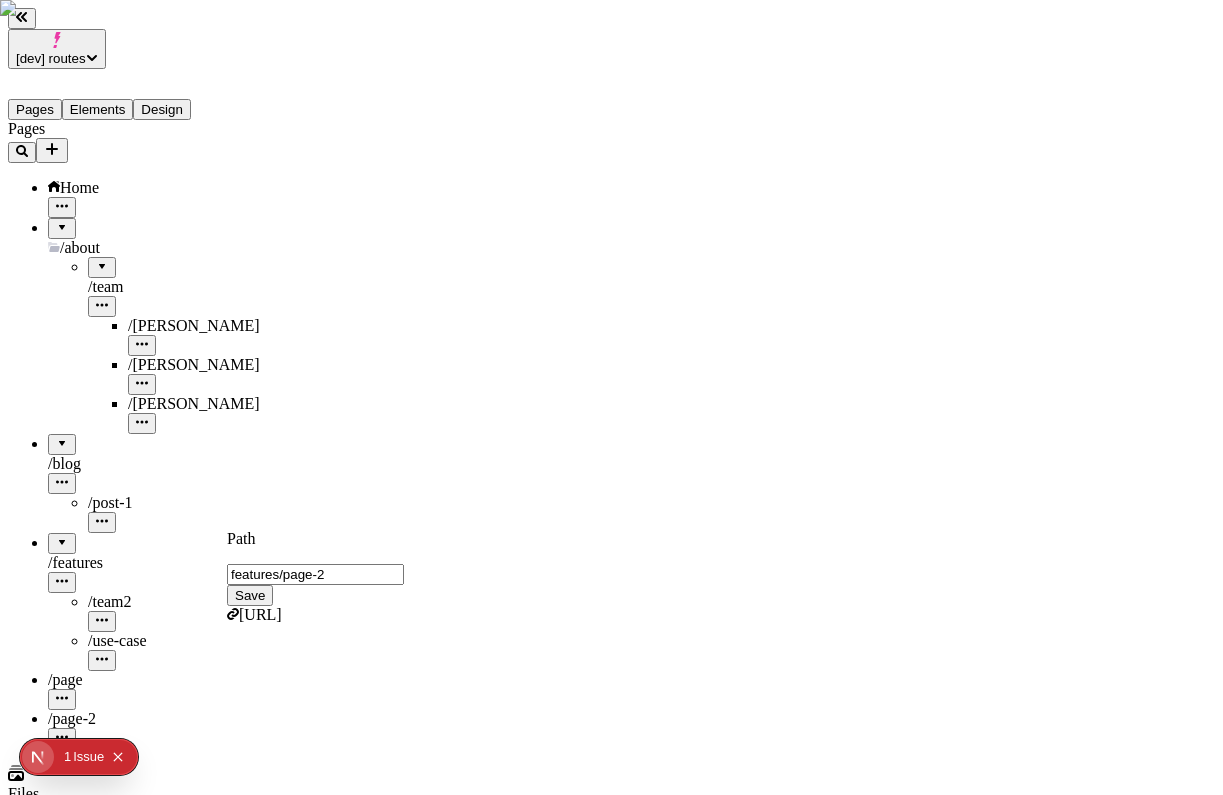 click on "Save" at bounding box center (250, 595) 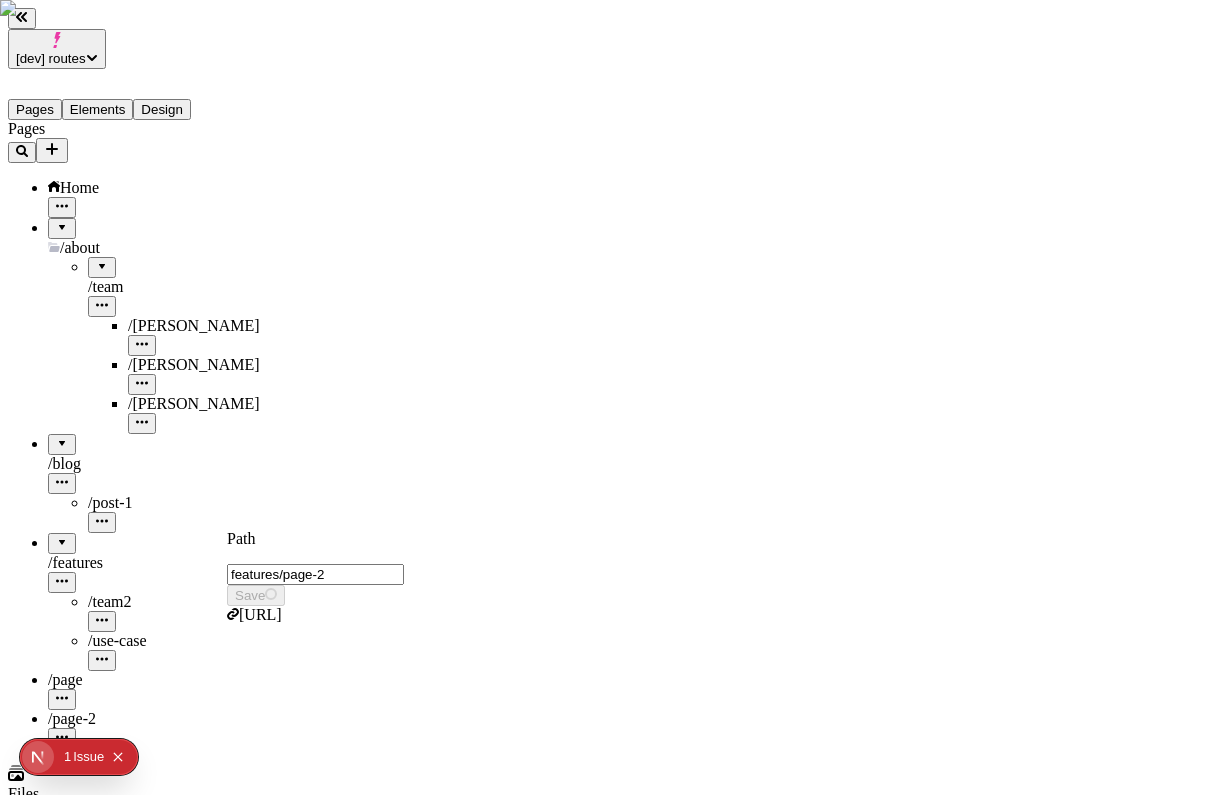 type on "/features/page-2" 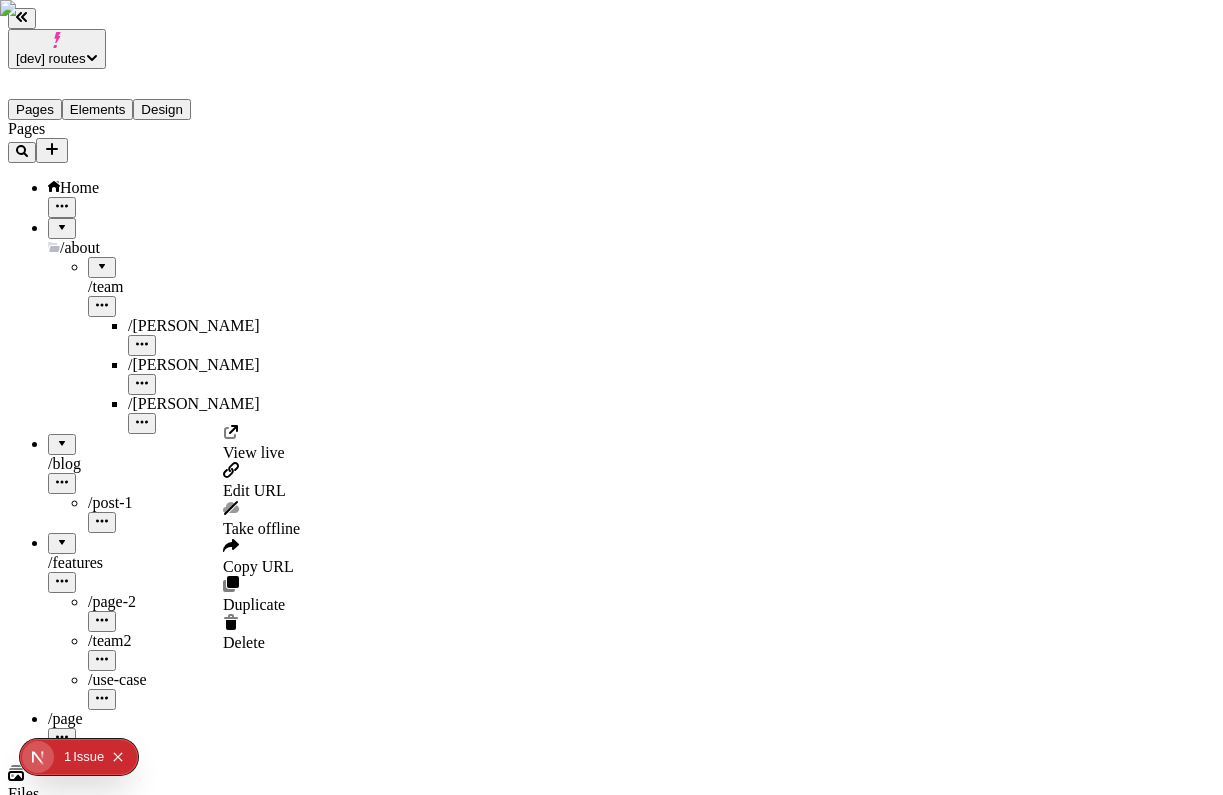 click 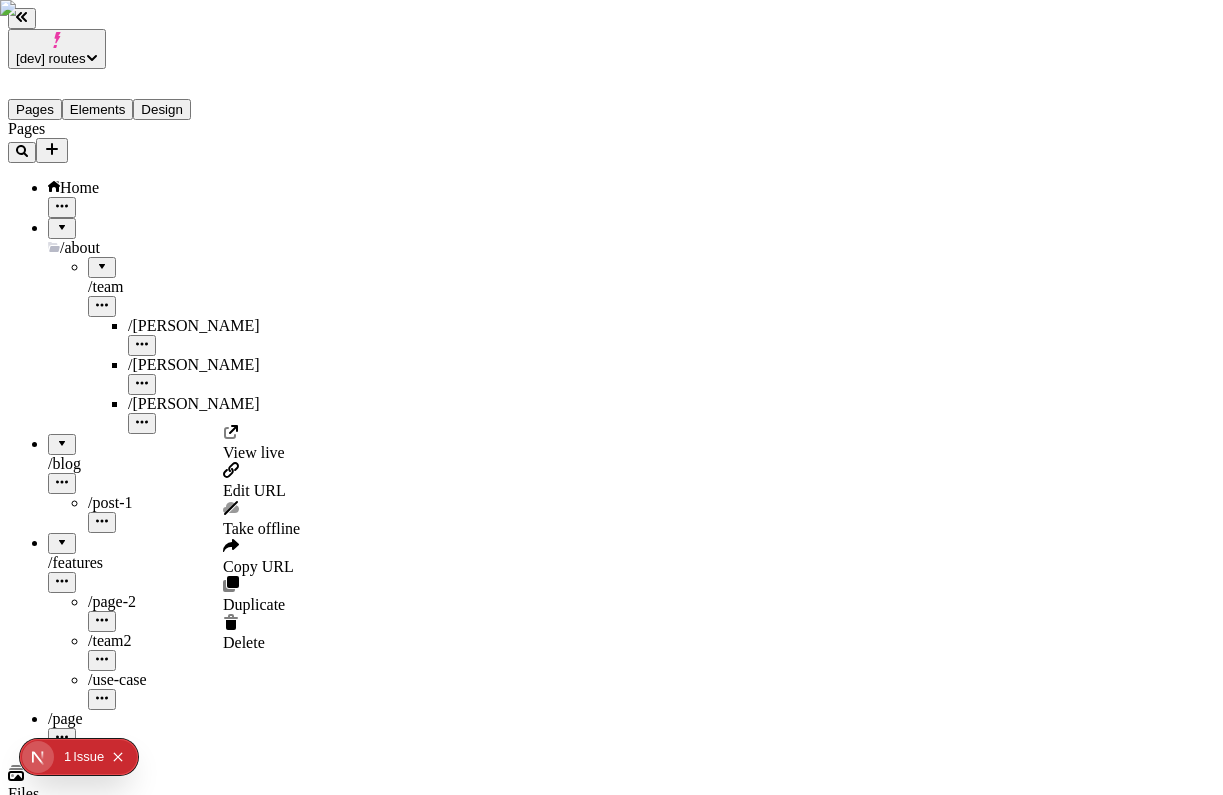 click on "Take offline" at bounding box center [261, 528] 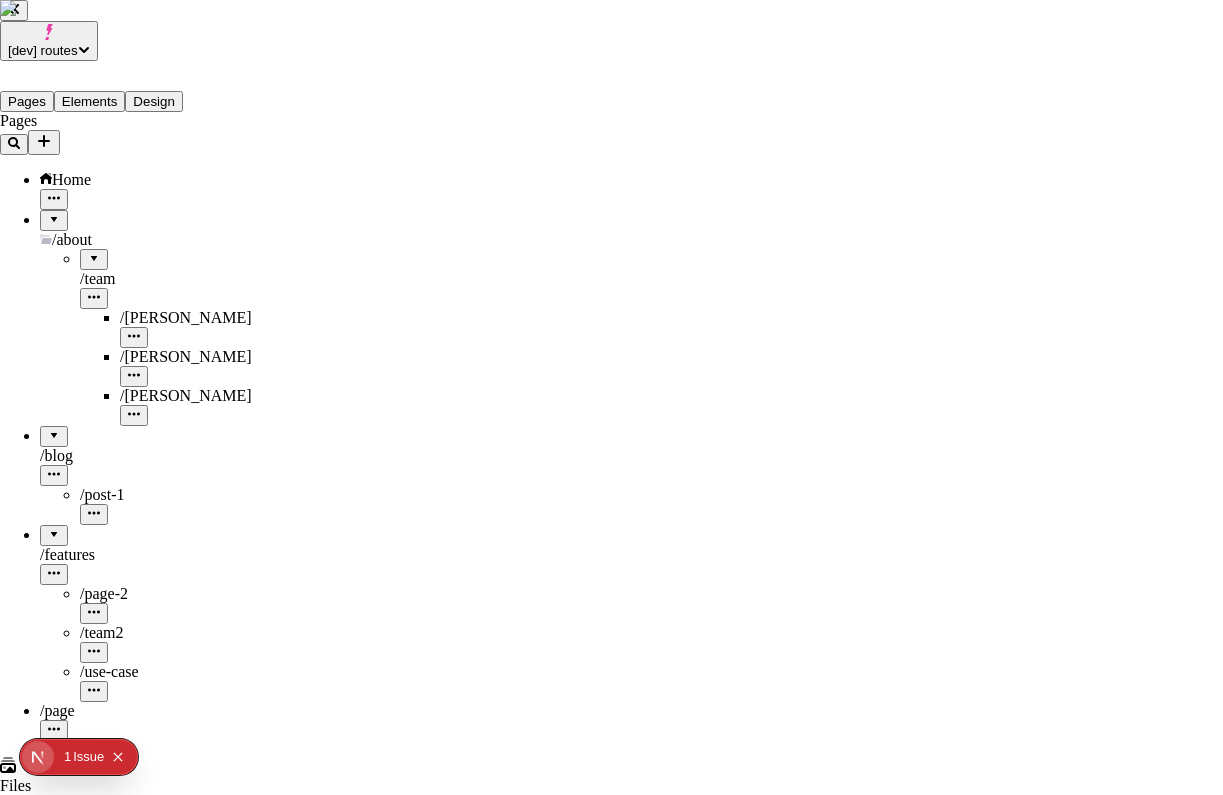 click on "Yes, take offline" at bounding box center (54, 2809) 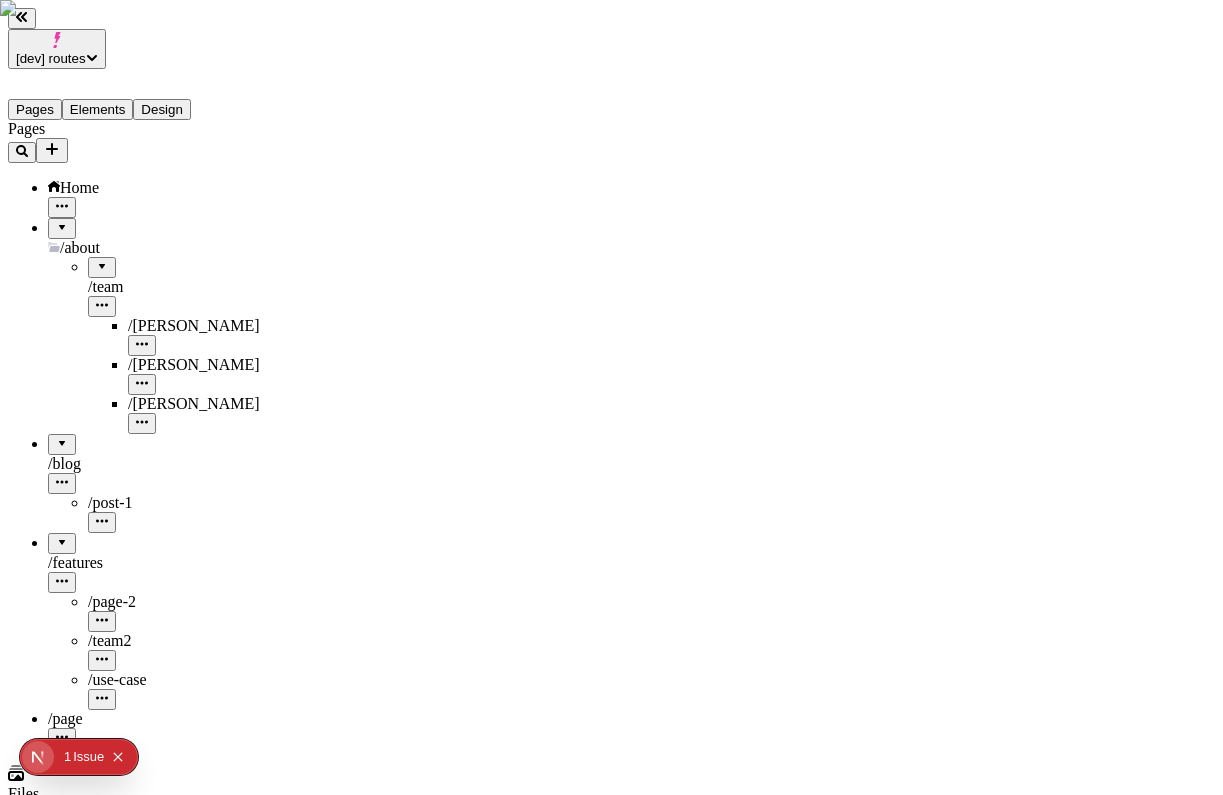 click at bounding box center [60, 2179] 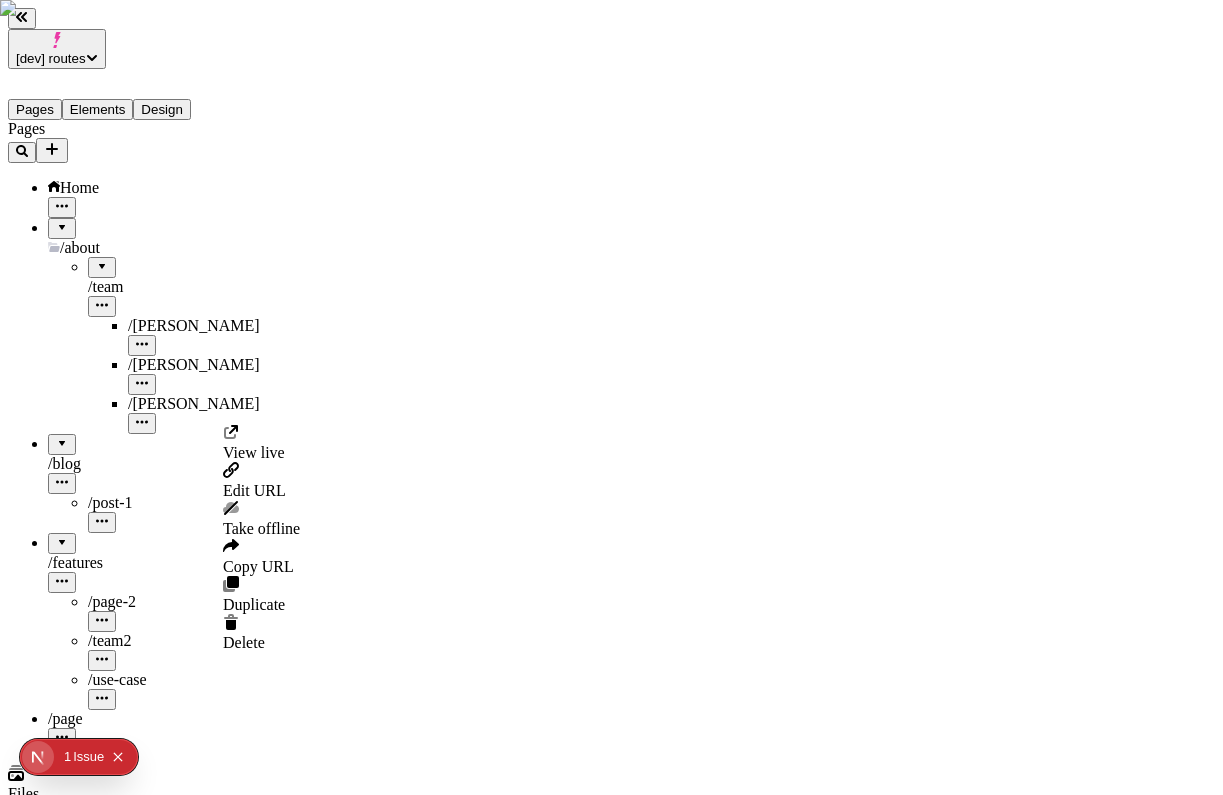 click 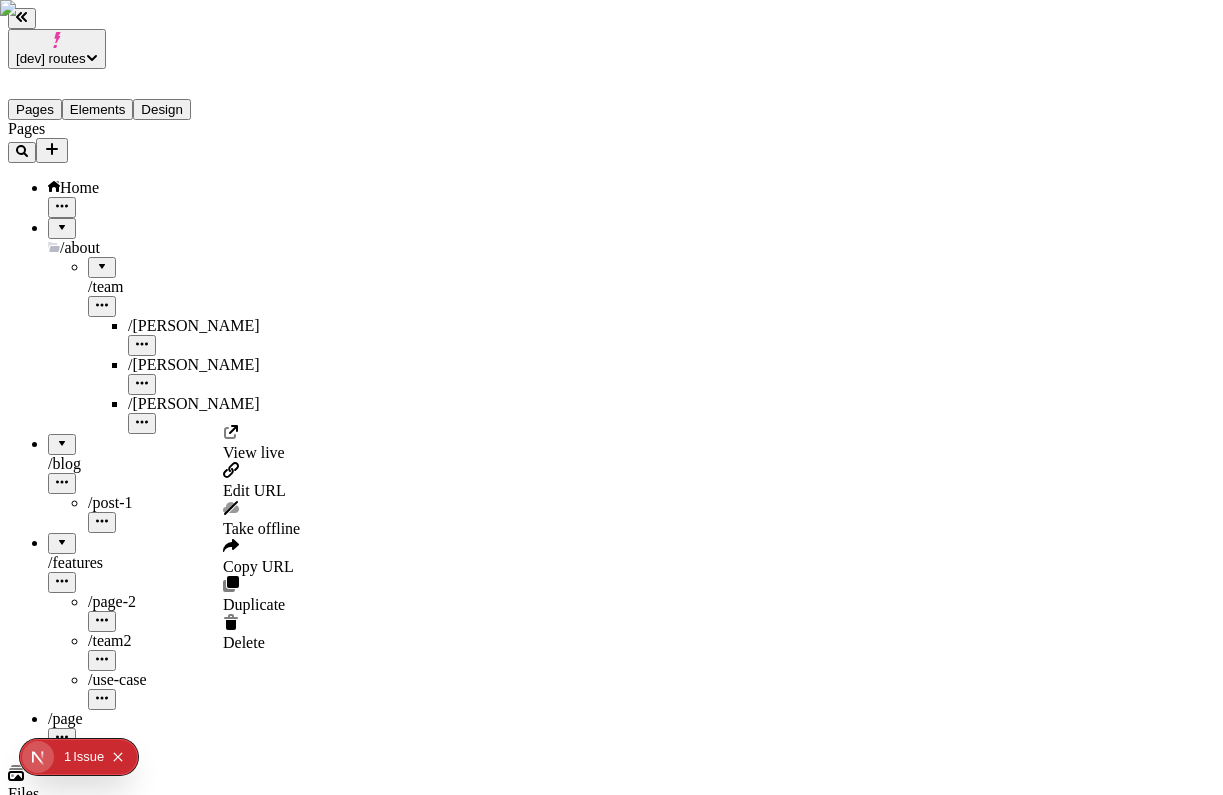 click on "Duplicate" at bounding box center [254, 604] 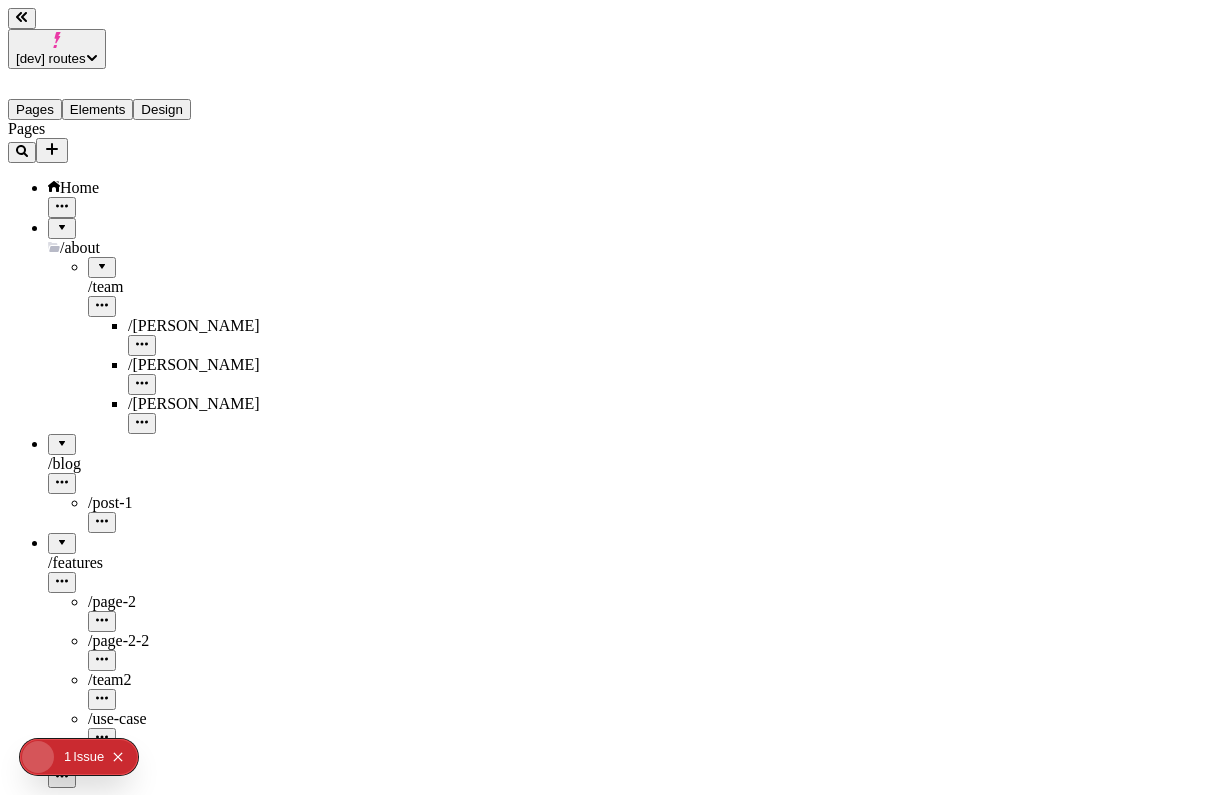 type on "/features/page-2-2" 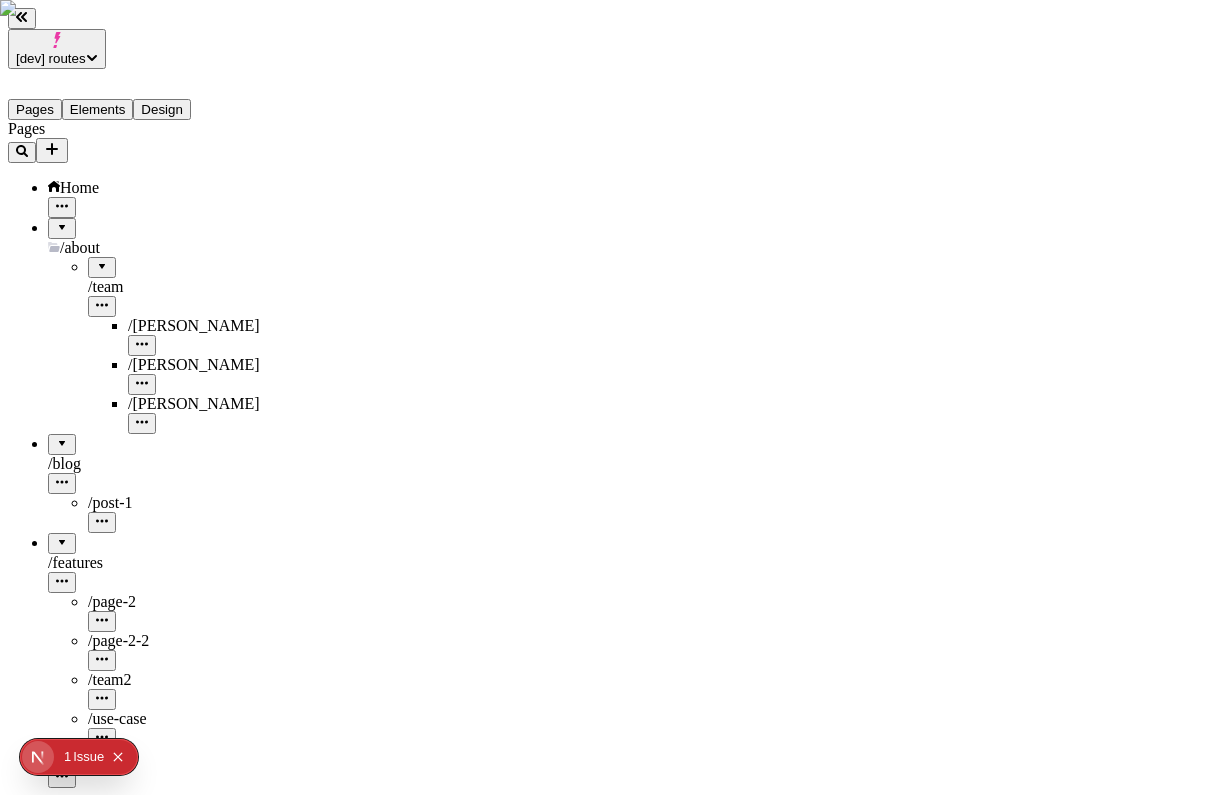 click on "/ miguel" at bounding box center (188, 404) 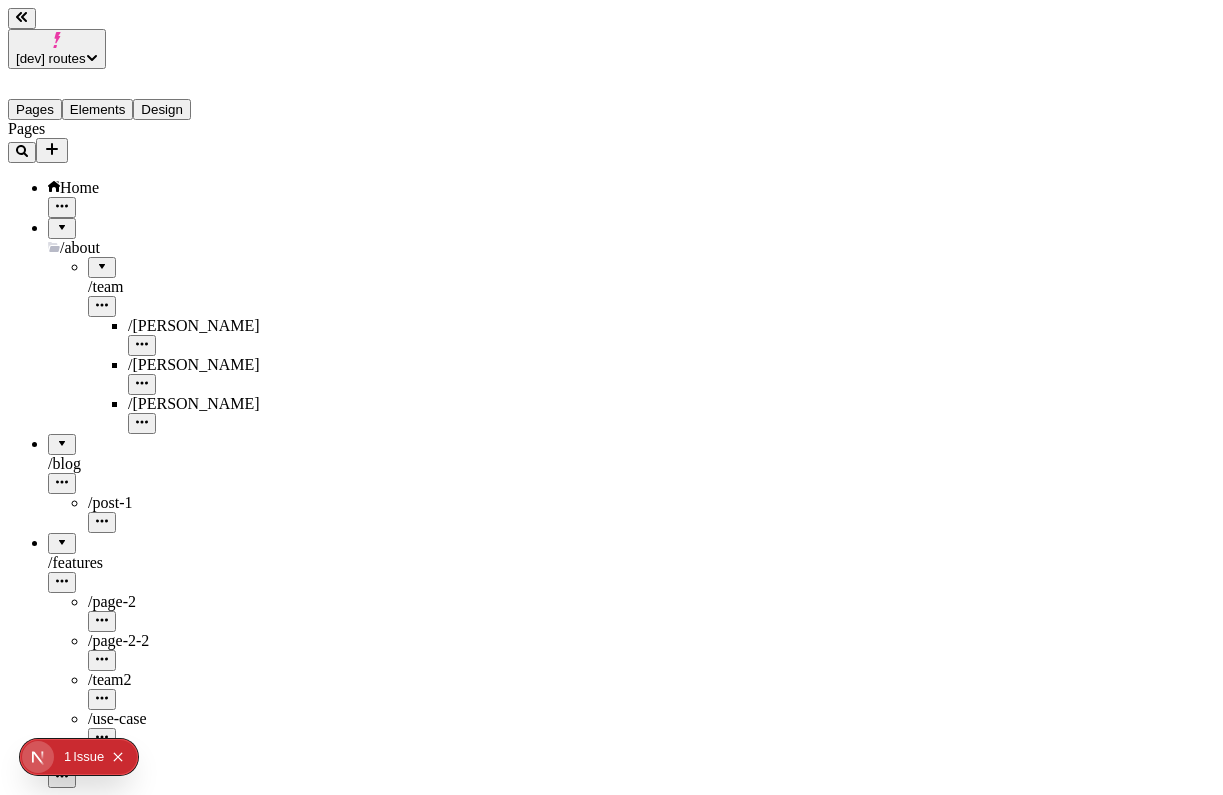 click at bounding box center (142, 423) 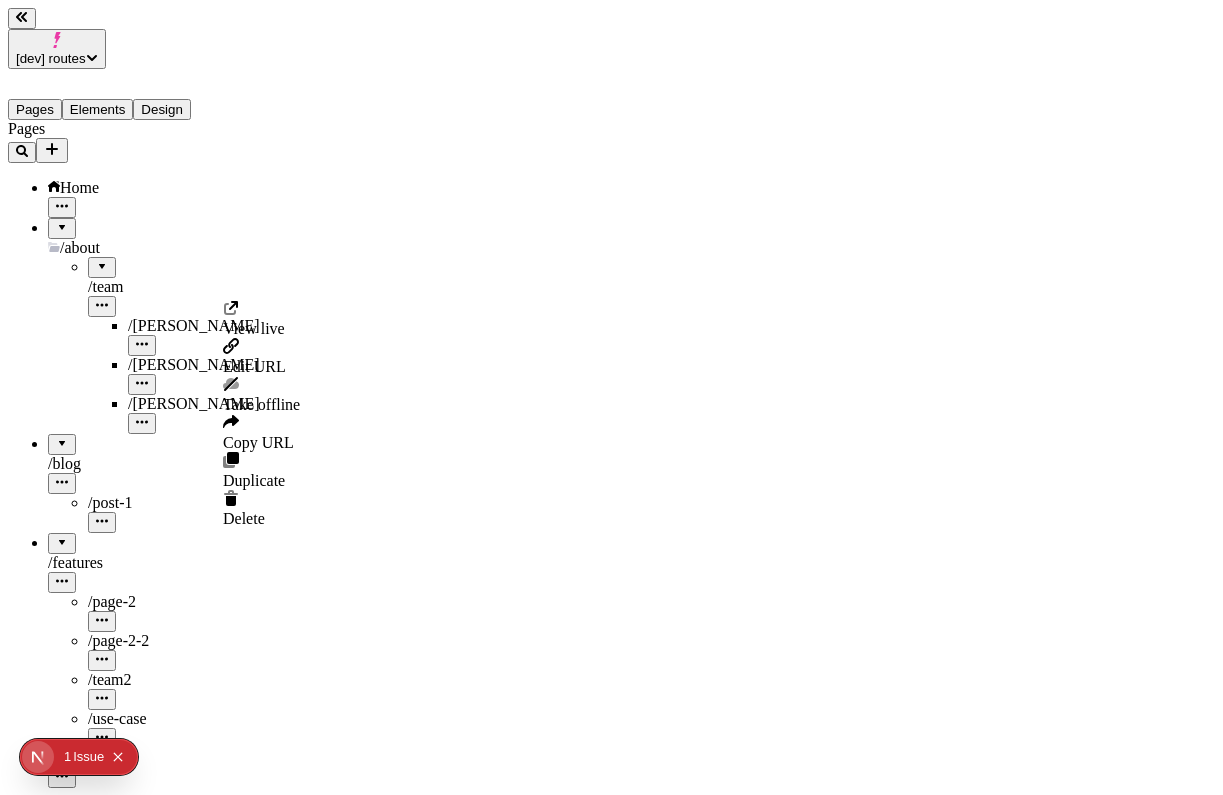 click on "View live" at bounding box center [254, 328] 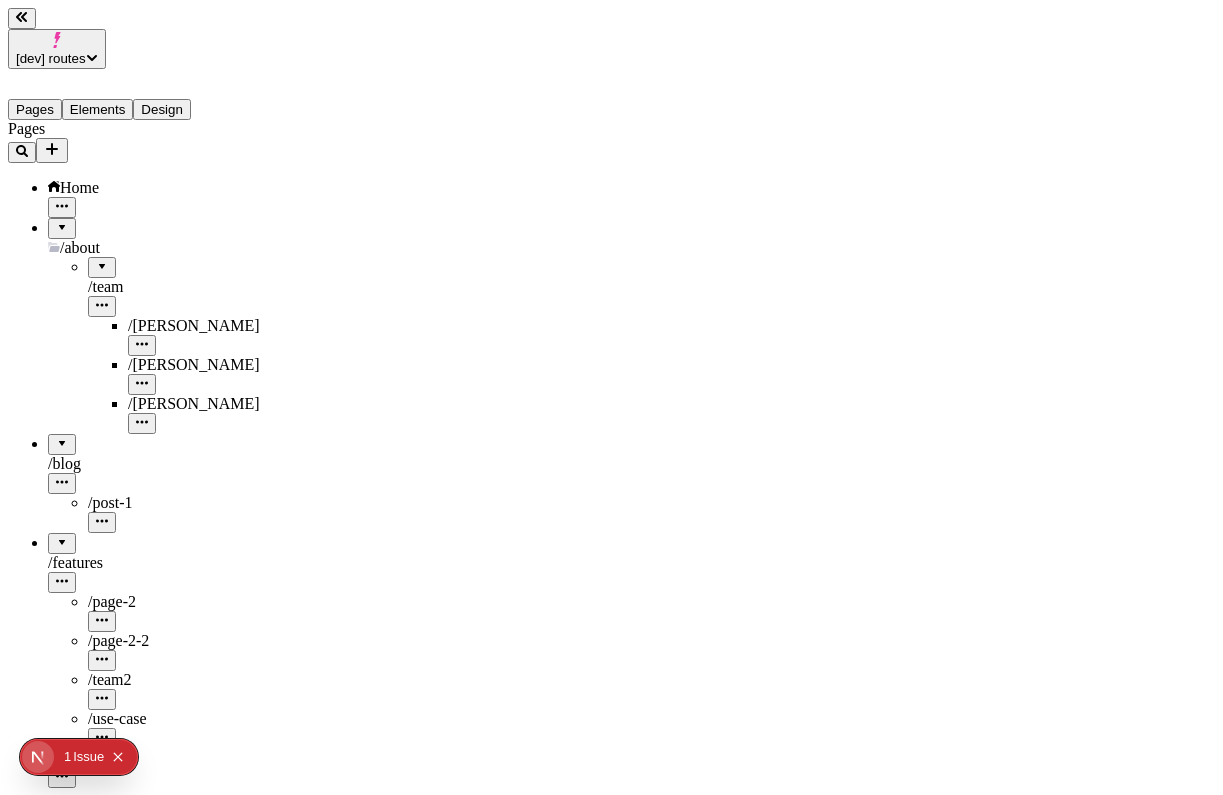 click on "/ miguel" at bounding box center (188, 414) 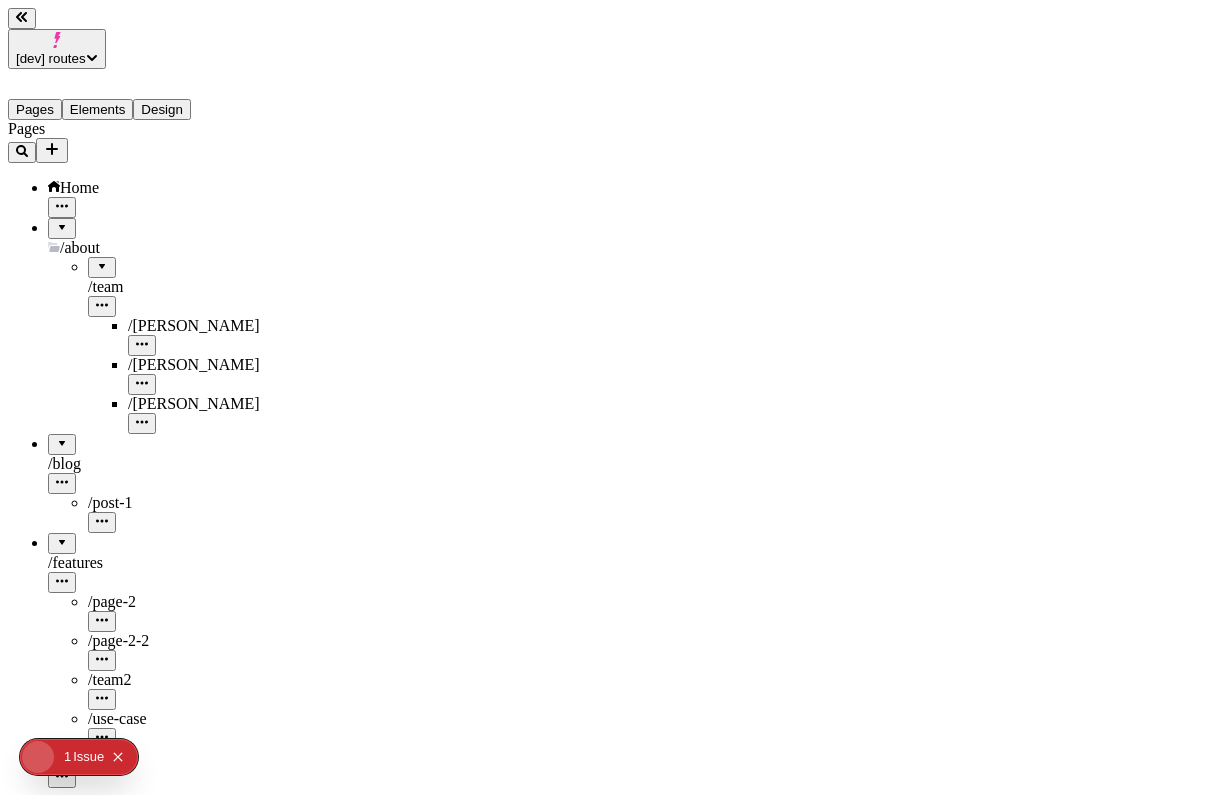 click 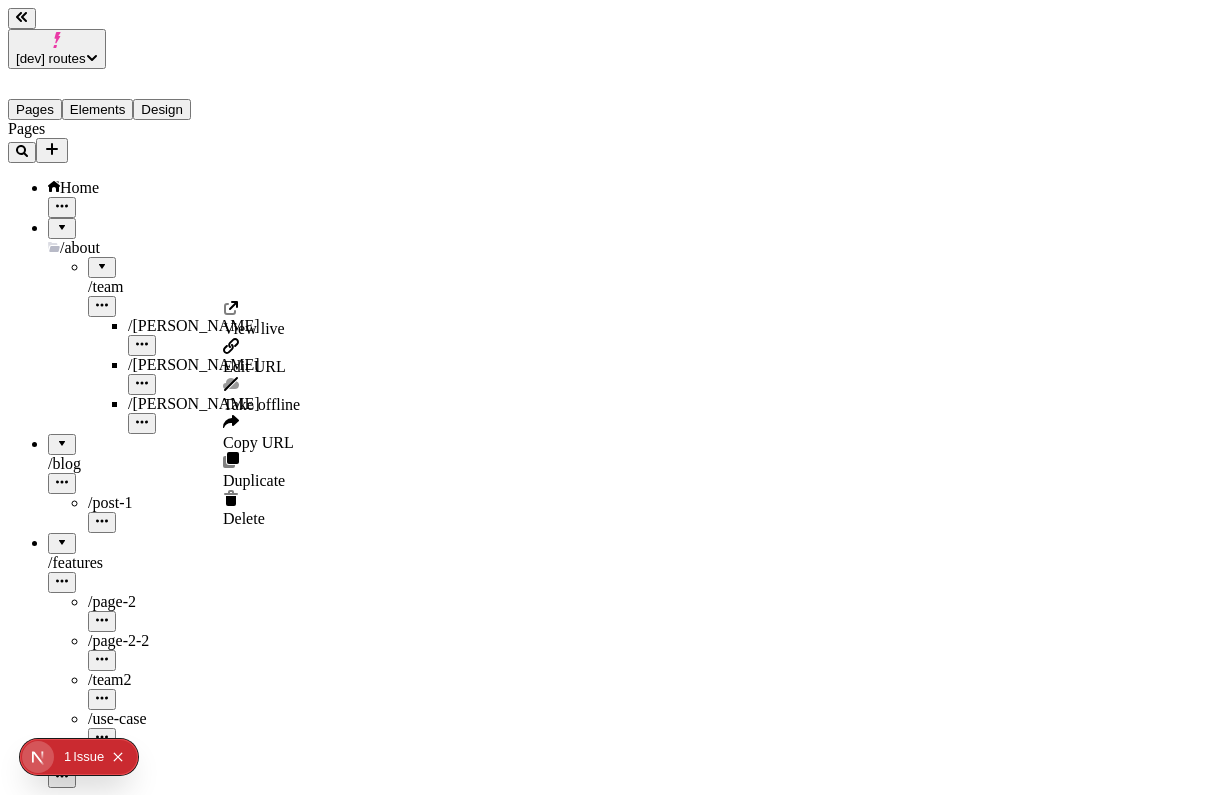 click on "Take offline" at bounding box center (261, 395) 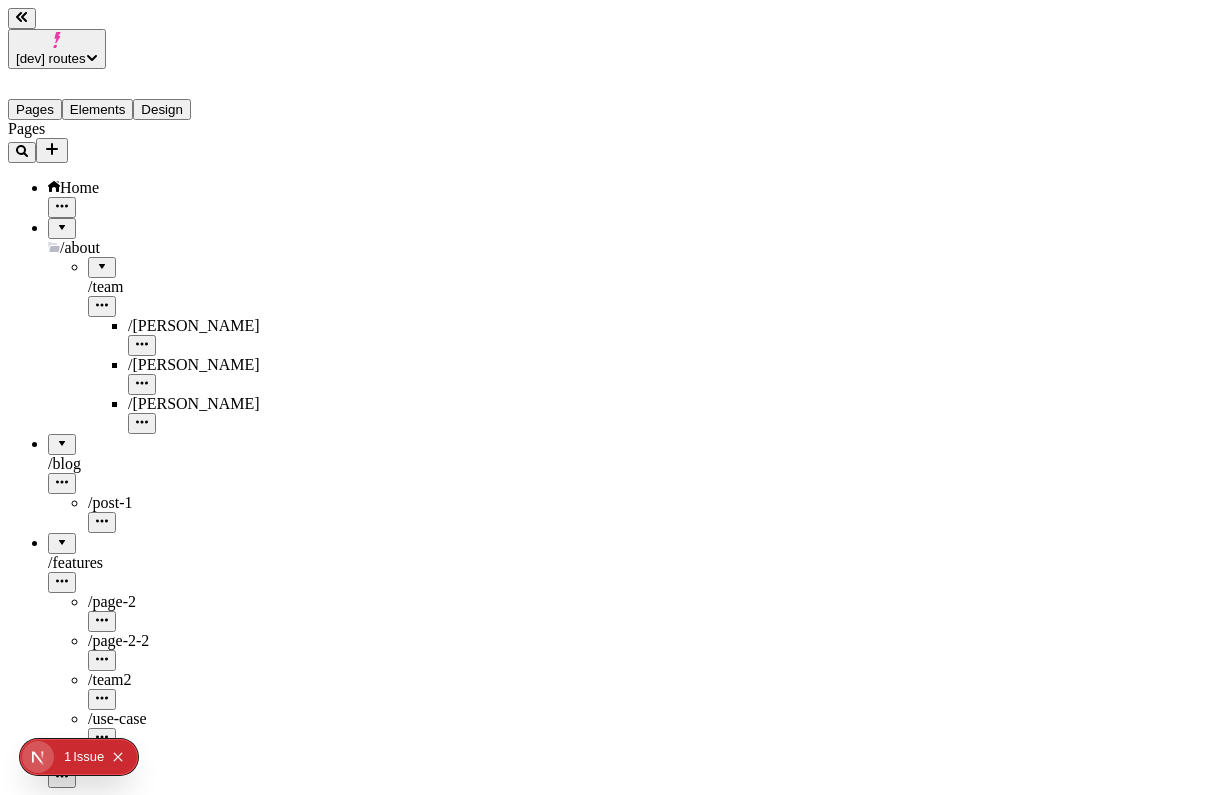 type 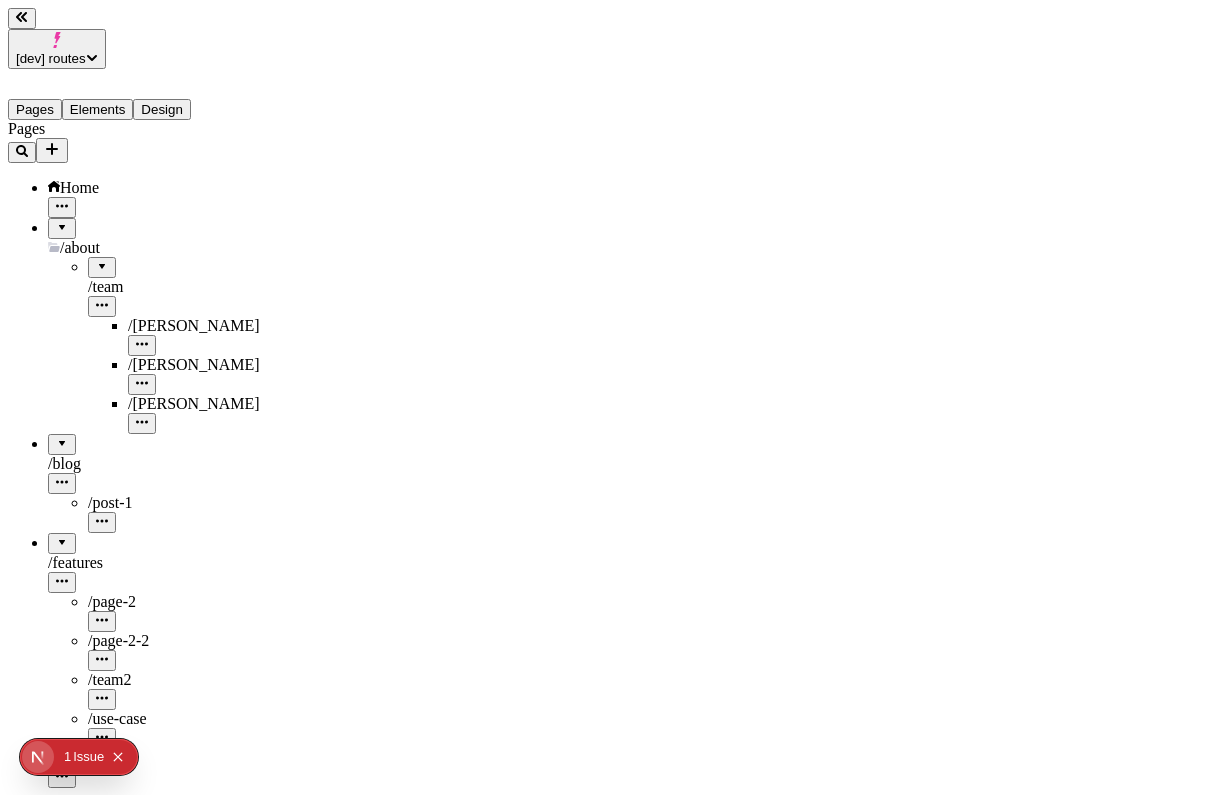 click at bounding box center [142, 384] 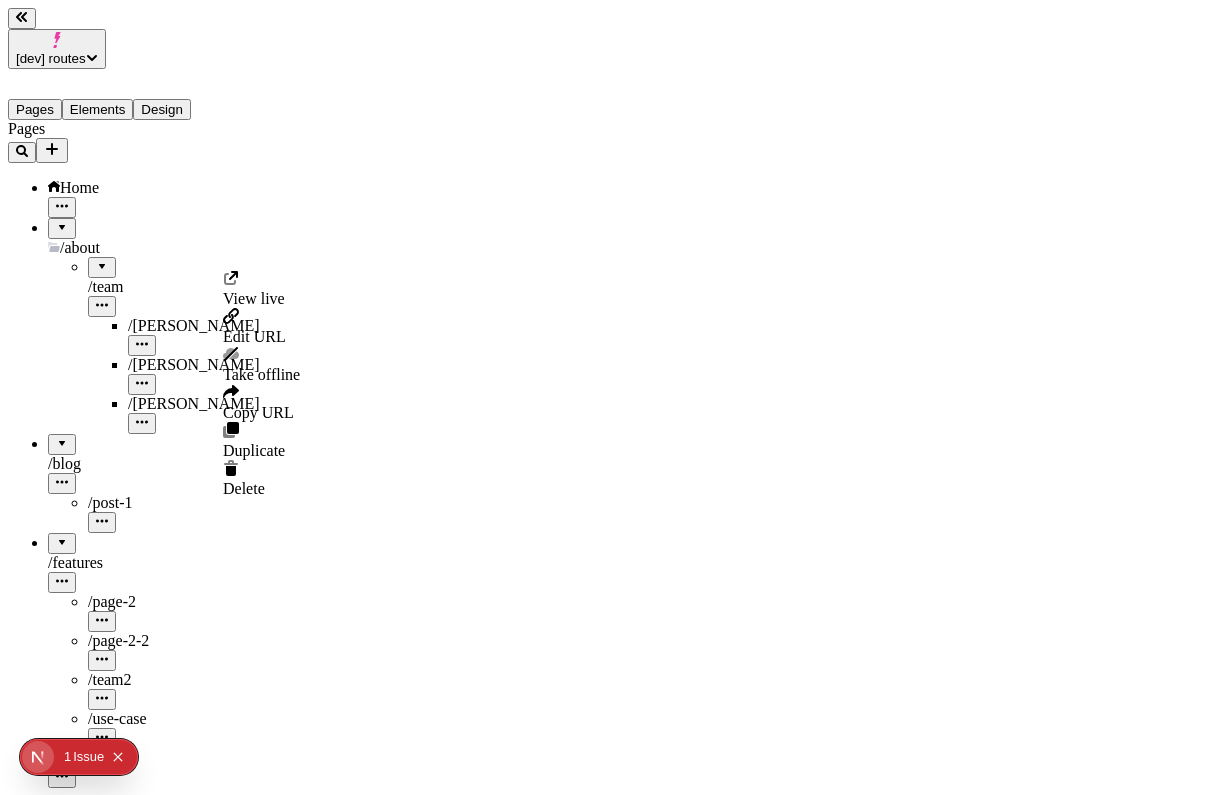 click on "/ team" at bounding box center [168, 287] 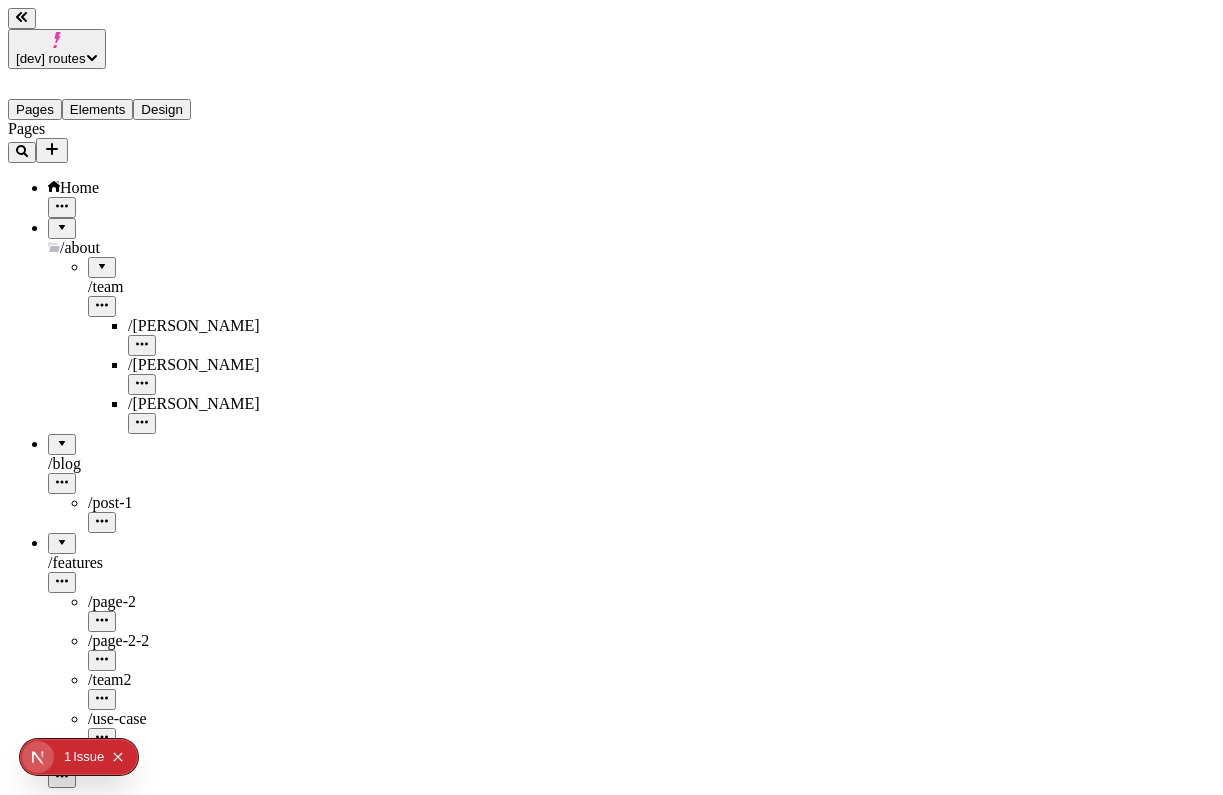 click on "/ about" at bounding box center [148, 248] 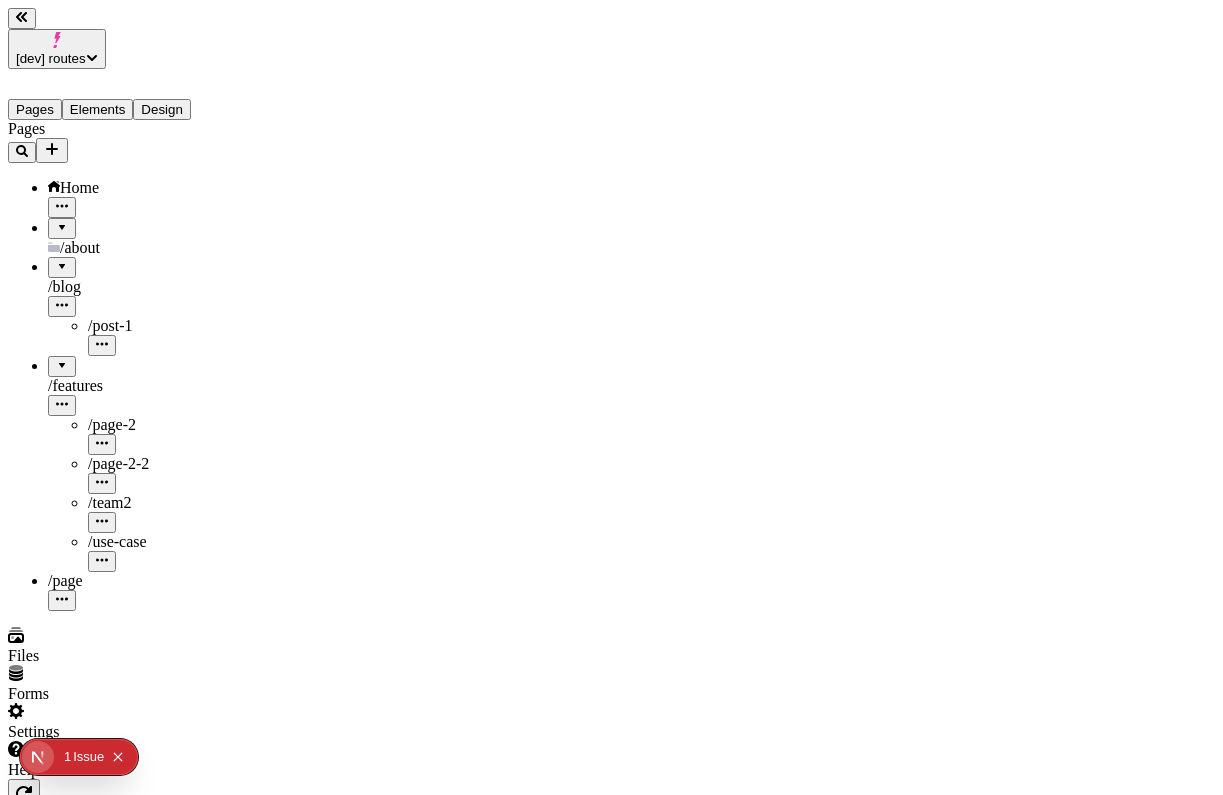 click on "/ about" at bounding box center [148, 248] 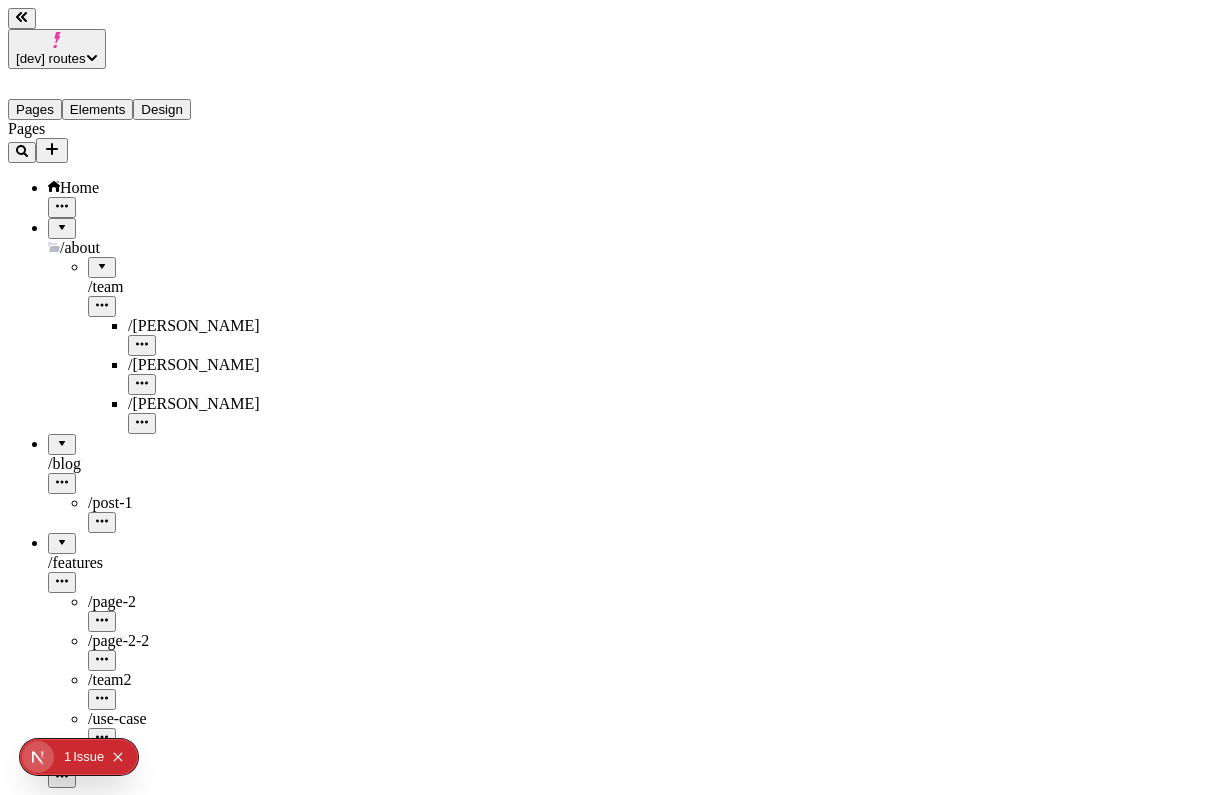 click at bounding box center (62, 221) 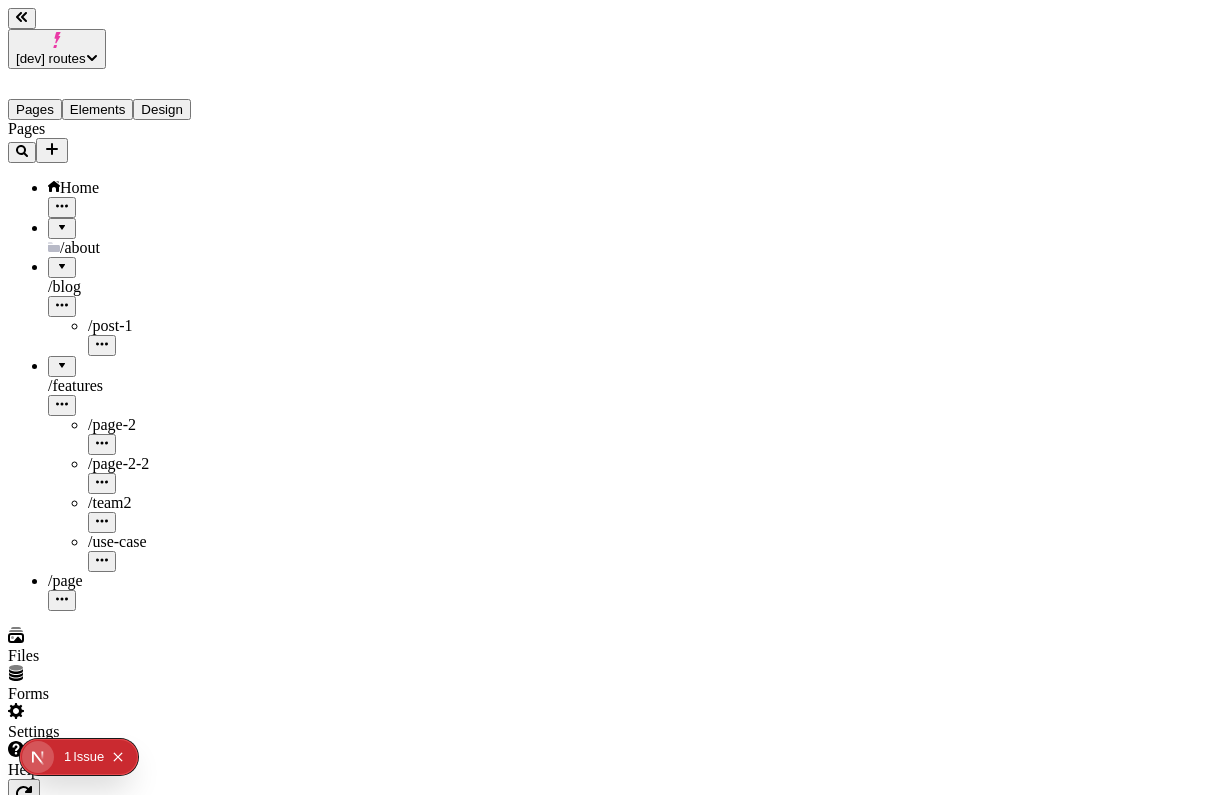 click at bounding box center (62, 221) 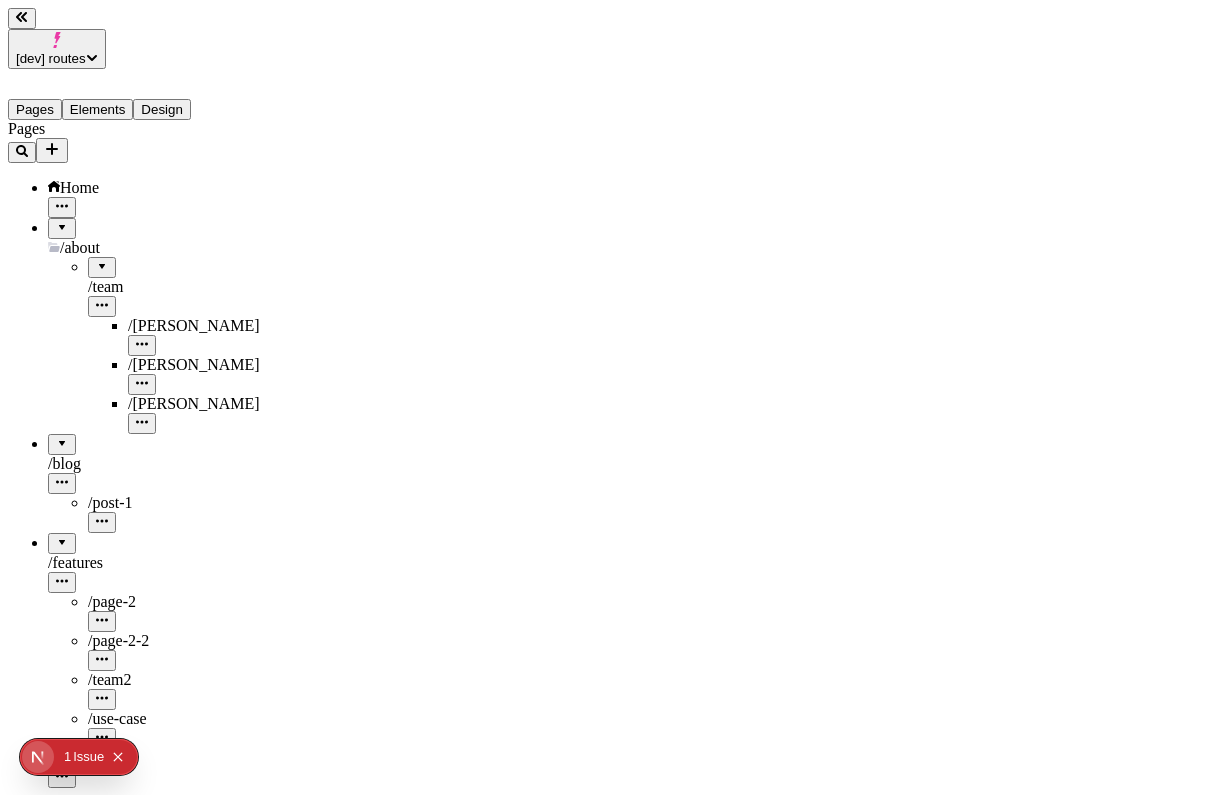 click at bounding box center [102, 260] 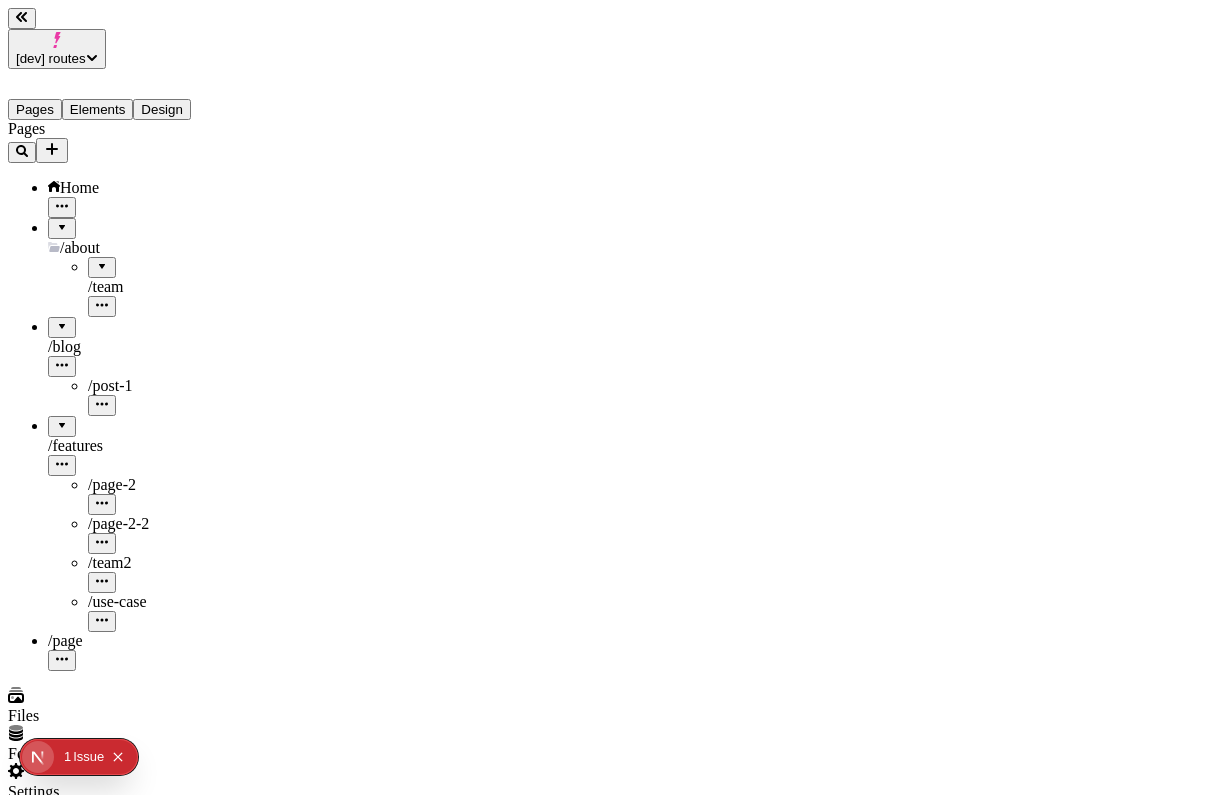 click at bounding box center [102, 260] 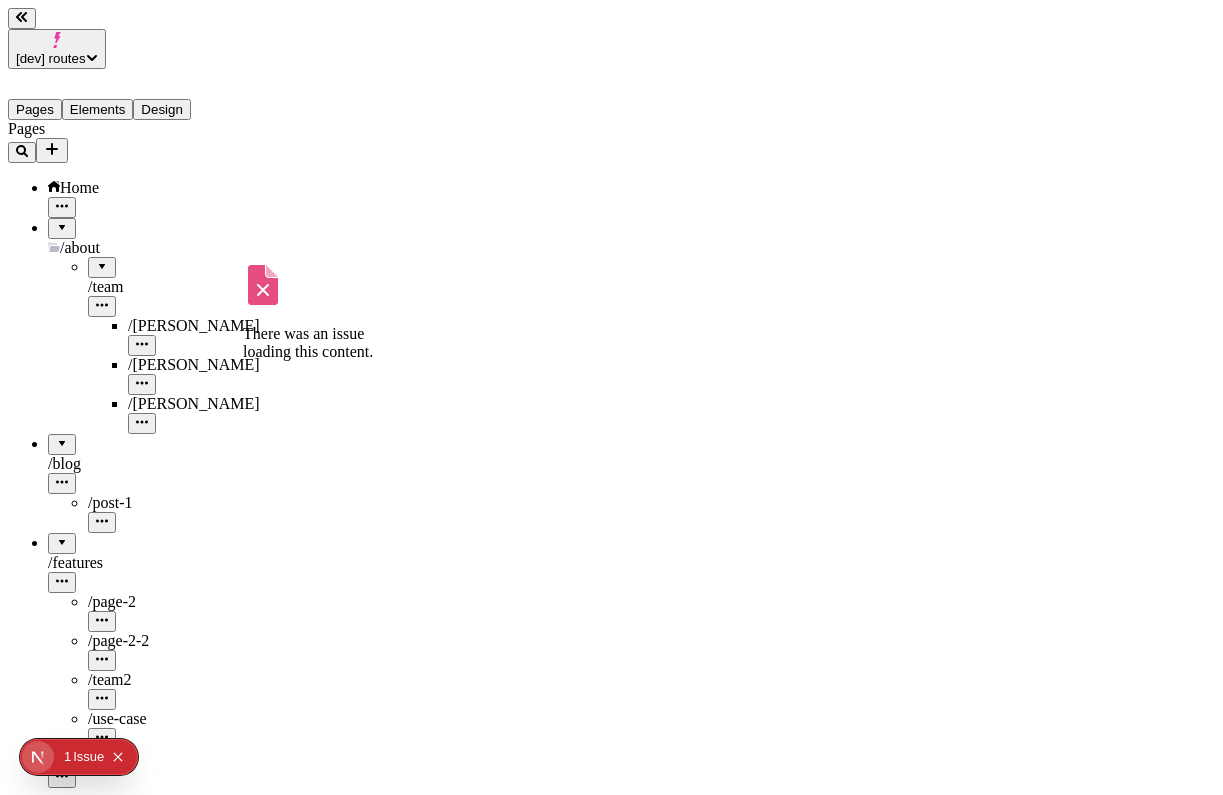 click at bounding box center [62, 437] 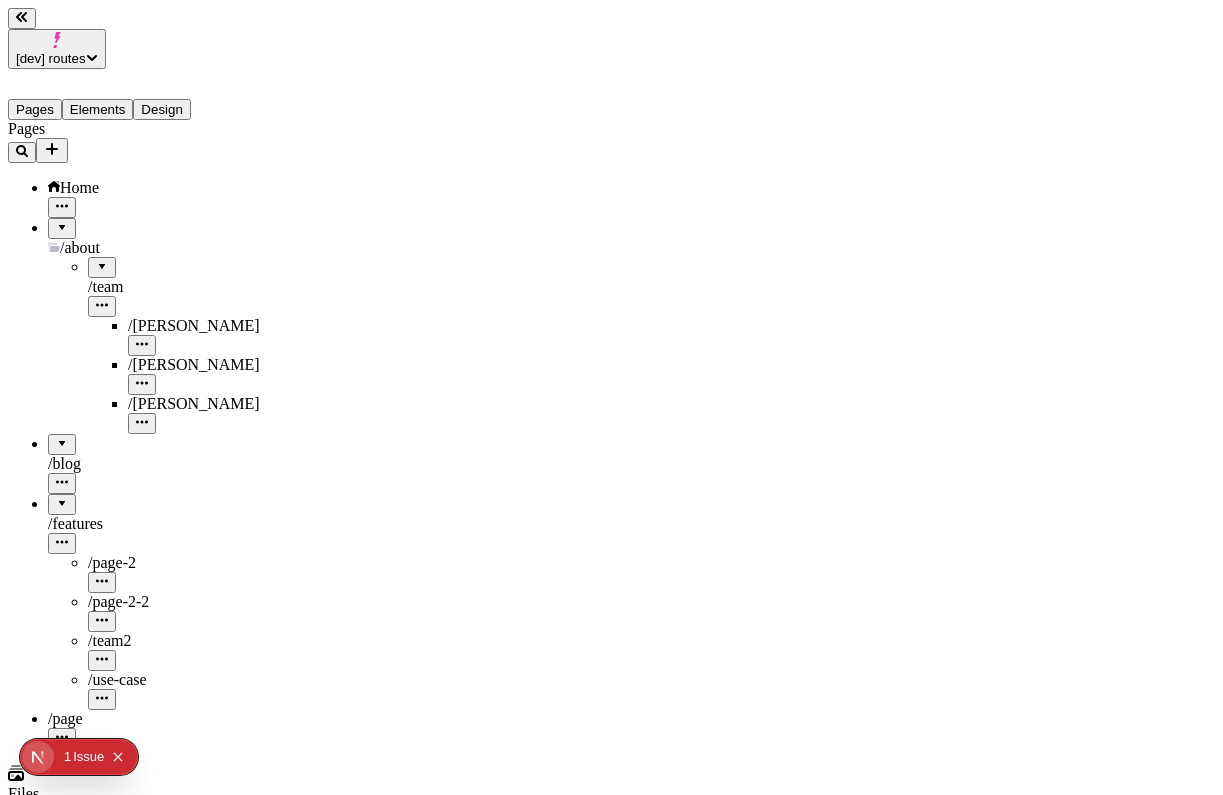 click at bounding box center (62, 437) 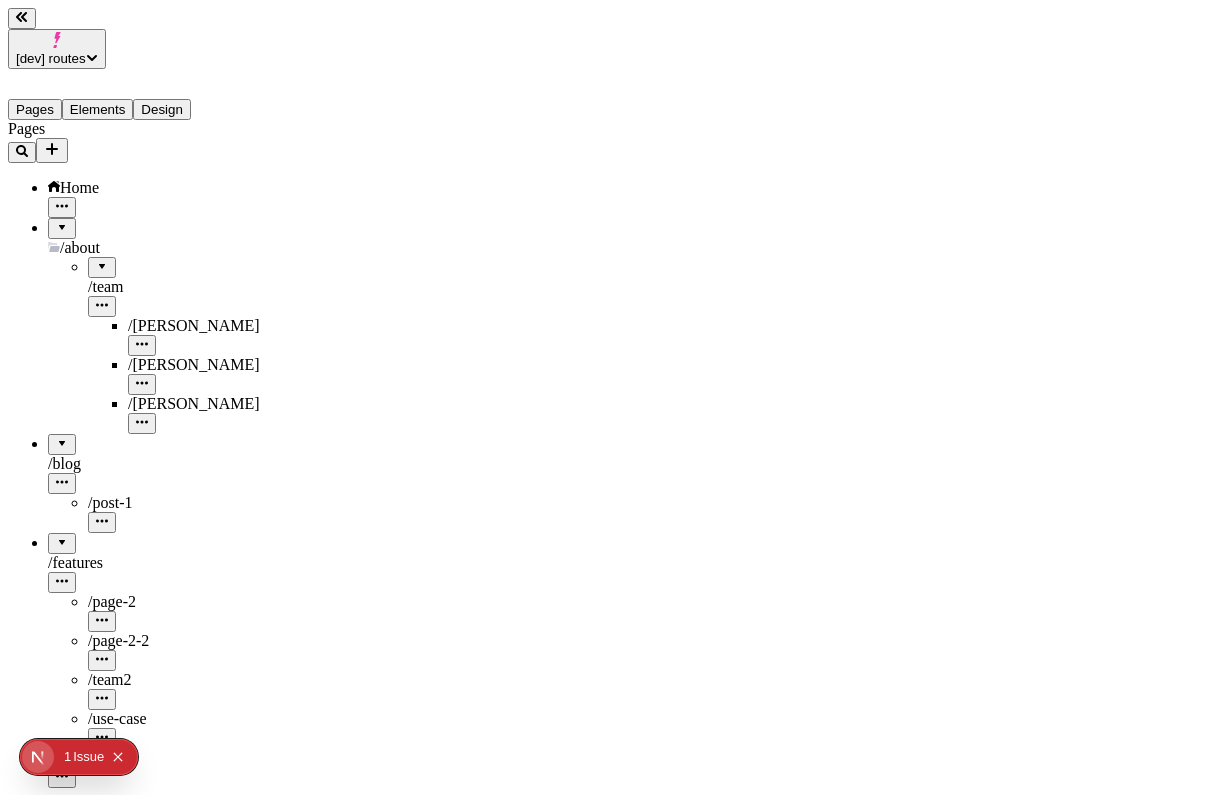 click on "/ blog" at bounding box center (148, 464) 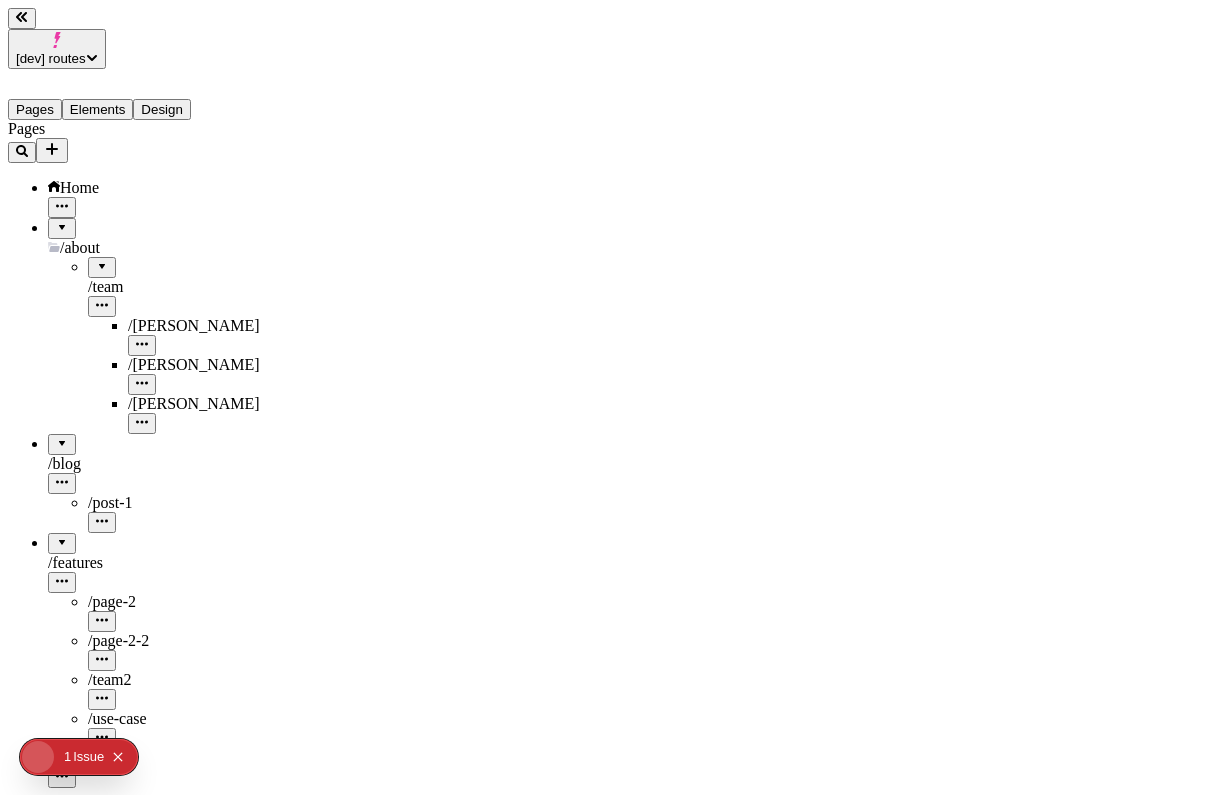type on "/blog" 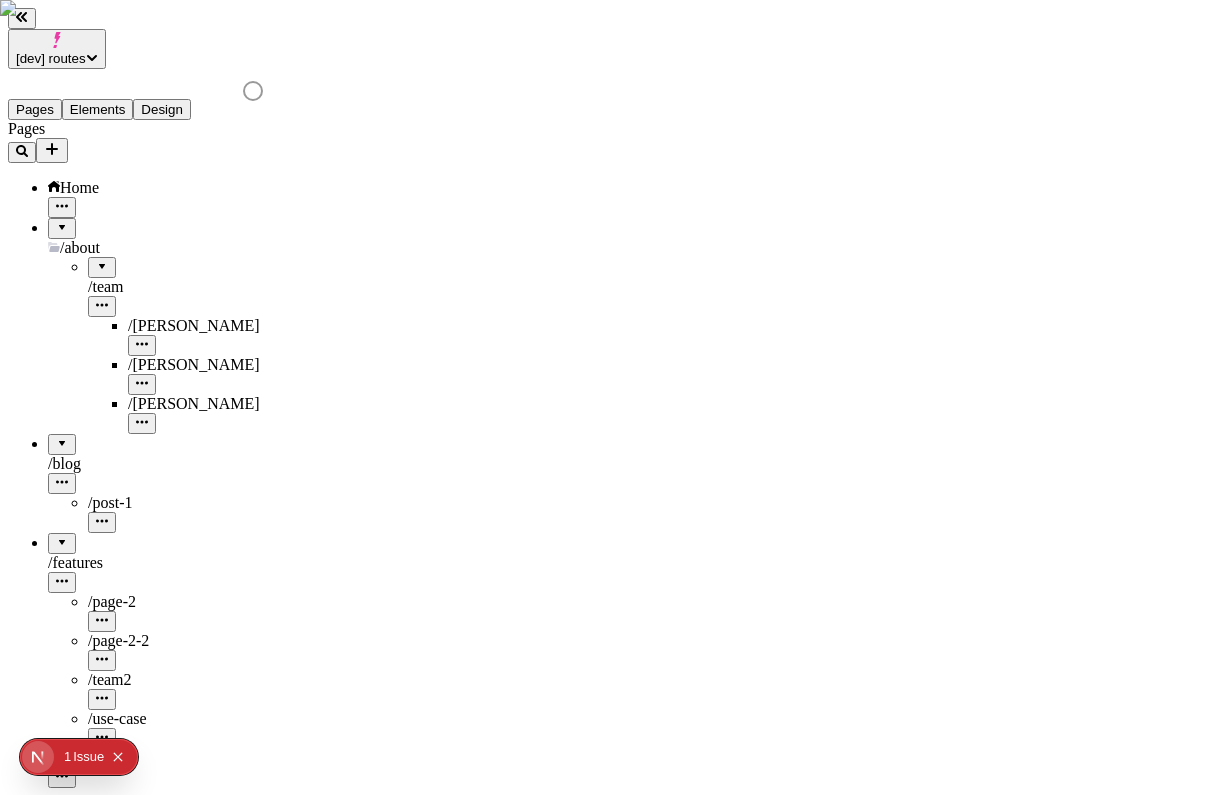click on "Home" at bounding box center [148, 198] 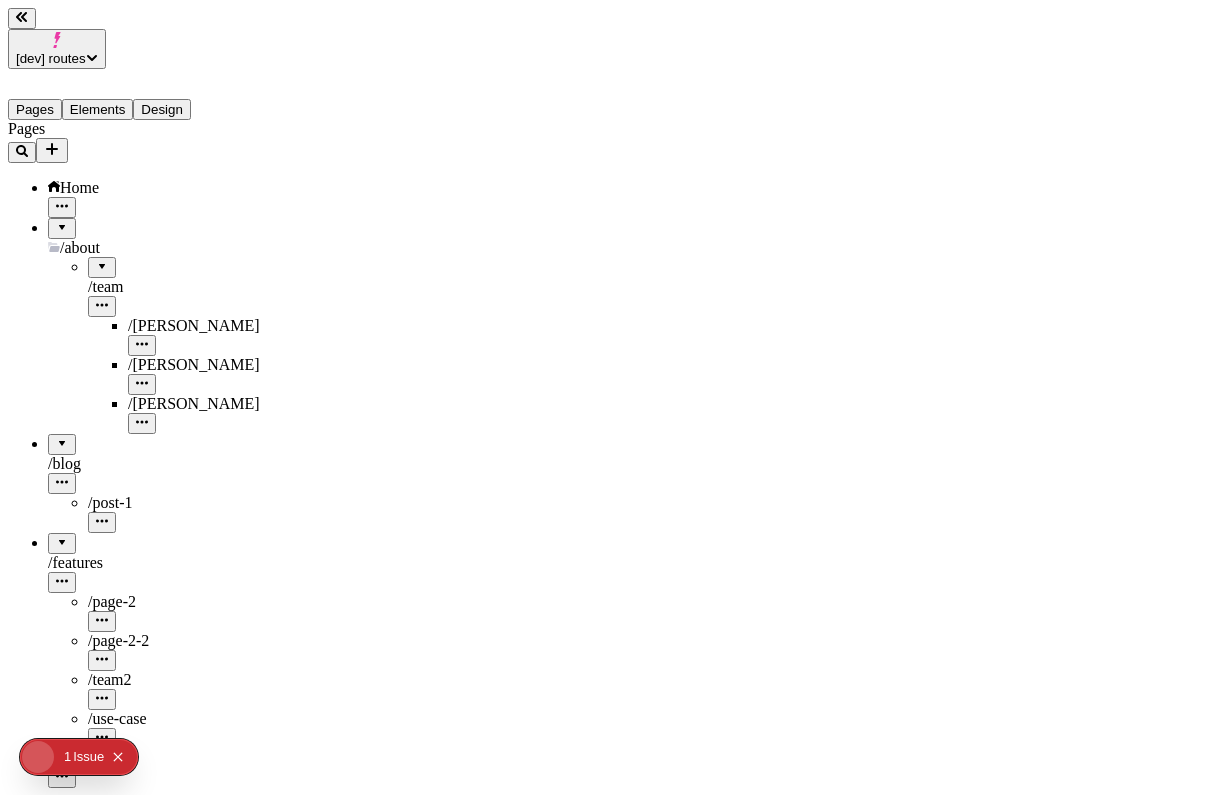 type on "/" 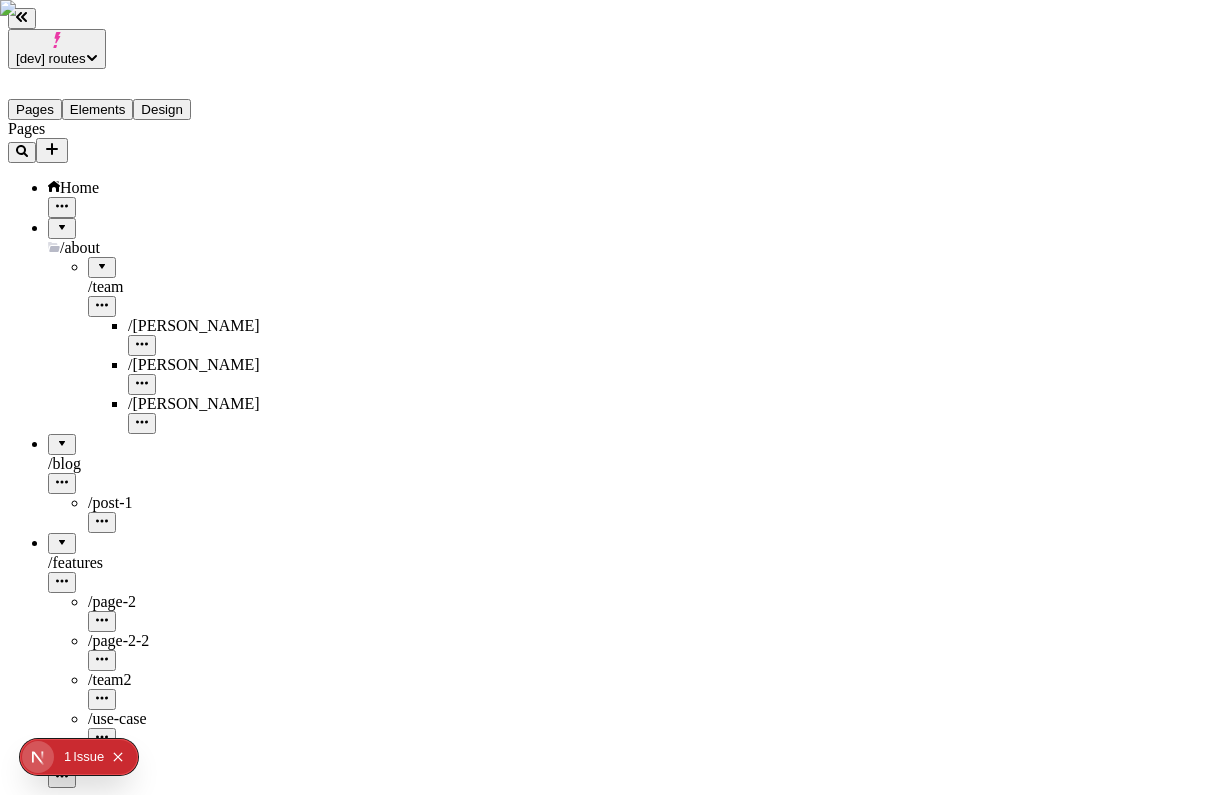 click 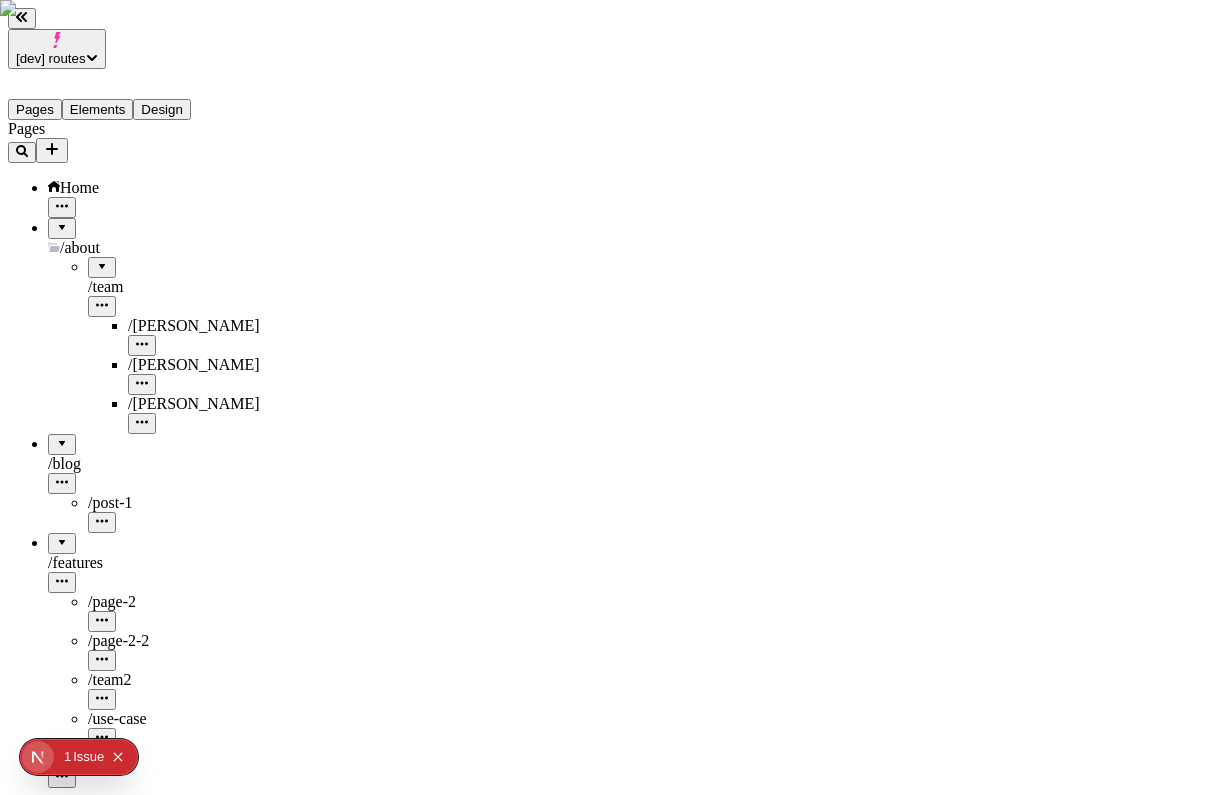 click on "Image Page" at bounding box center [611, 2808] 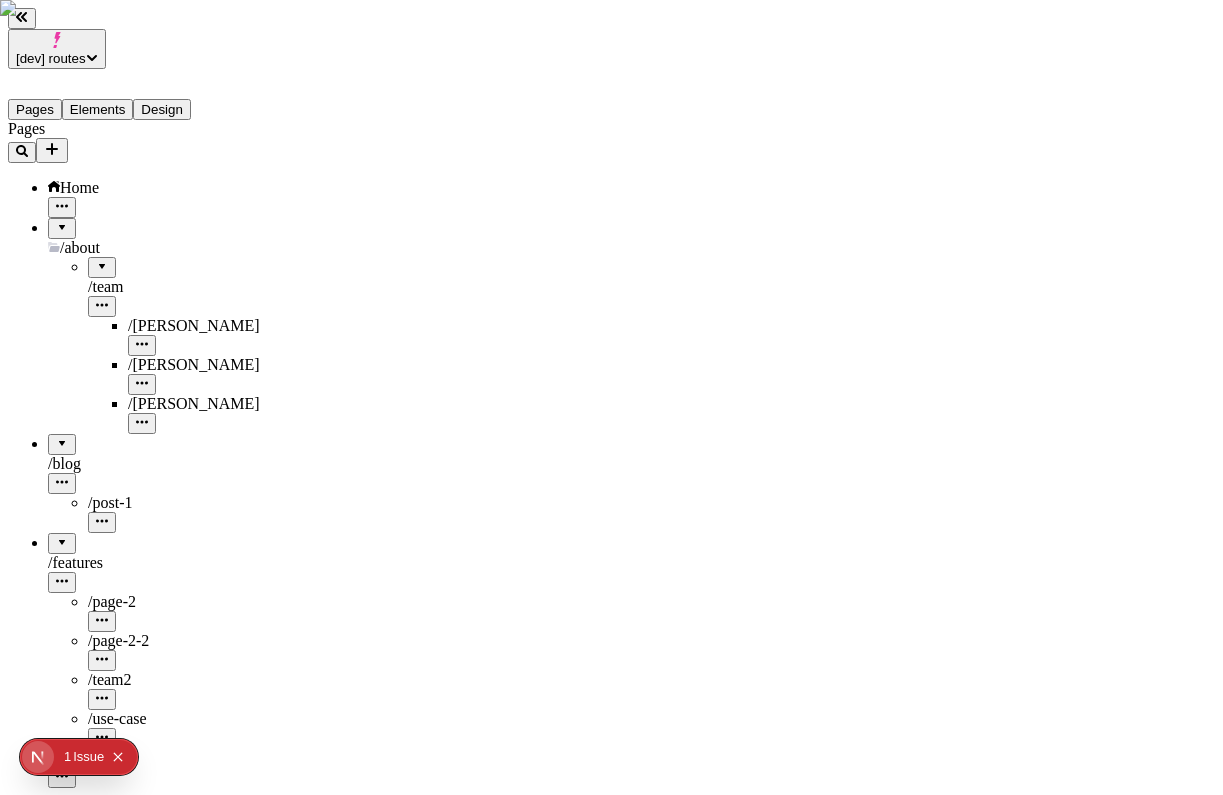 click 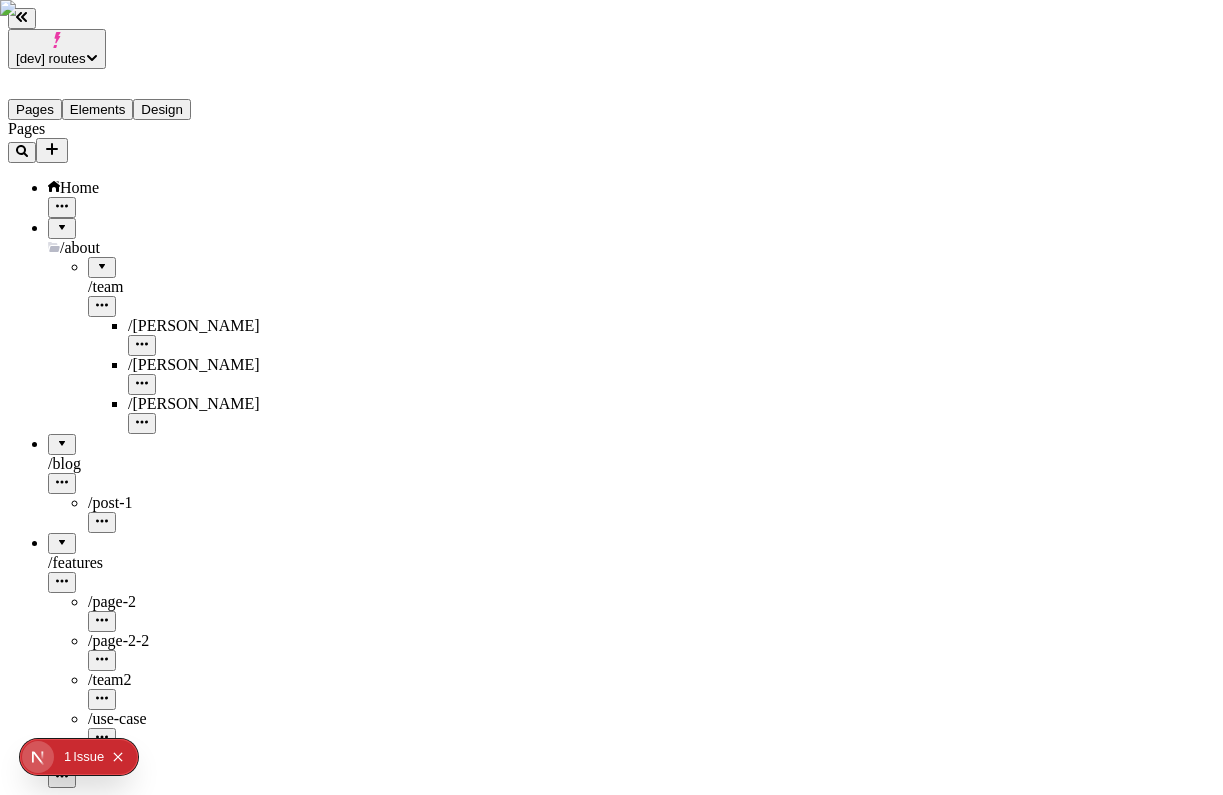 click on "Button Page" at bounding box center [611, 3177] 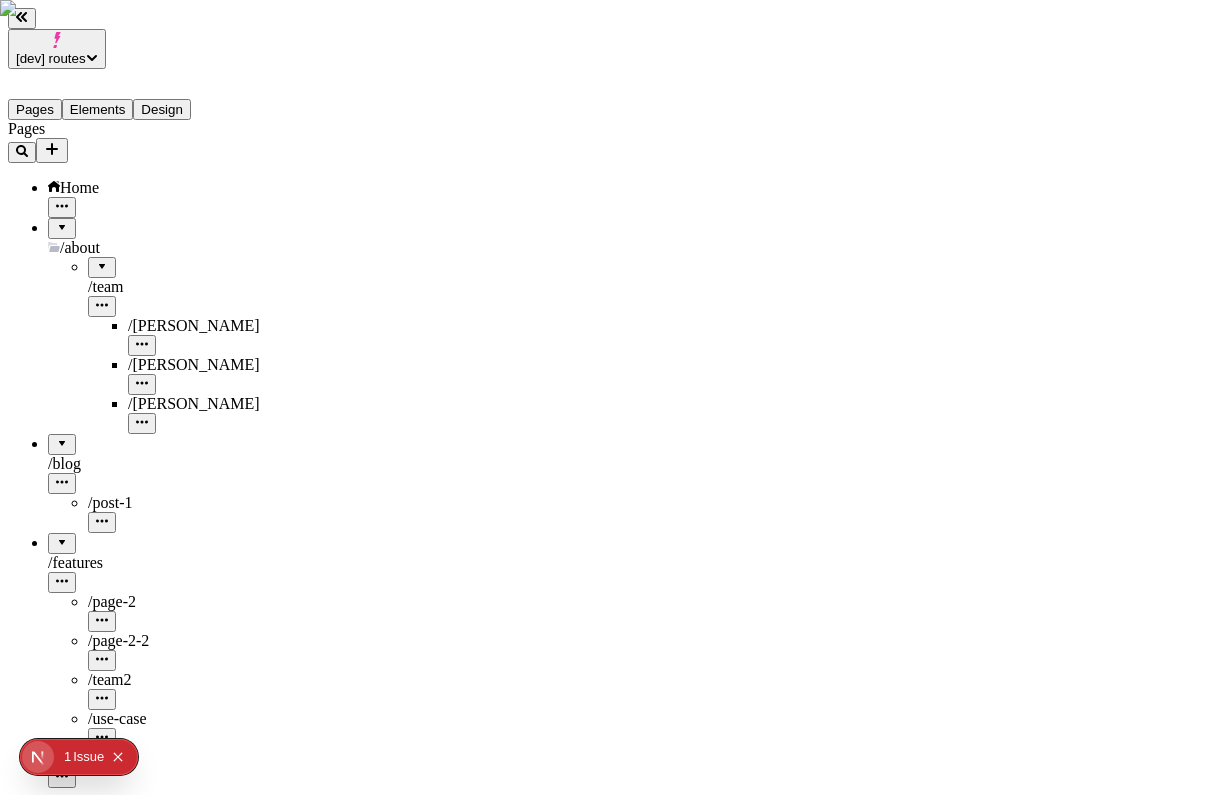 click on "Publish" at bounding box center [38, 1111] 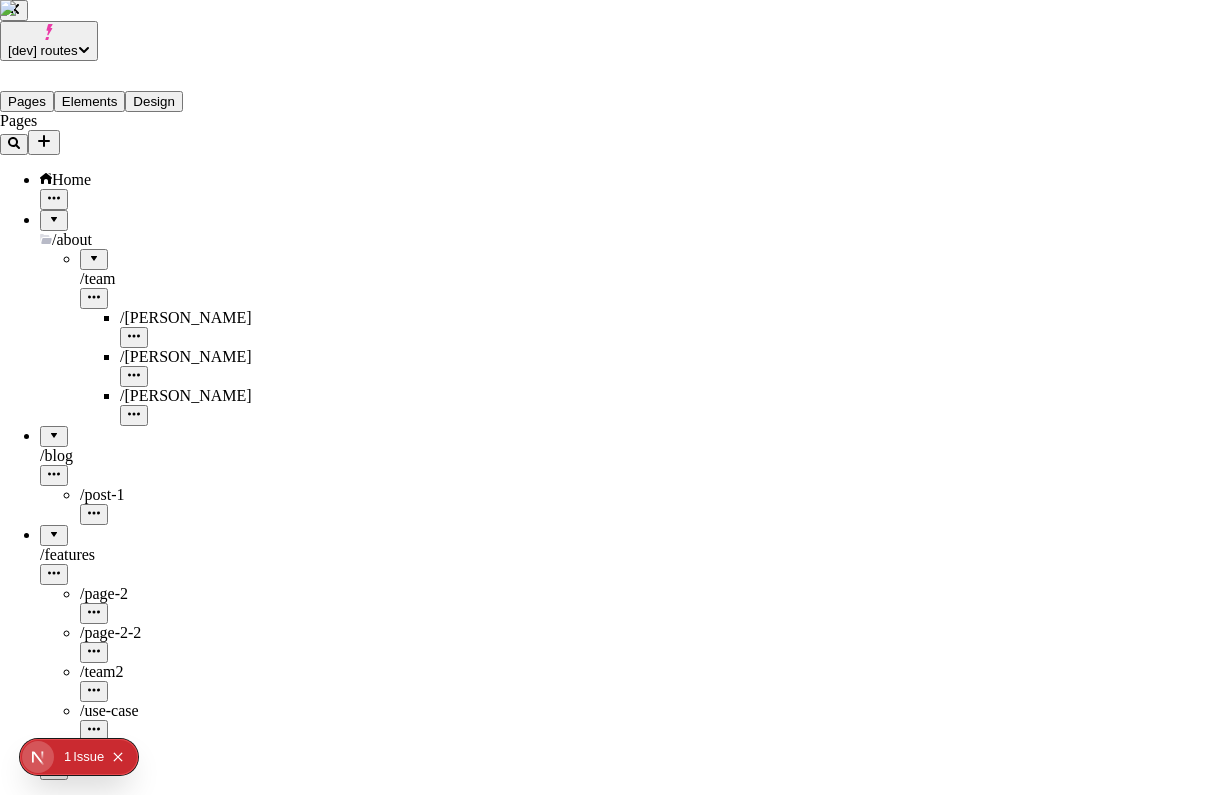 click at bounding box center (631, 3219) 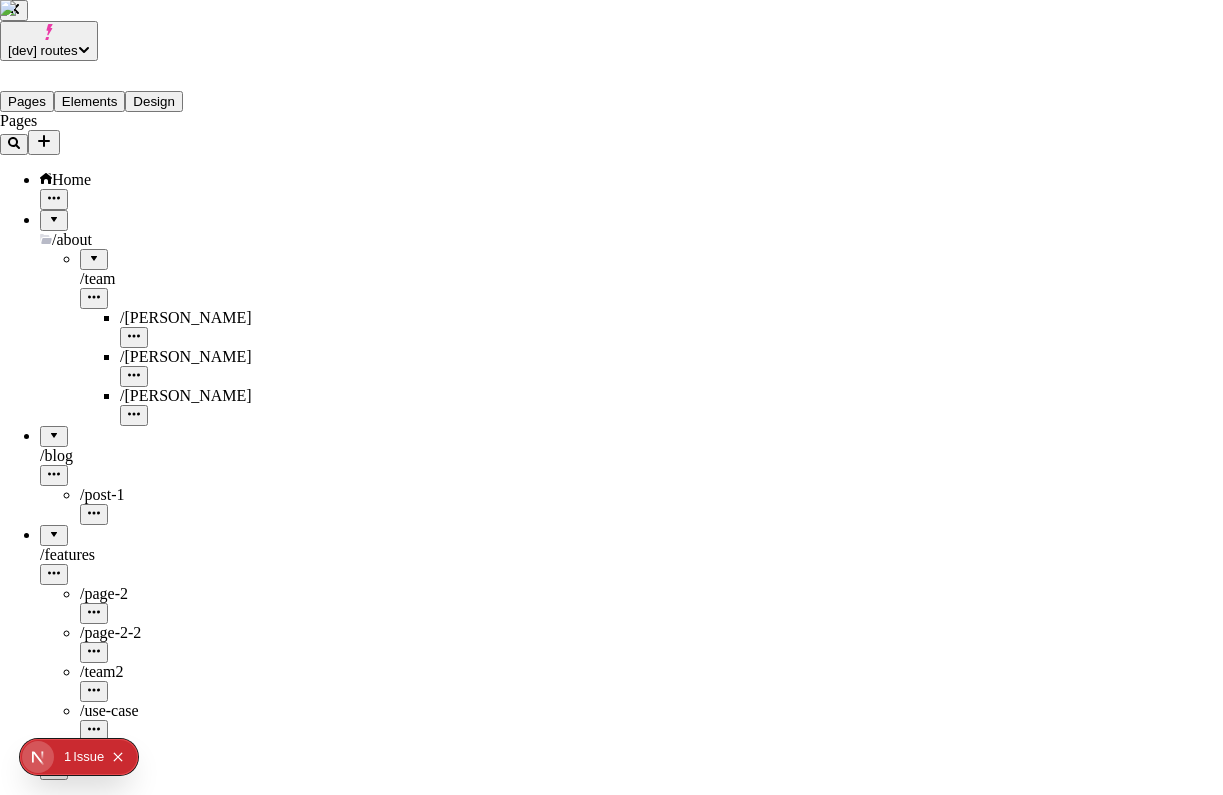 checkbox on "true" 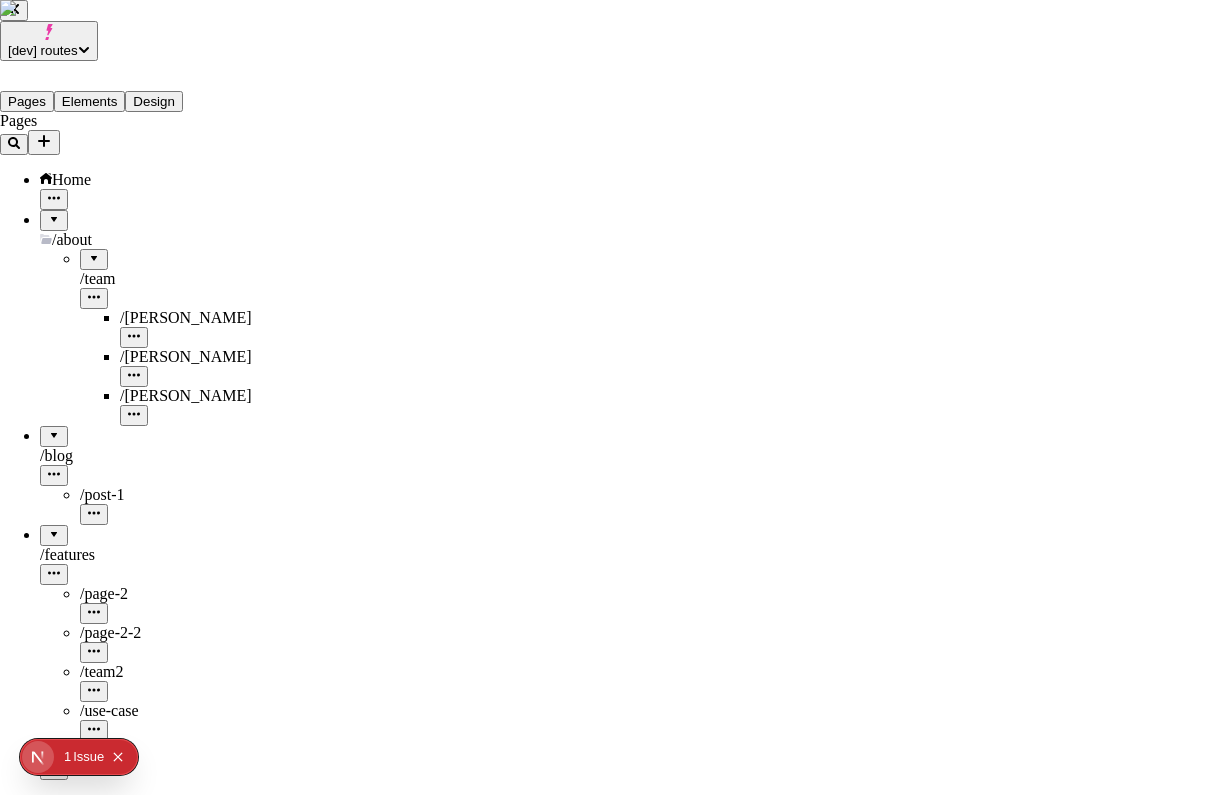 checkbox on "true" 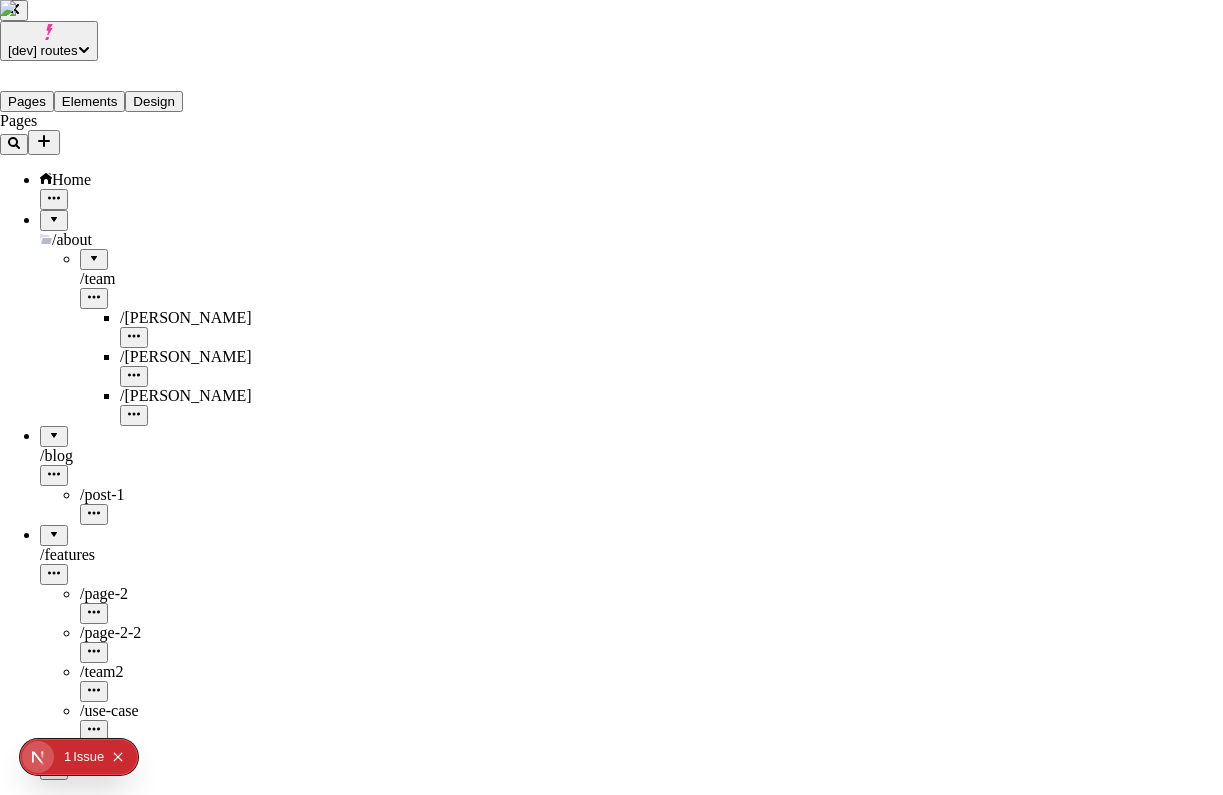 checkbox on "true" 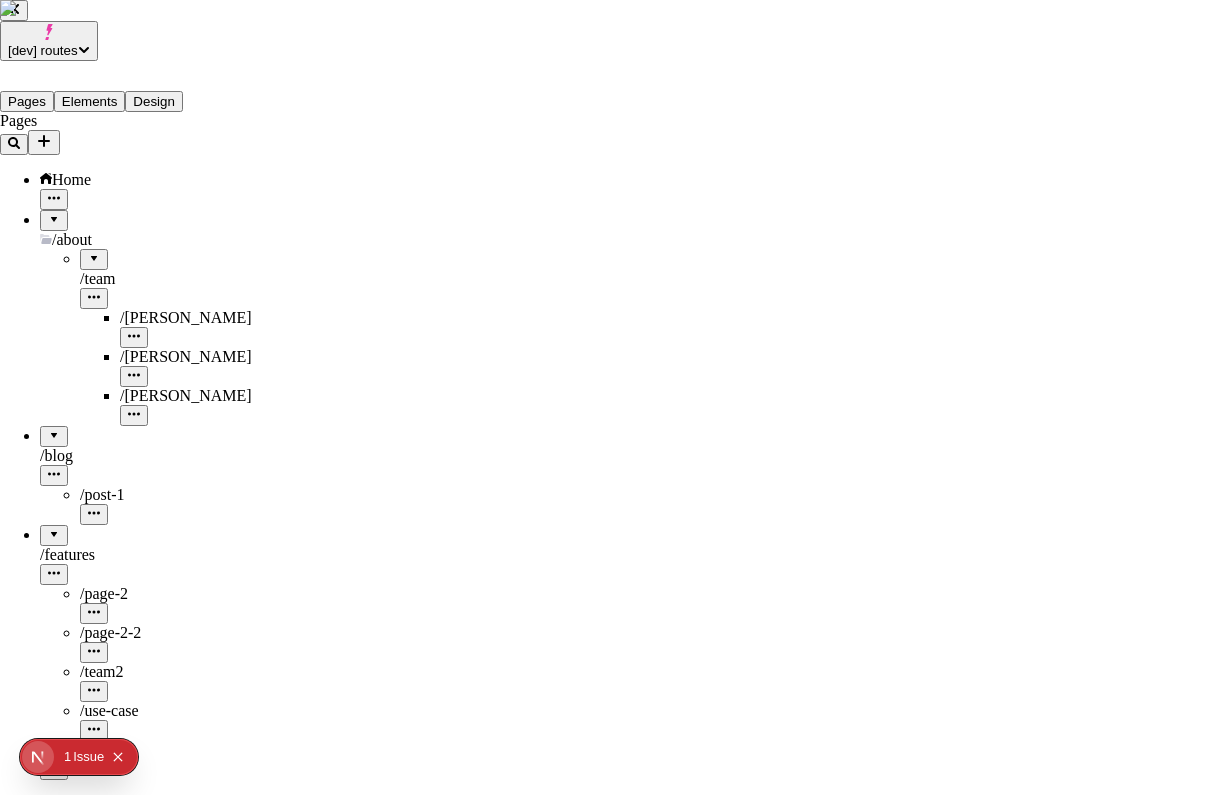 checkbox on "true" 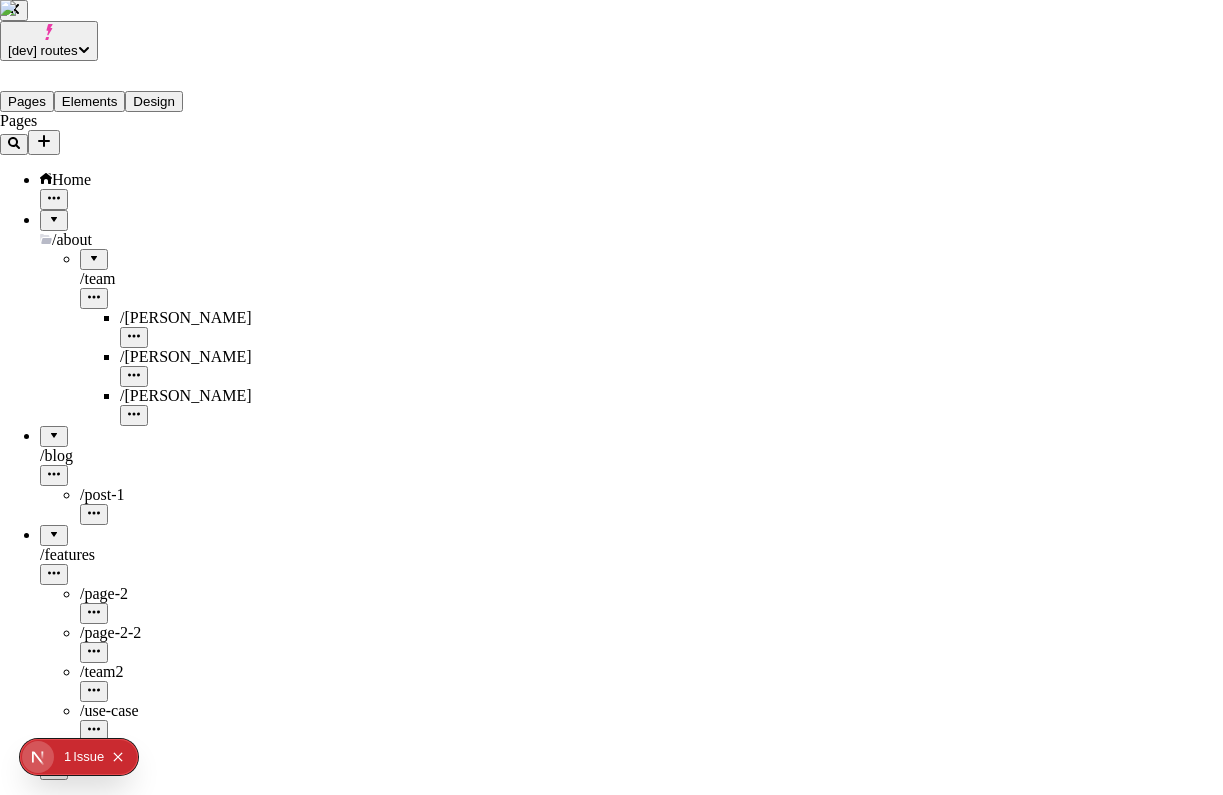 checkbox on "true" 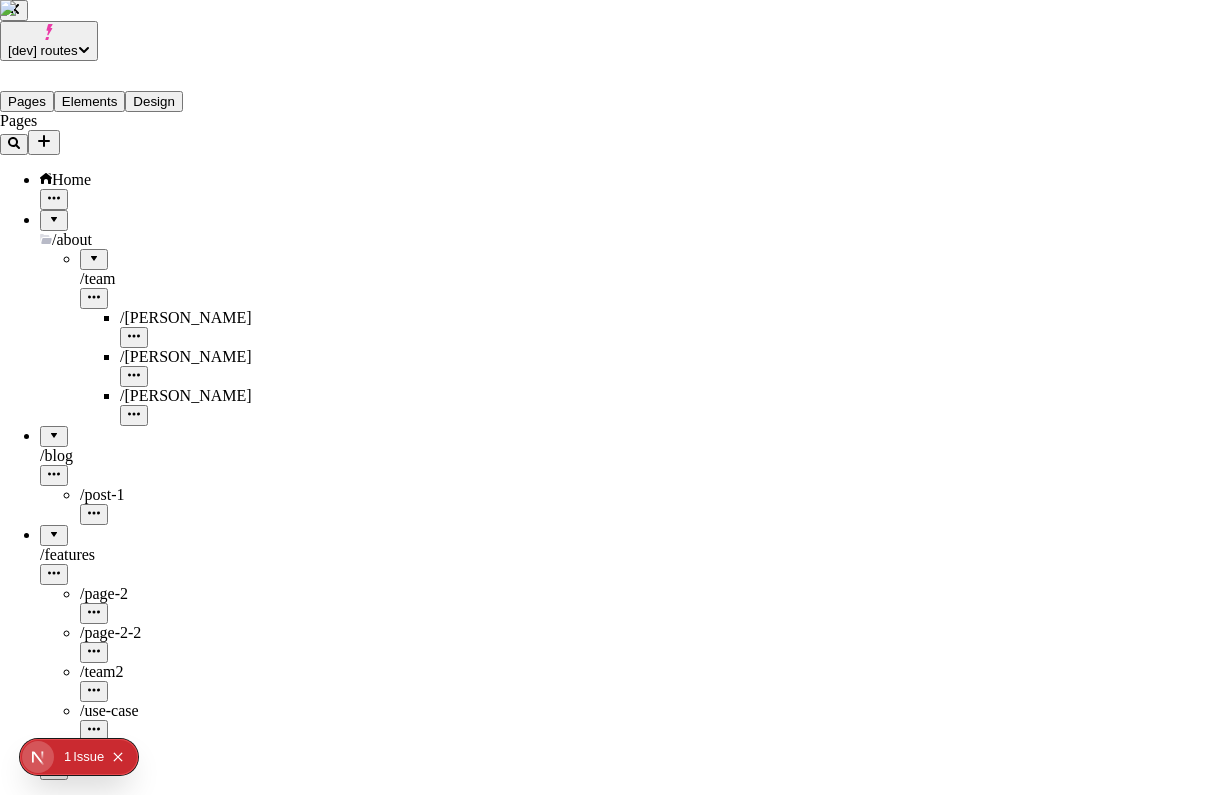 checkbox on "true" 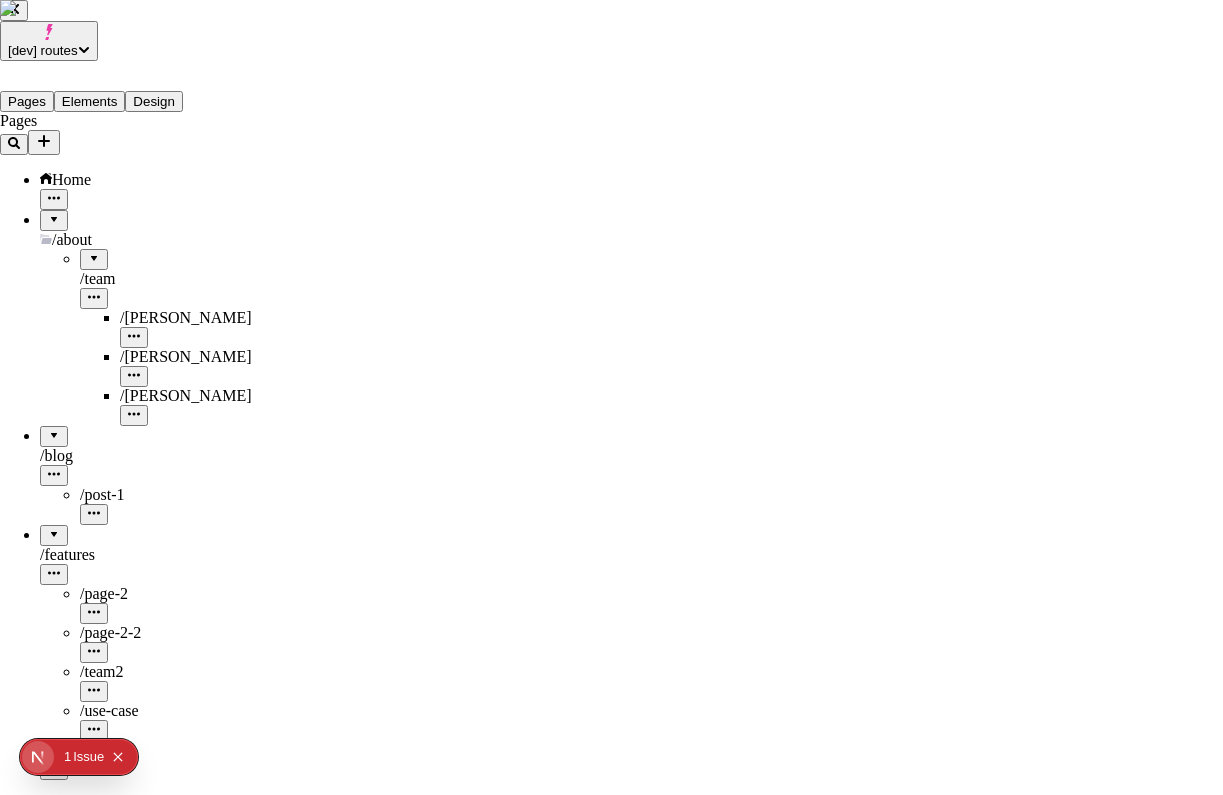 checkbox on "true" 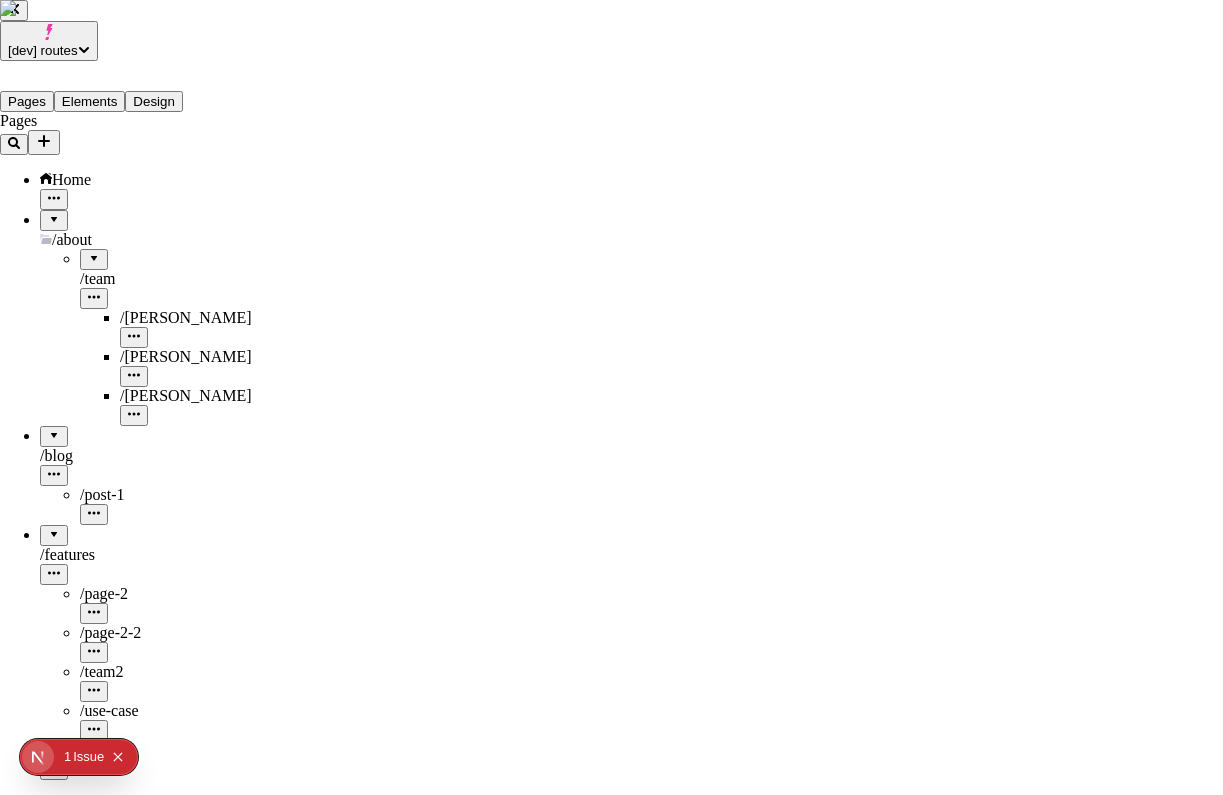 checkbox on "true" 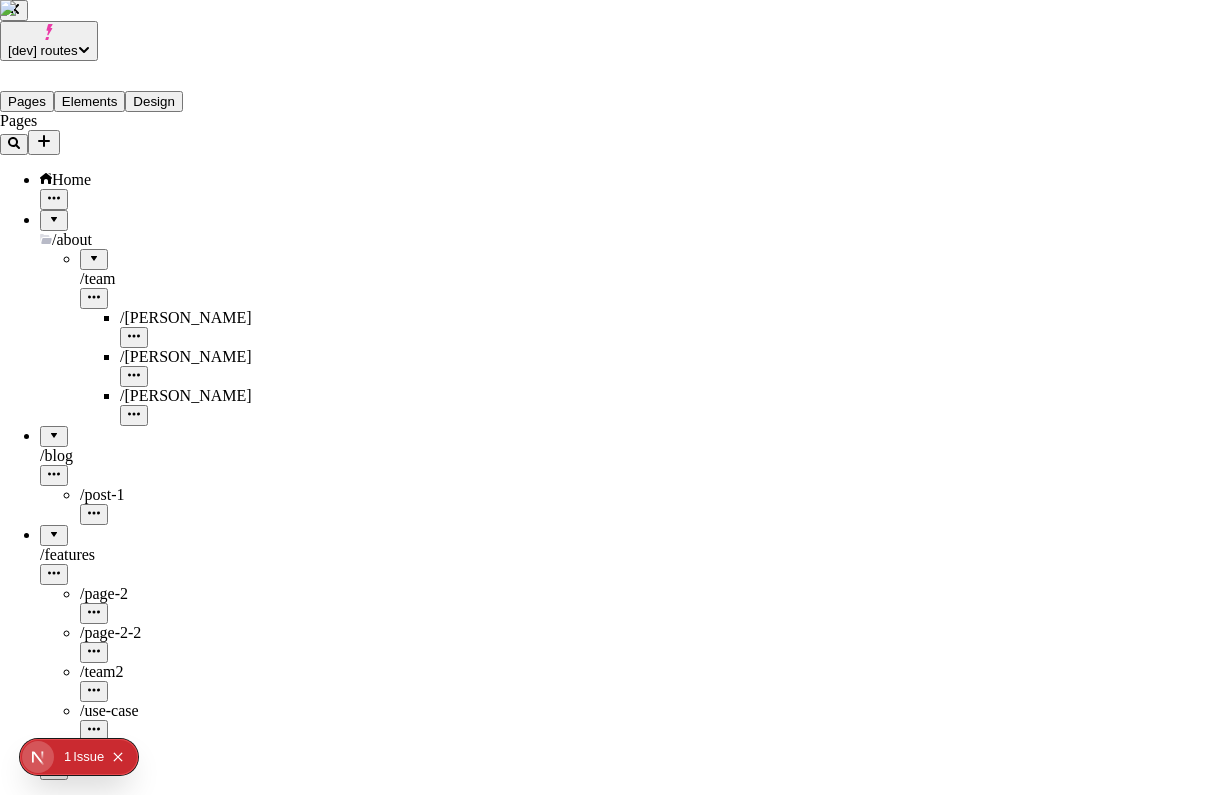 checkbox on "true" 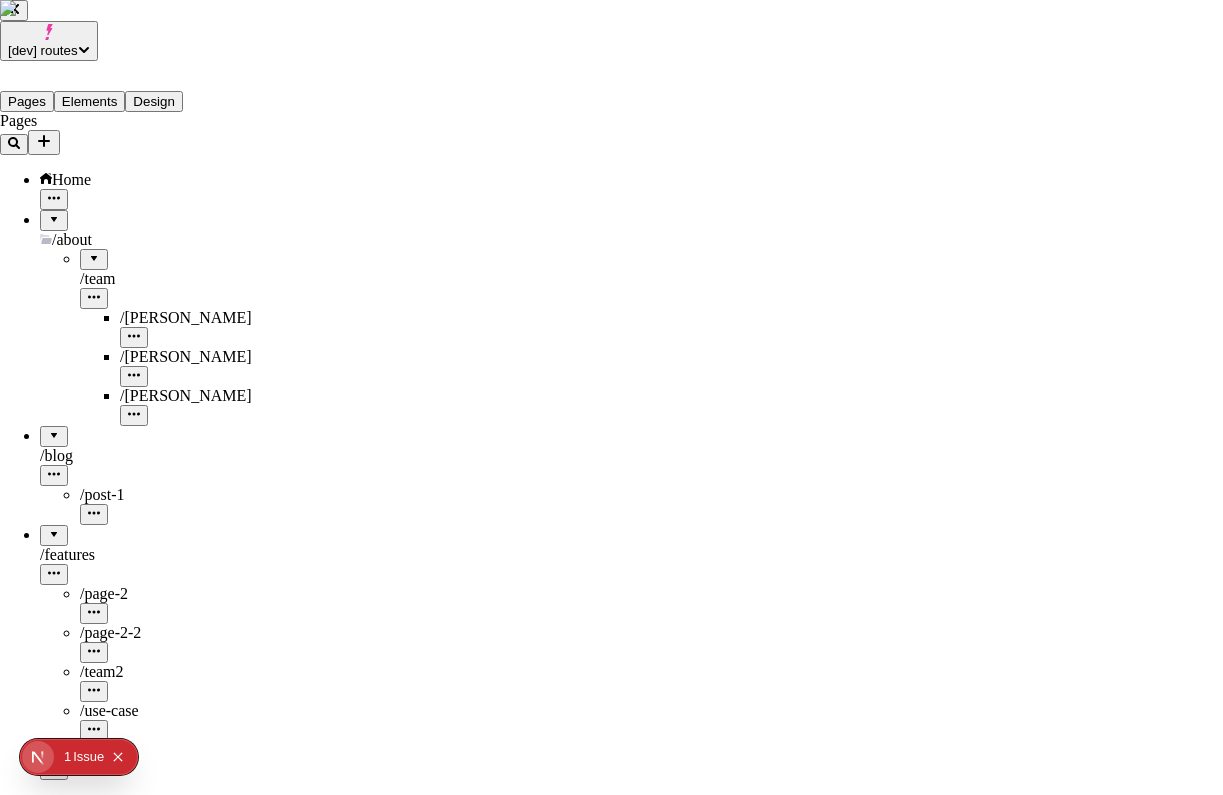 click on "Publish now" at bounding box center (44, 4937) 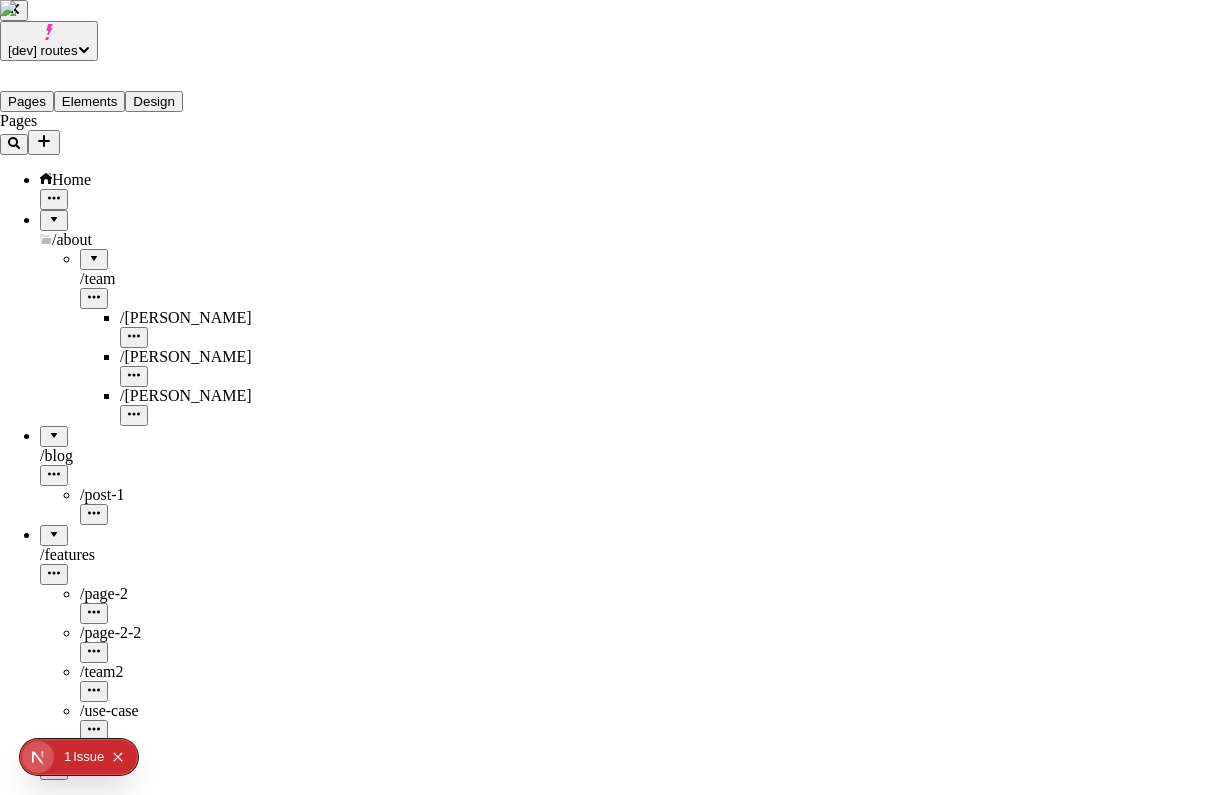 click on "Yes, publish changes" at bounding box center (128, 5075) 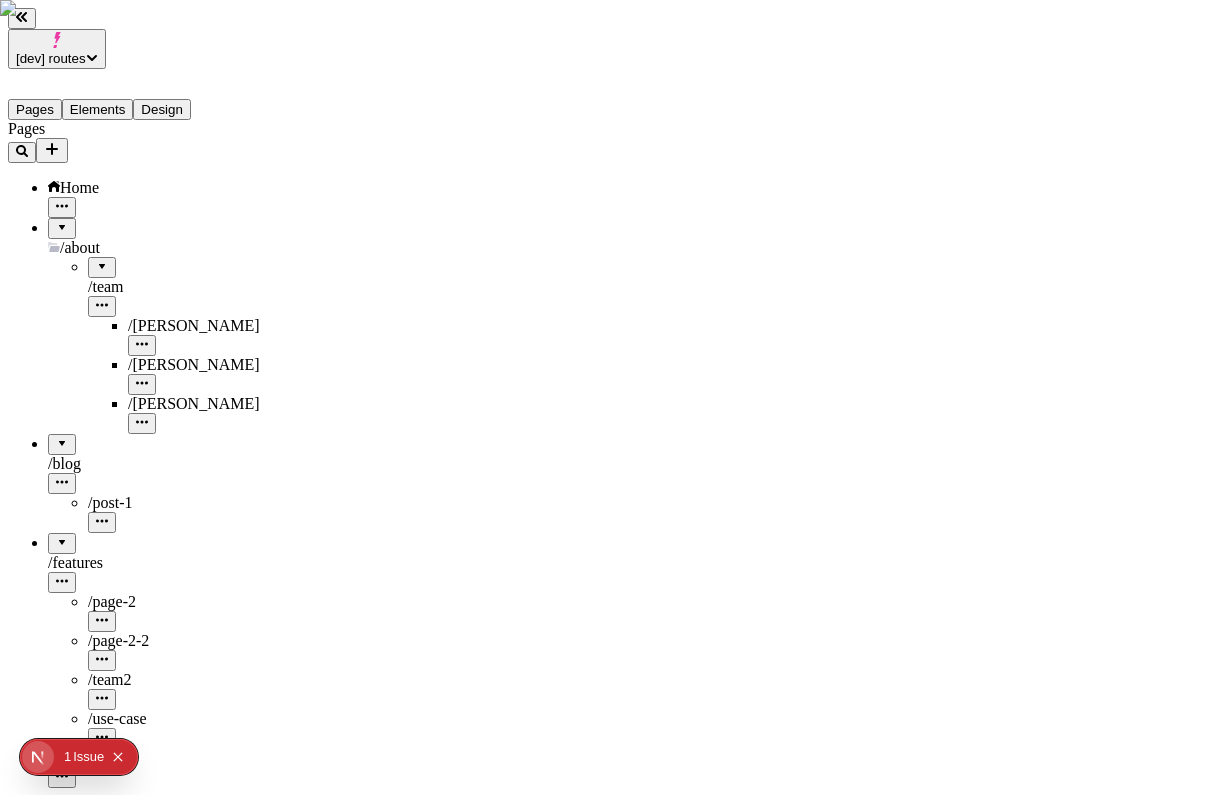 click 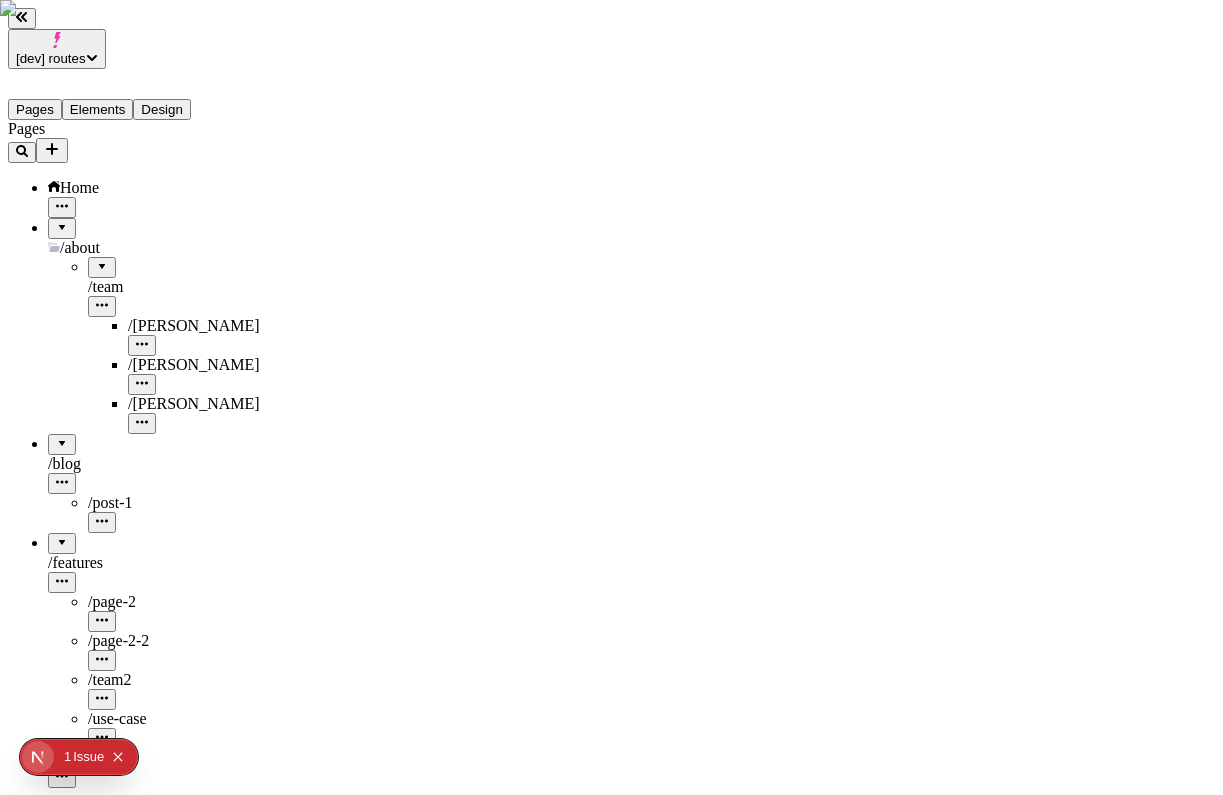click 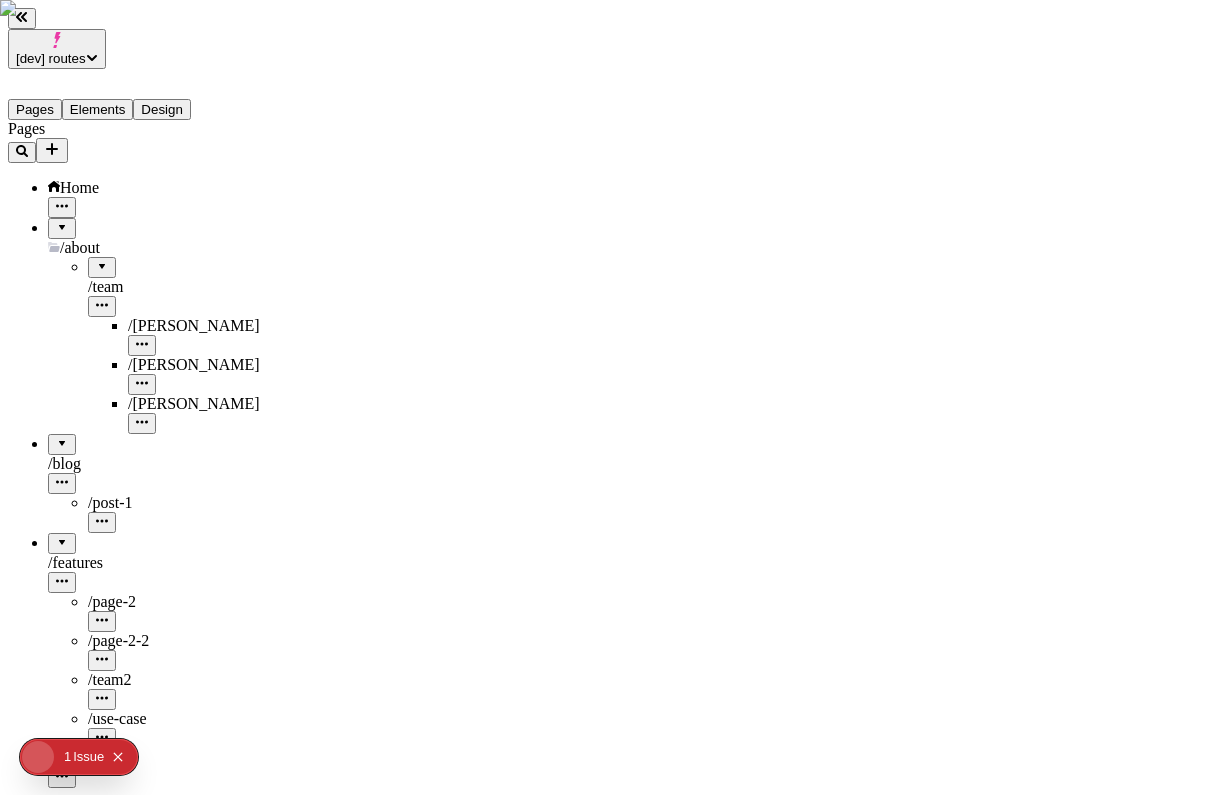 click 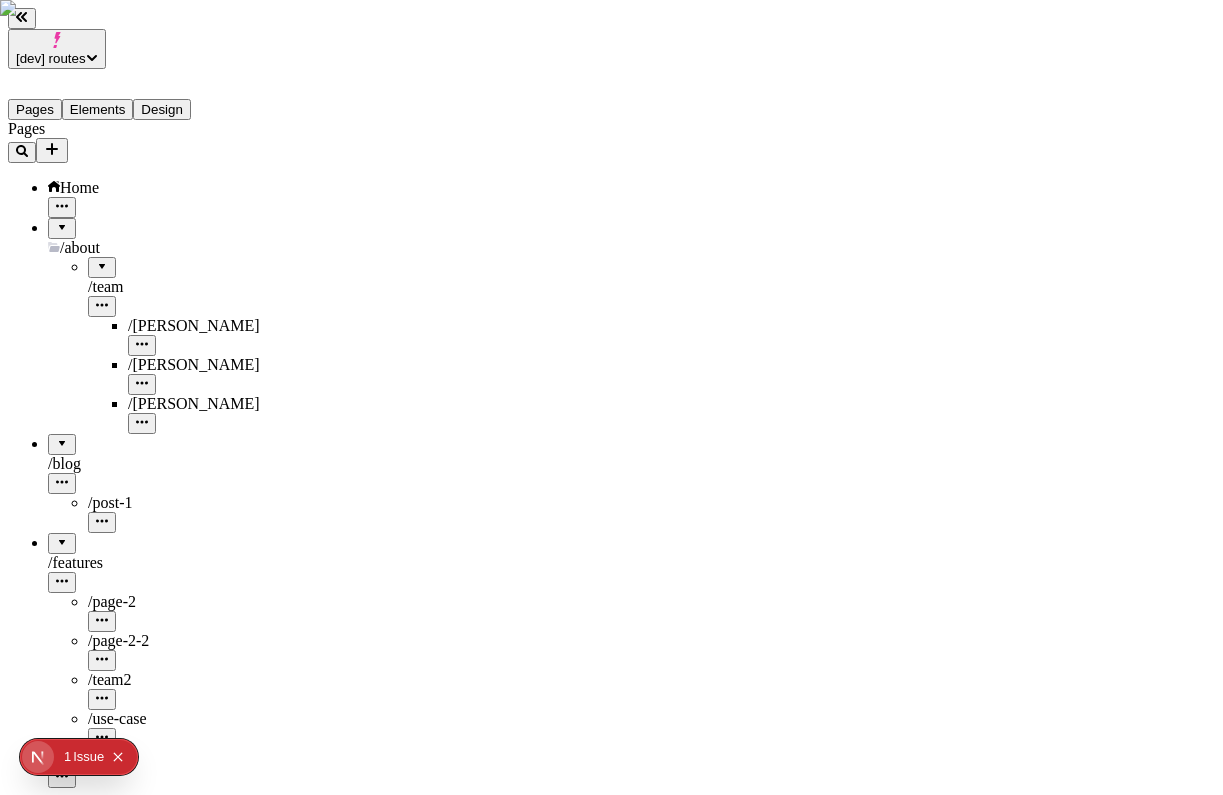 click 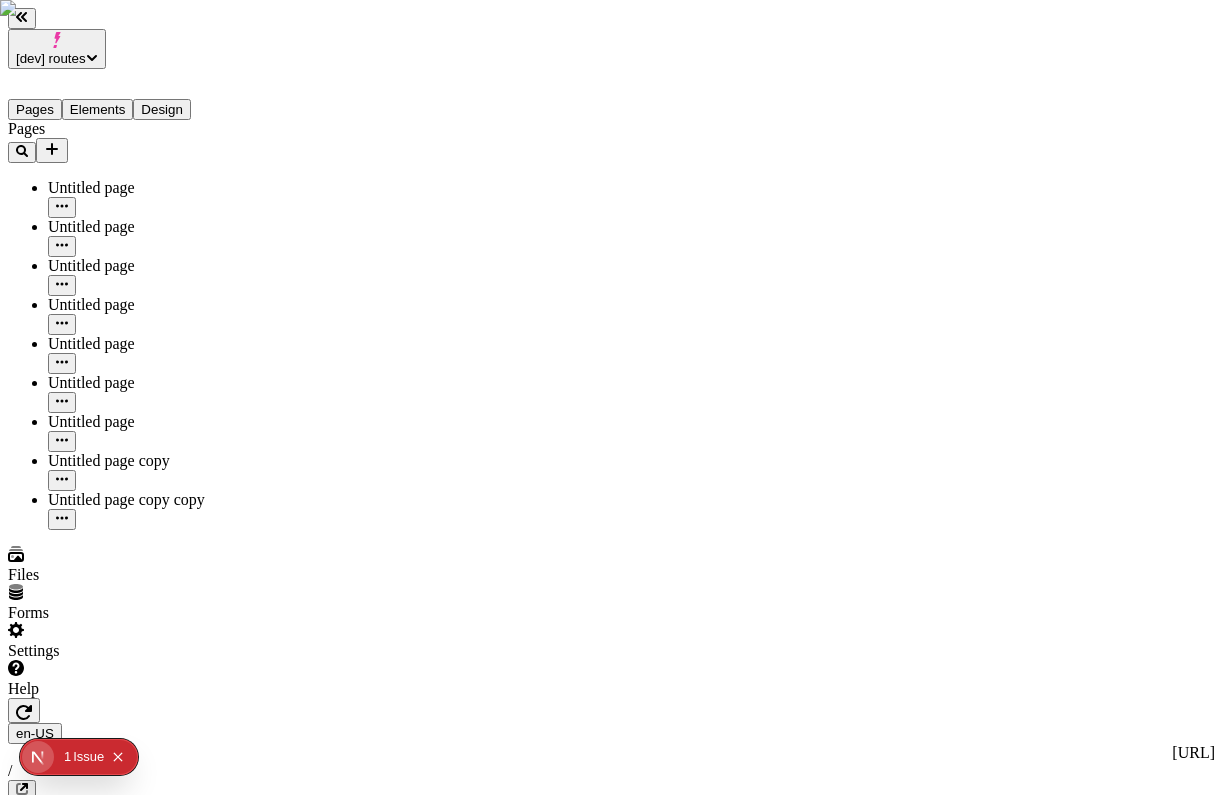 click 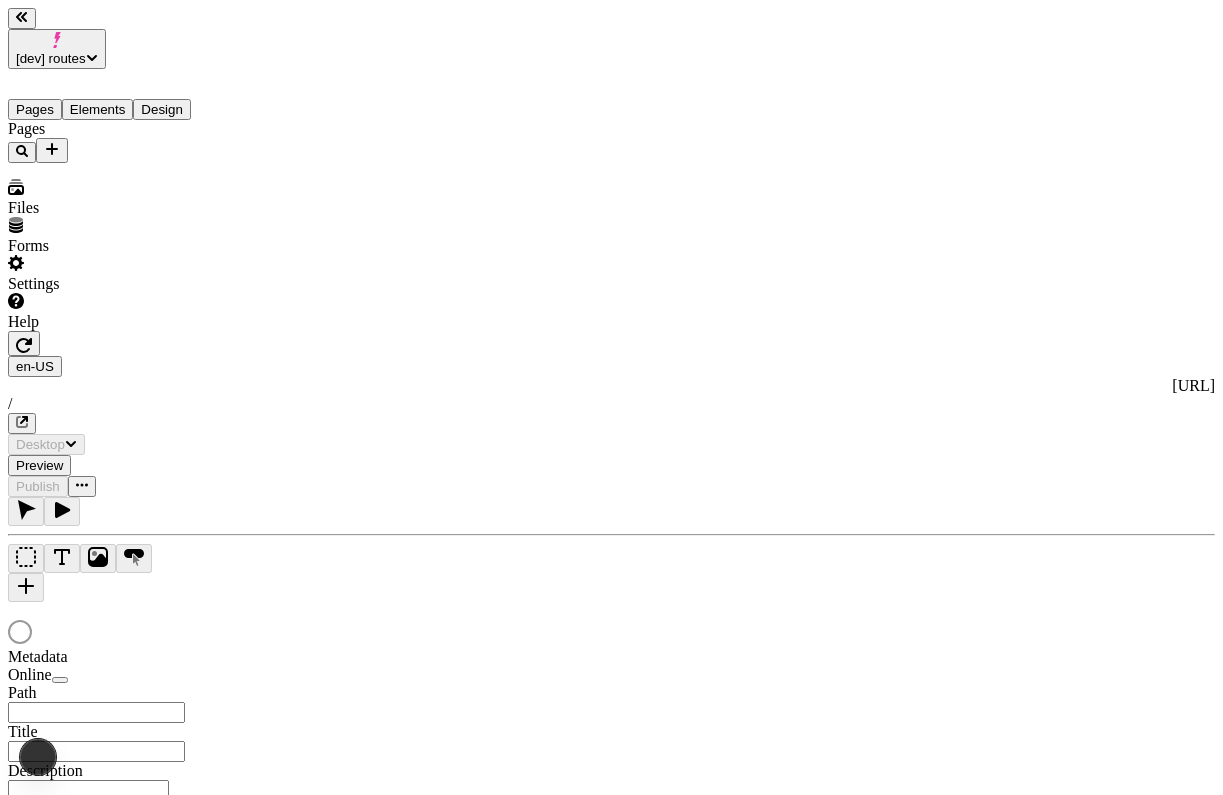 type on "/" 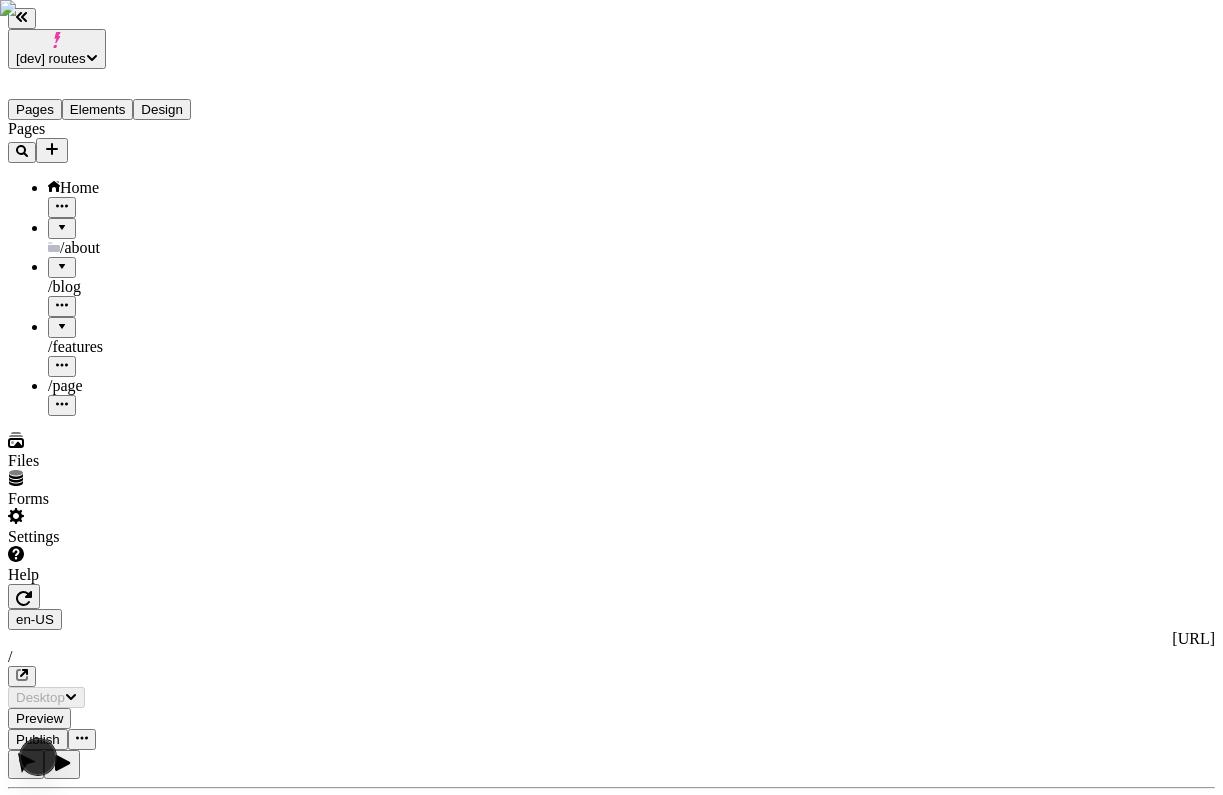 scroll, scrollTop: 0, scrollLeft: 0, axis: both 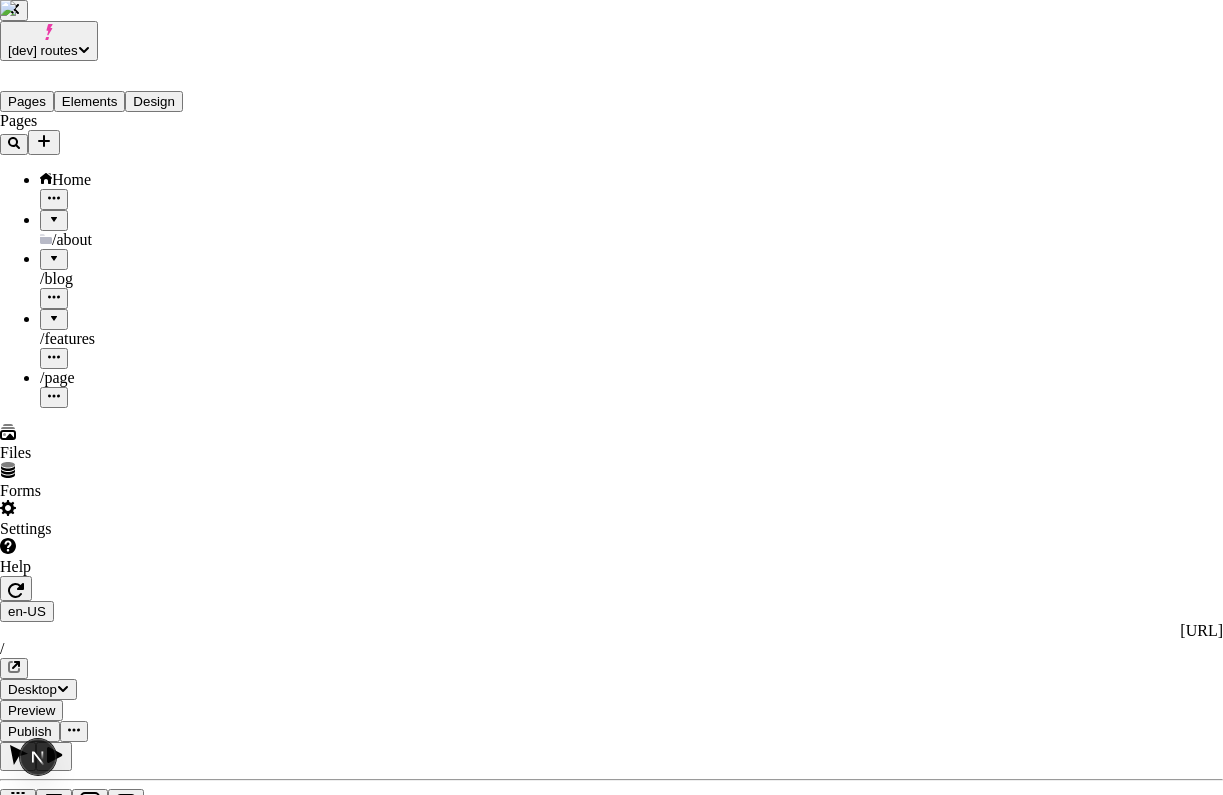 click on "History" at bounding box center [176, 2470] 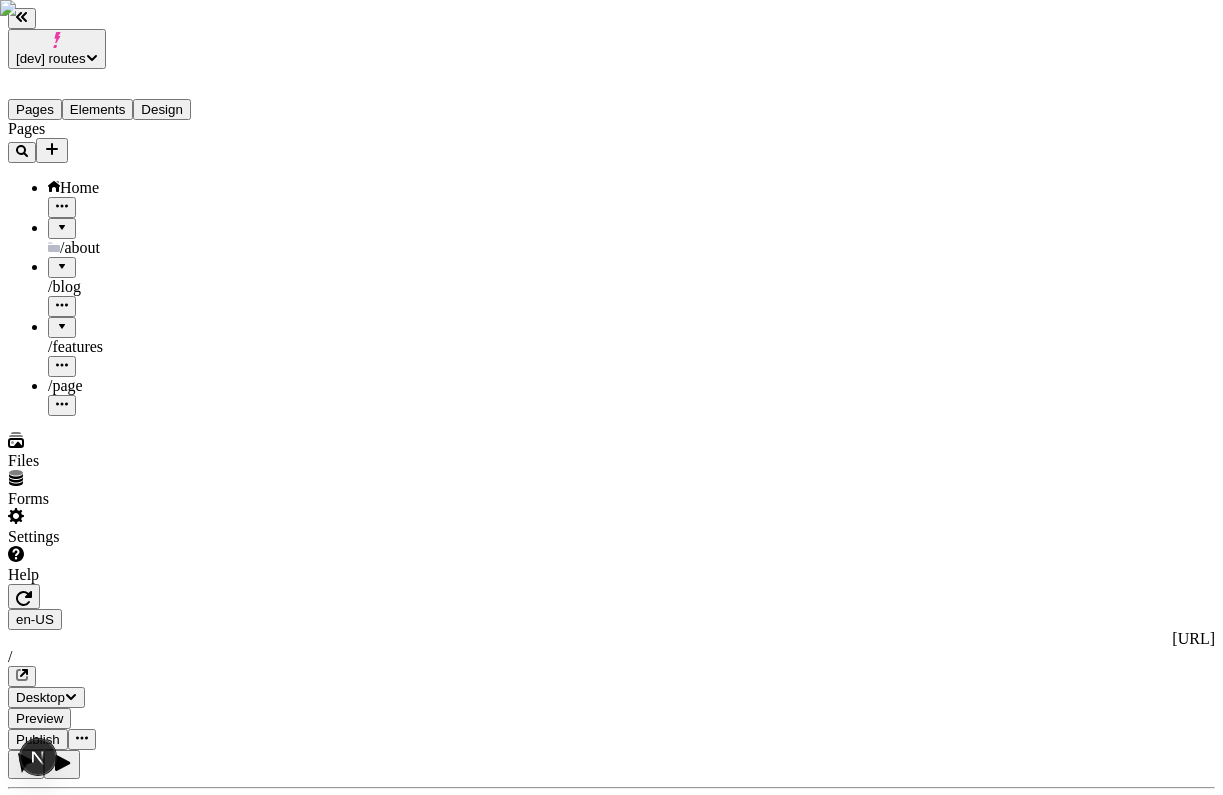 click on "[dev] routes" at bounding box center [57, 49] 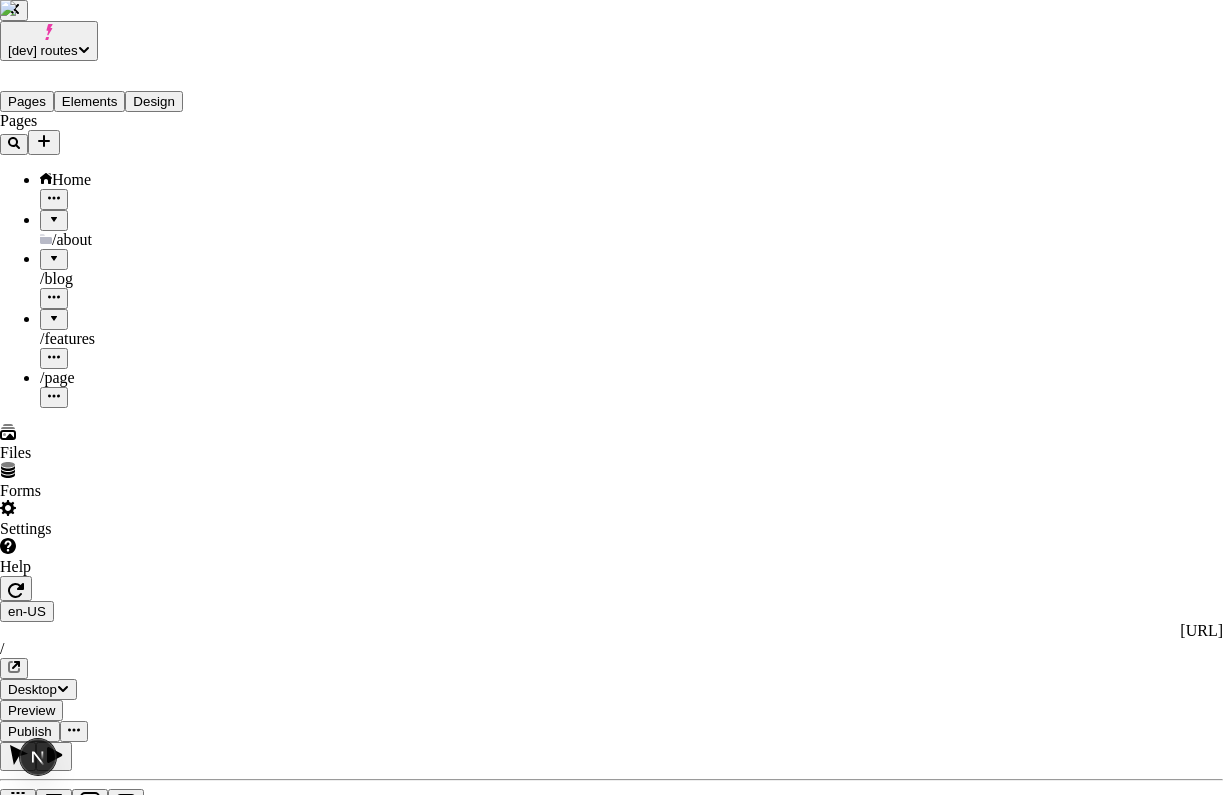 click on "History" at bounding box center [176, 2470] 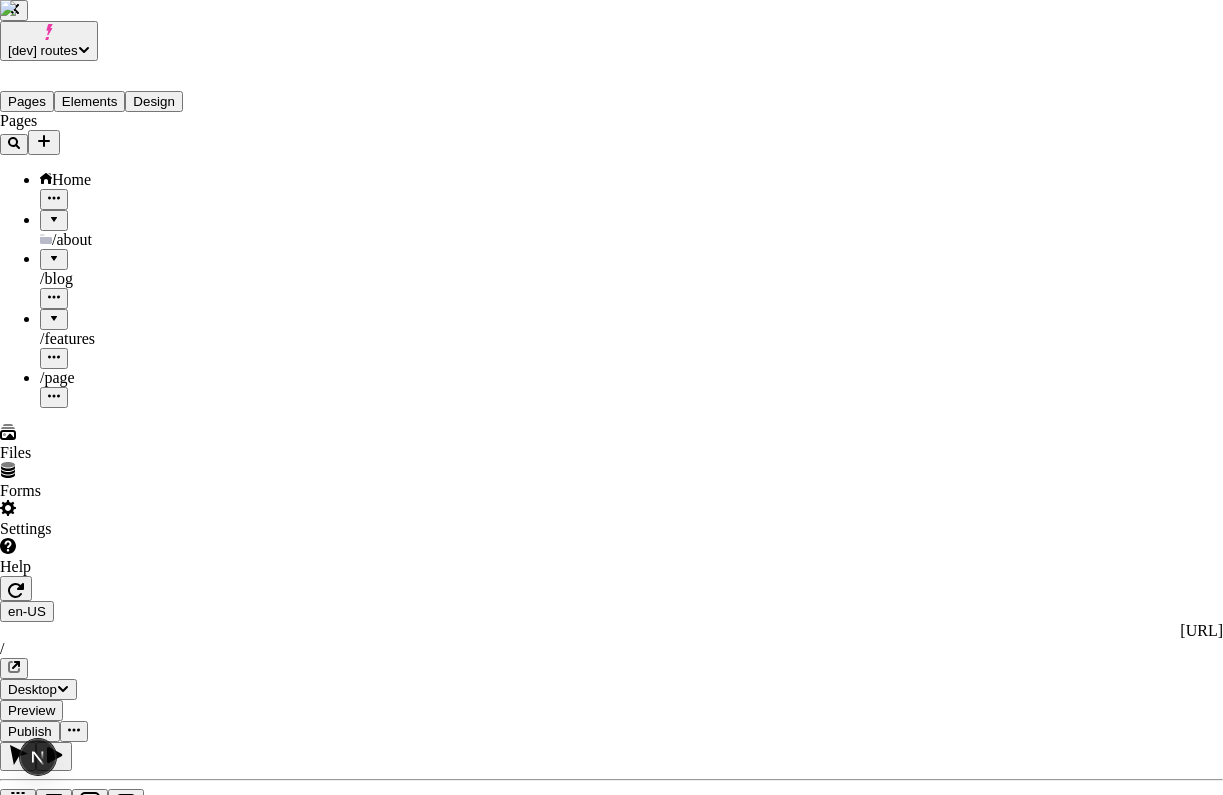type 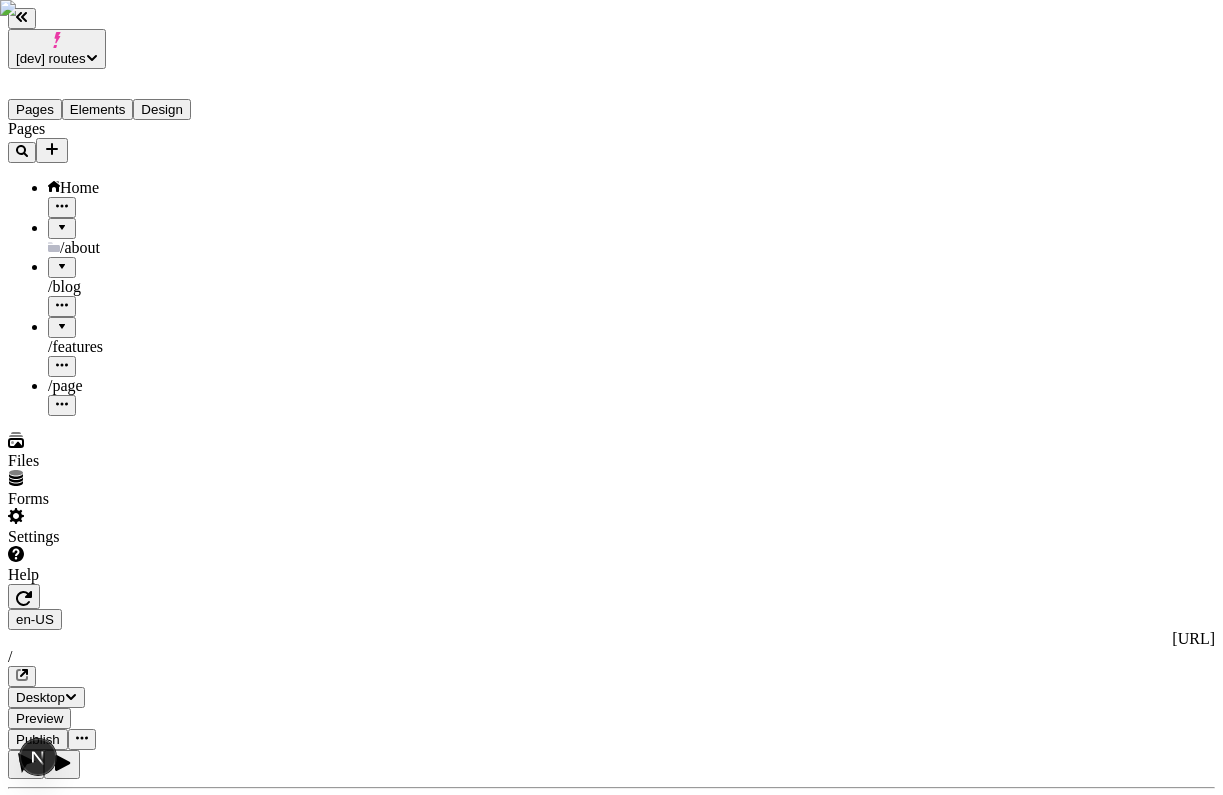 click on "[dev] routes" at bounding box center [51, 58] 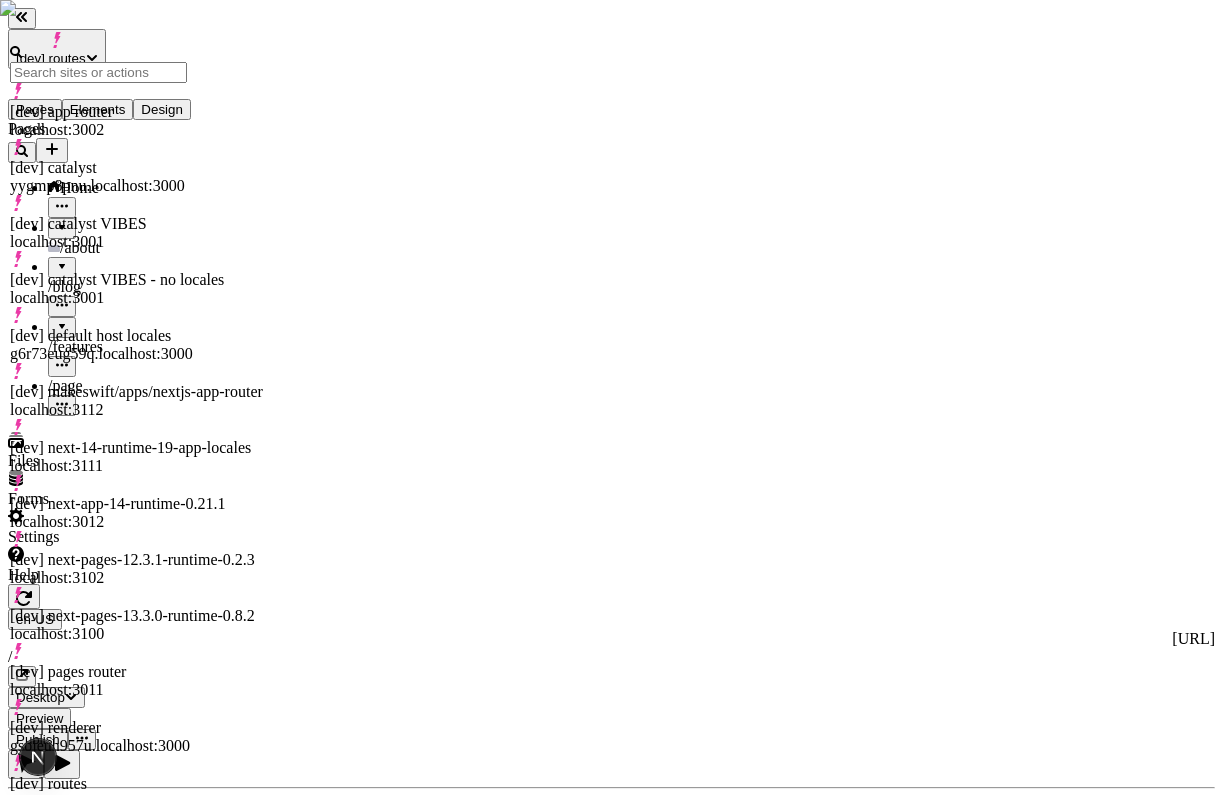 click on "Create new site" at bounding box center [136, 1532] 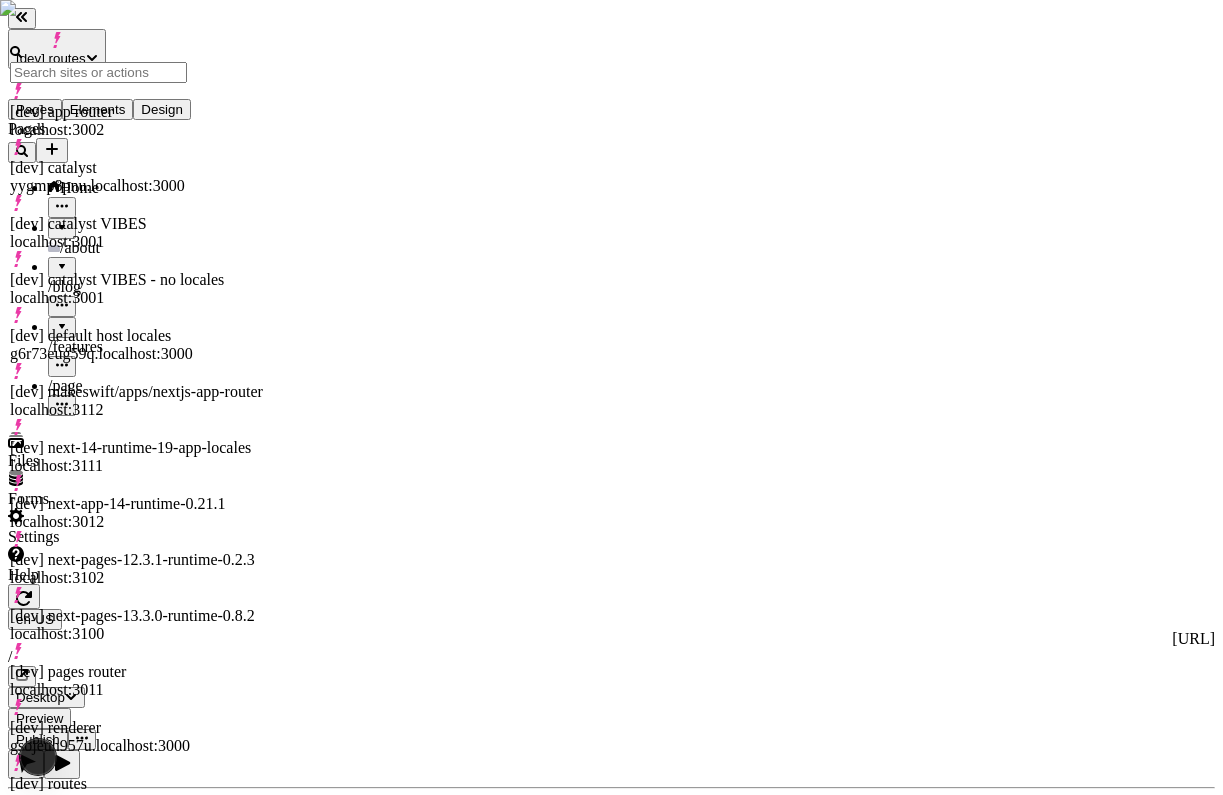 click on "Publish" at bounding box center [38, 739] 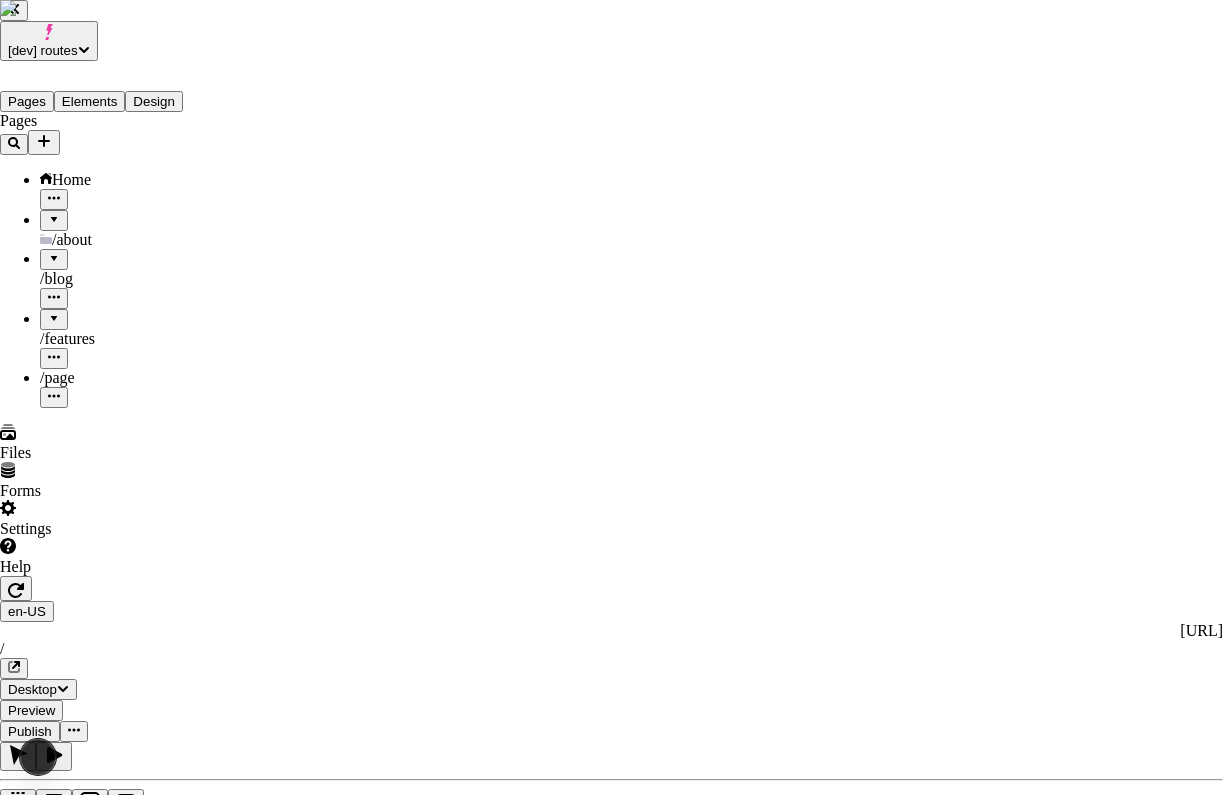 click on "Changes Scheduled History Your site is up-to-date There are no changes to publish to your site 8  /  50   monthly publishes Workspace resets [DATE] Publish now Close" at bounding box center [611, 2572] 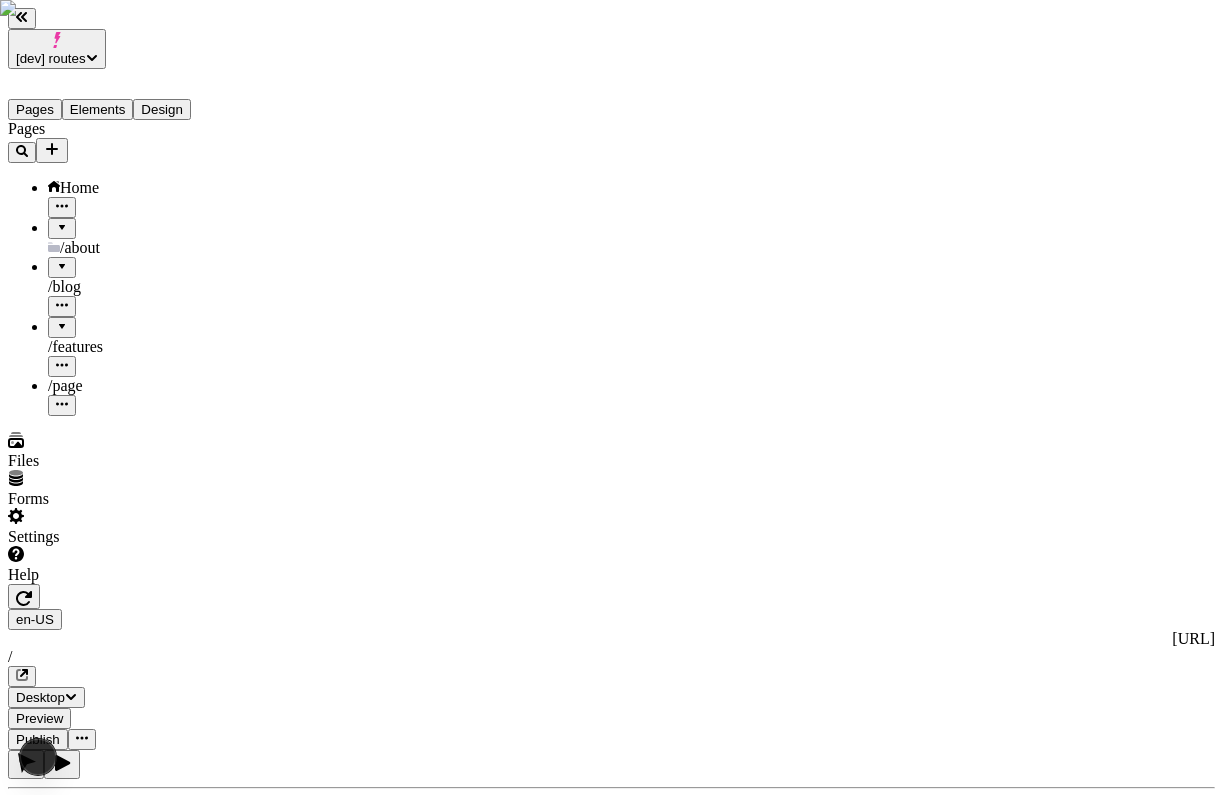 click on "Publish" at bounding box center (38, 739) 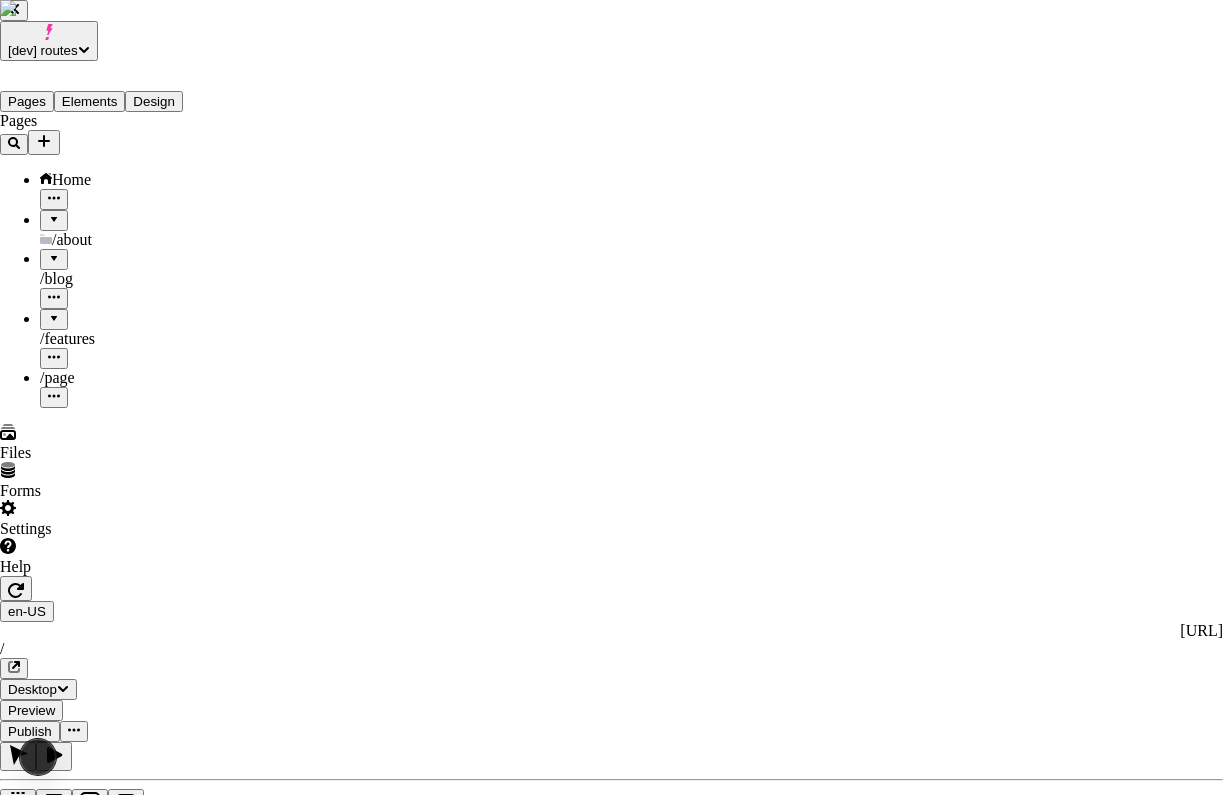 click on "Changes Scheduled History Your site is up-to-date There are no changes to publish to your site 8  /  50   monthly publishes Workspace resets [DATE] Publish now Close" at bounding box center [611, 2572] 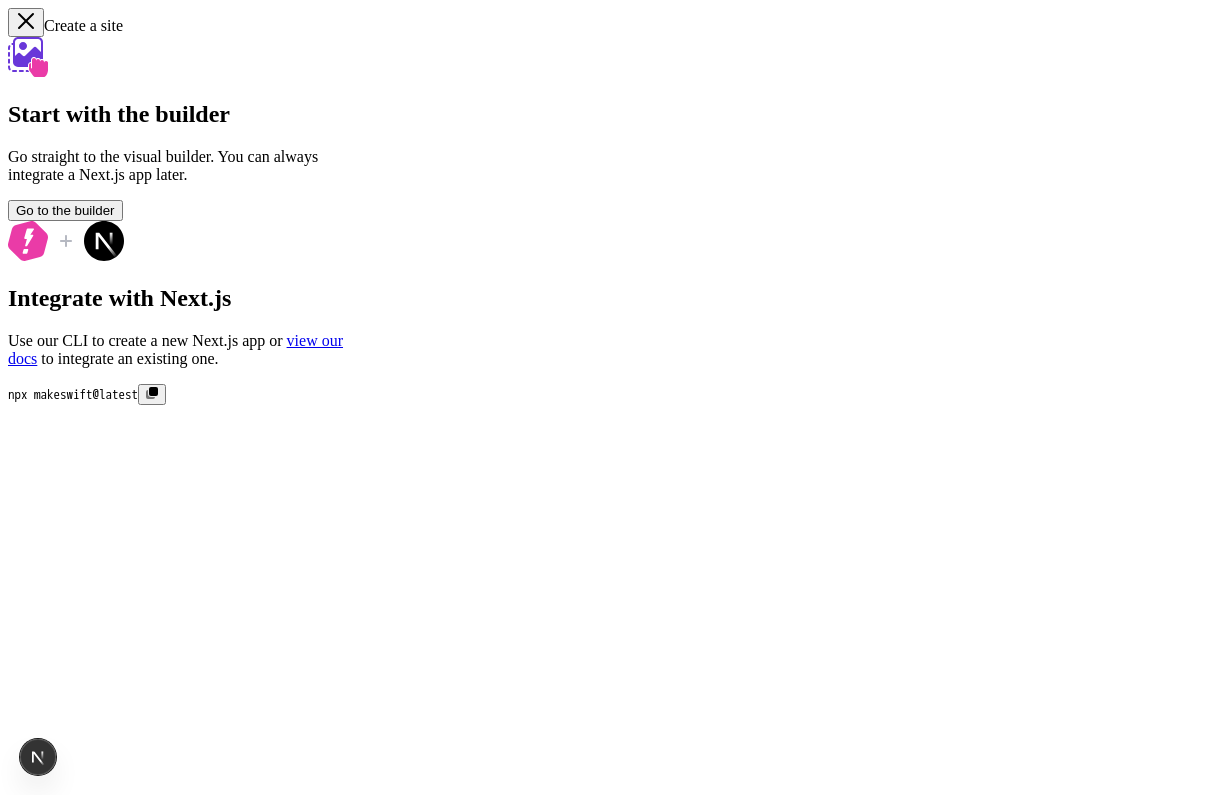 click on "Go to the builder" at bounding box center [65, 210] 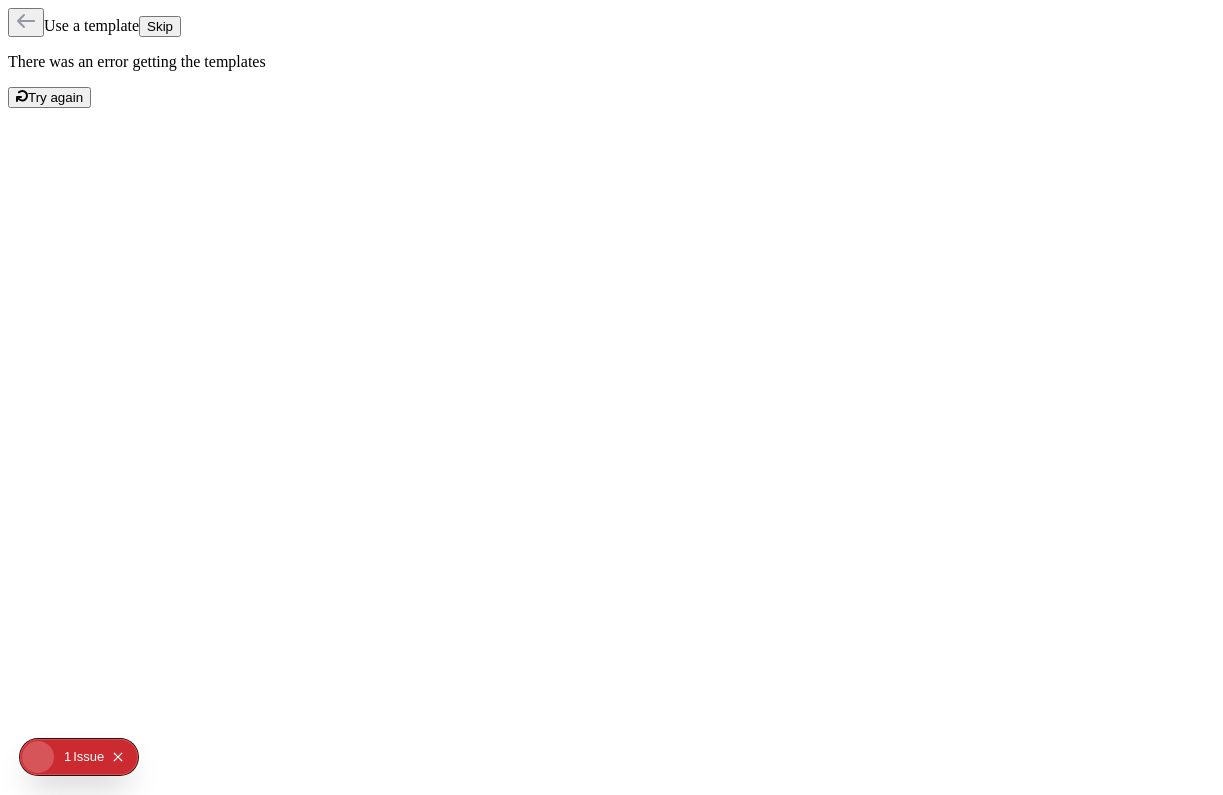 click on "Skip" at bounding box center [160, 26] 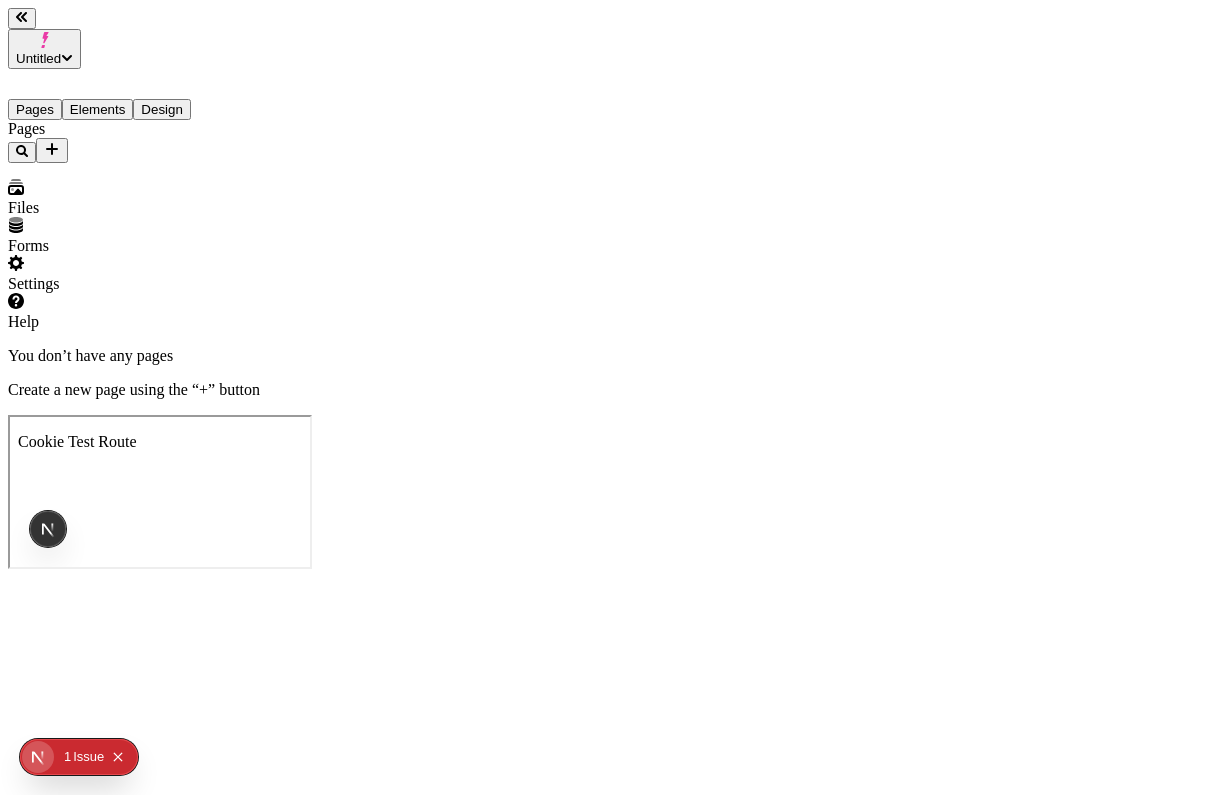 scroll, scrollTop: 0, scrollLeft: 0, axis: both 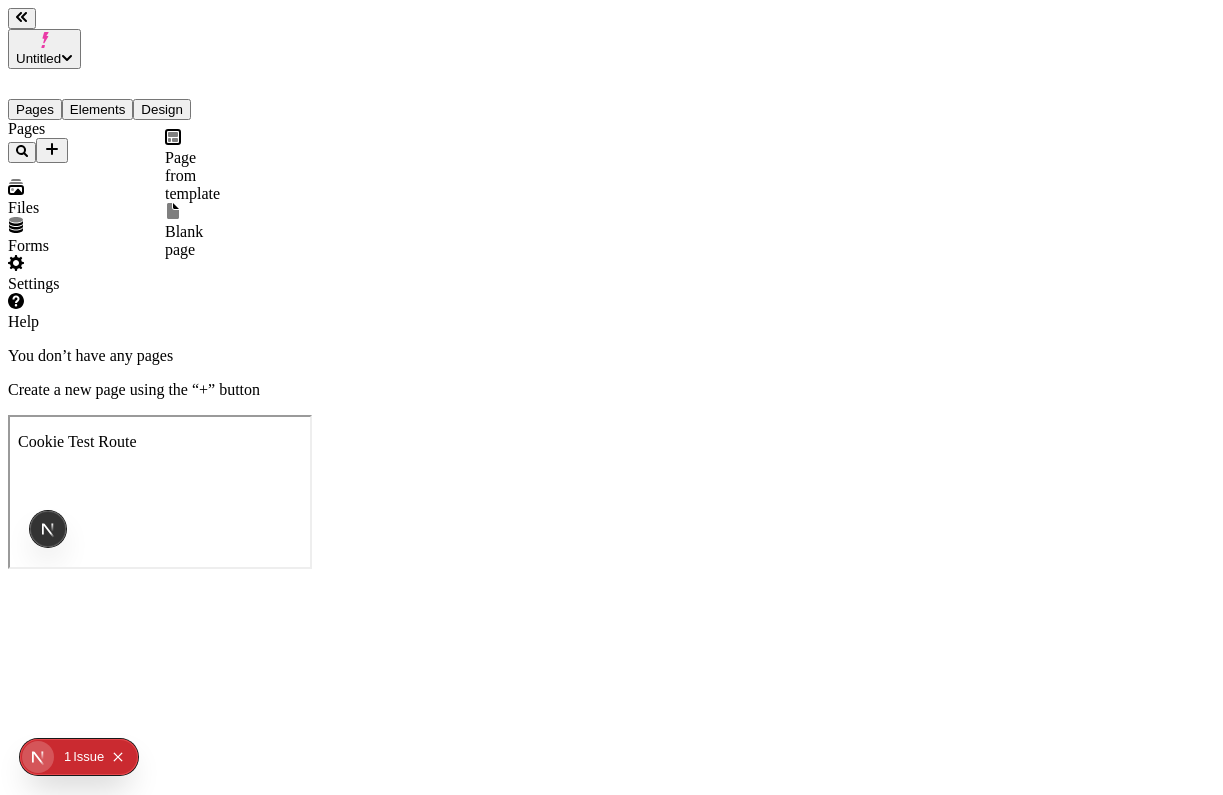 click on "Blank page" at bounding box center [192, 241] 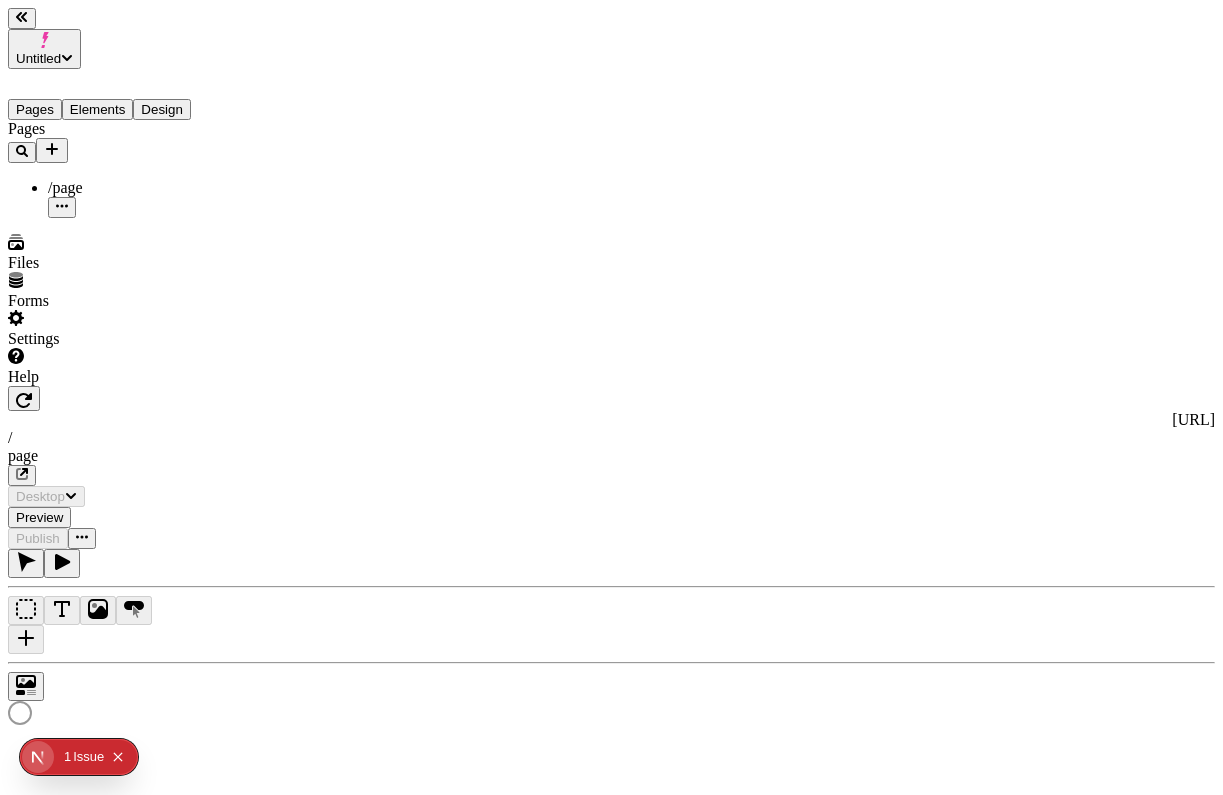 type on "/page" 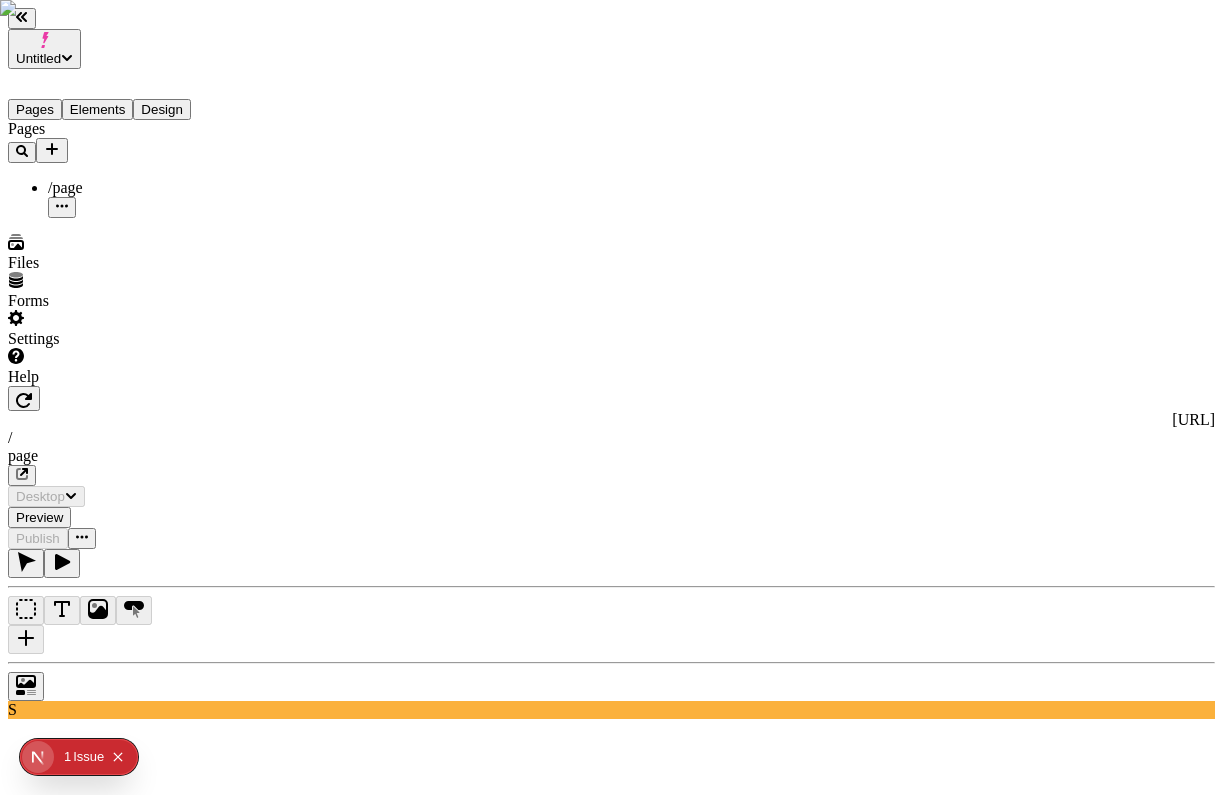click 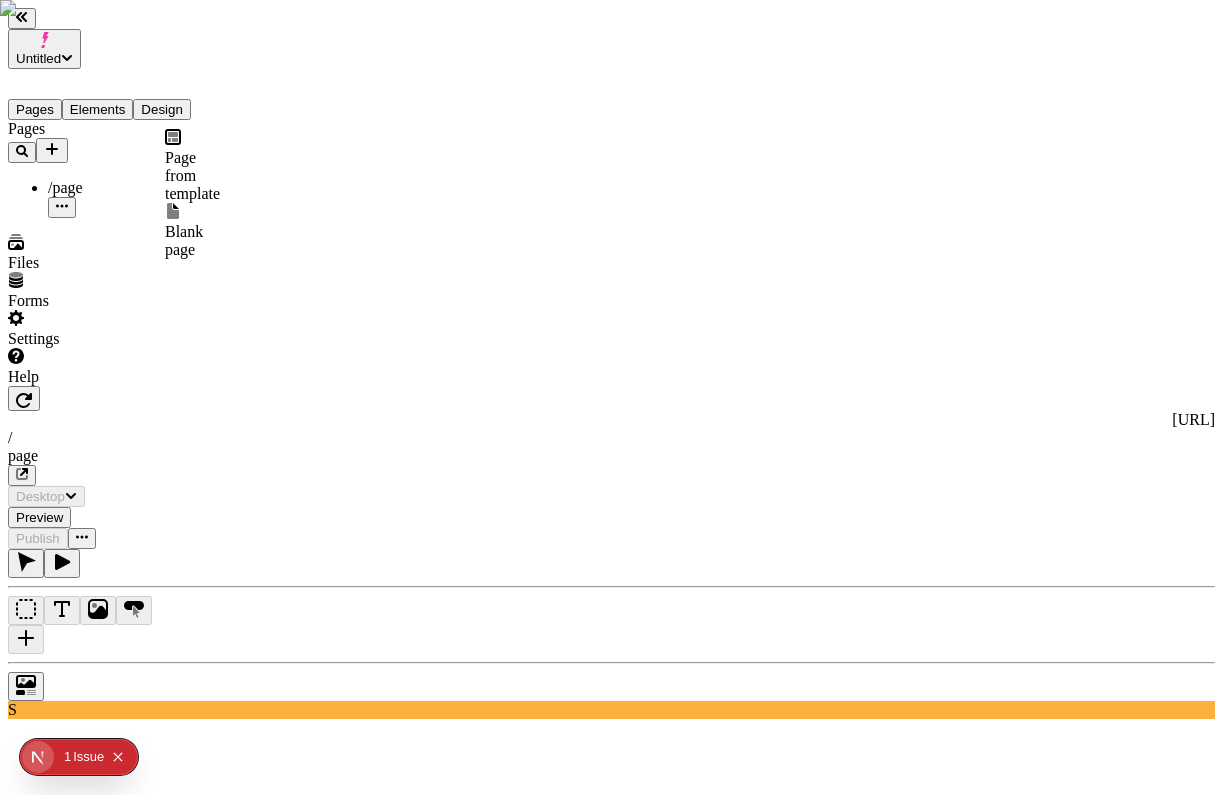 click on "Blank page" at bounding box center (192, 231) 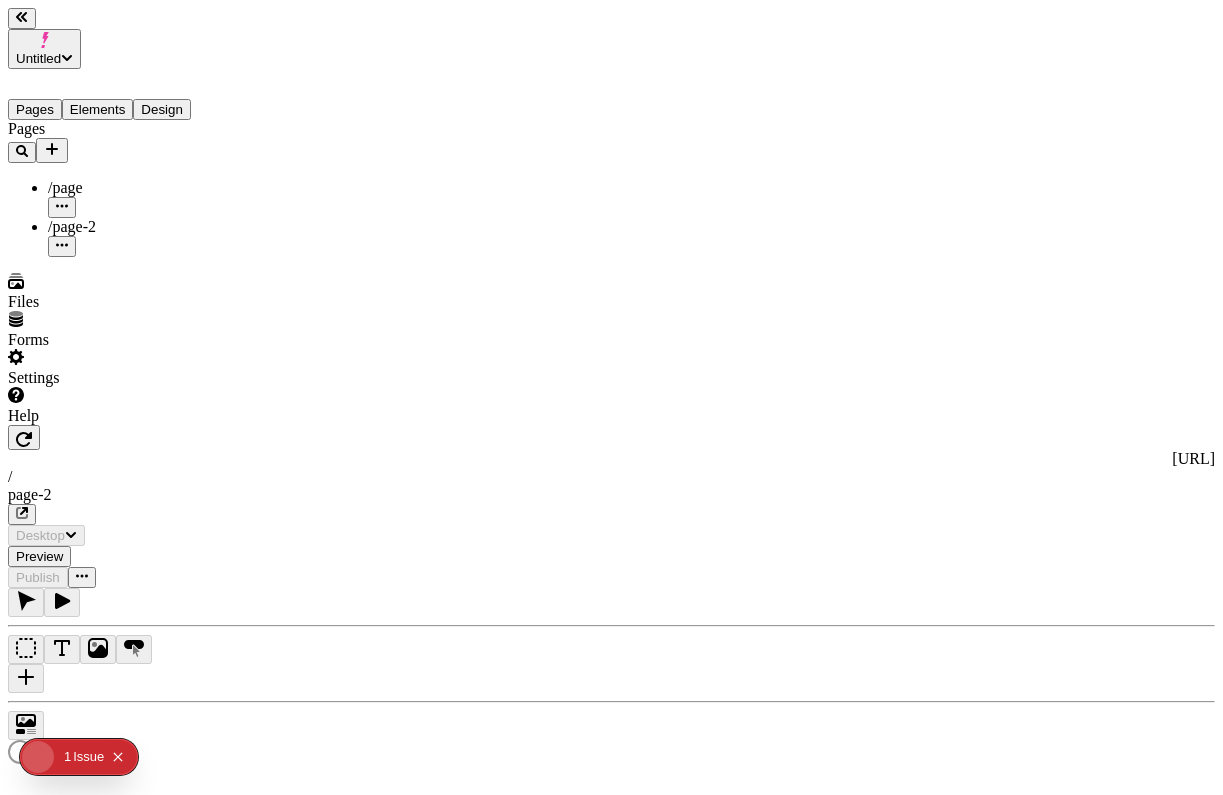 type on "/page-2" 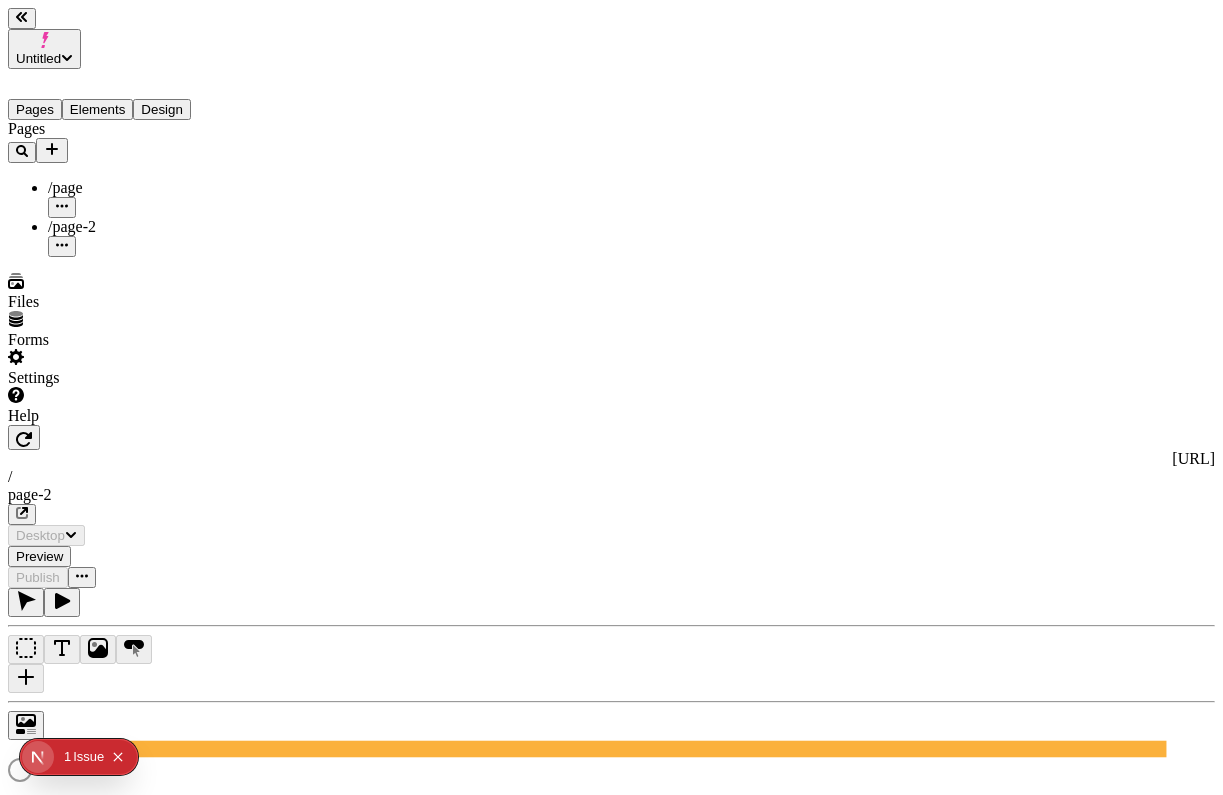 click 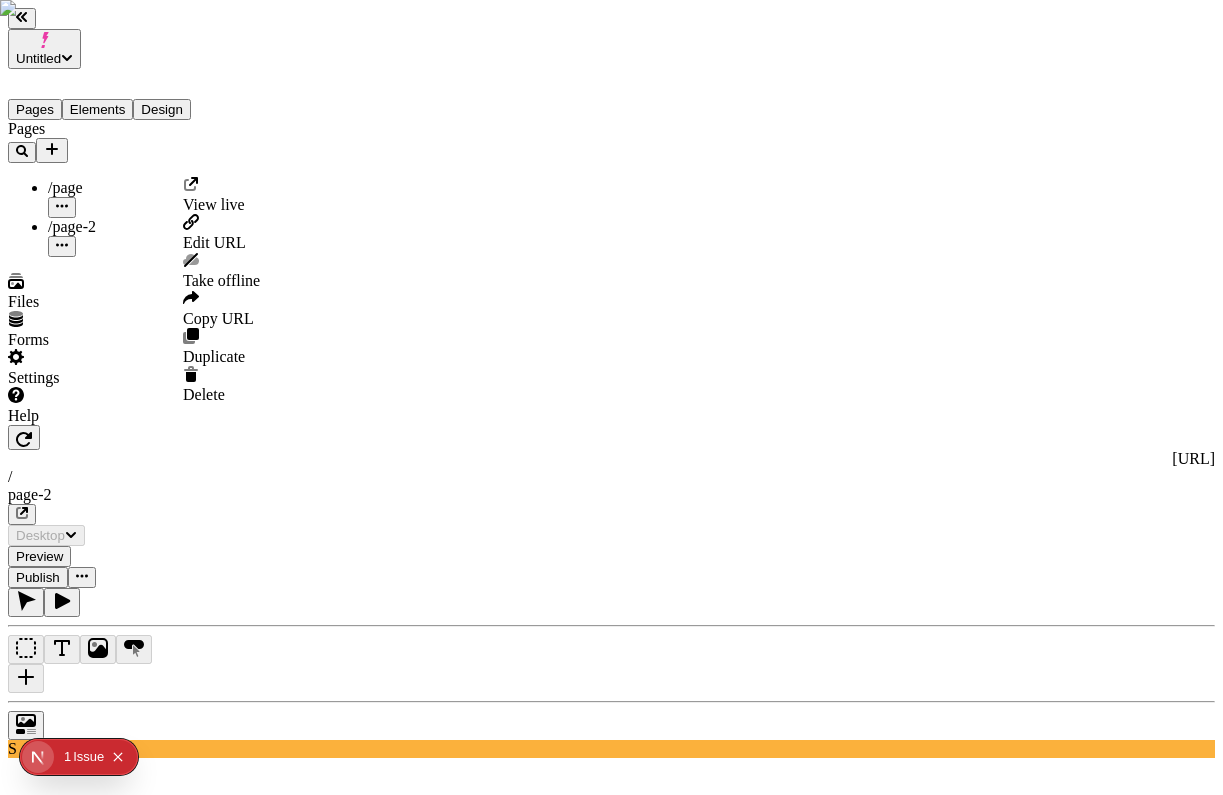 click on "Edit URL" at bounding box center [214, 242] 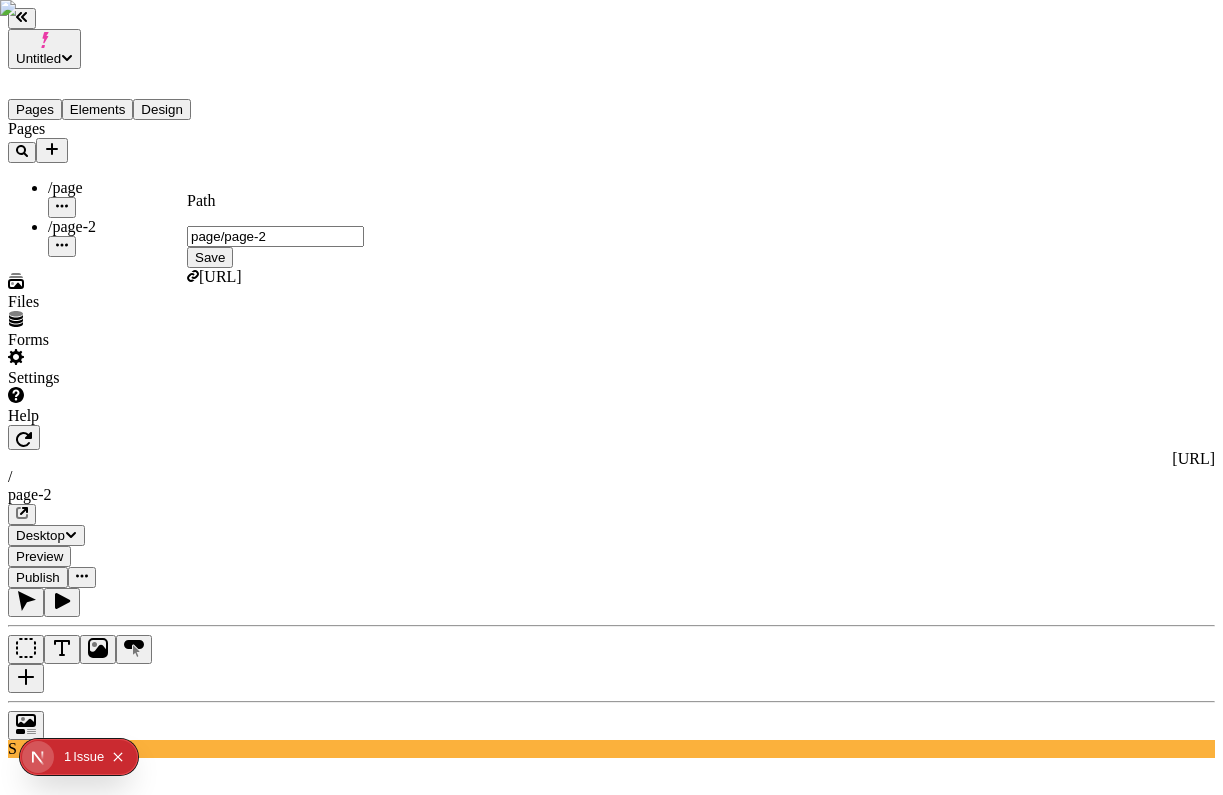 type on "page/page-2" 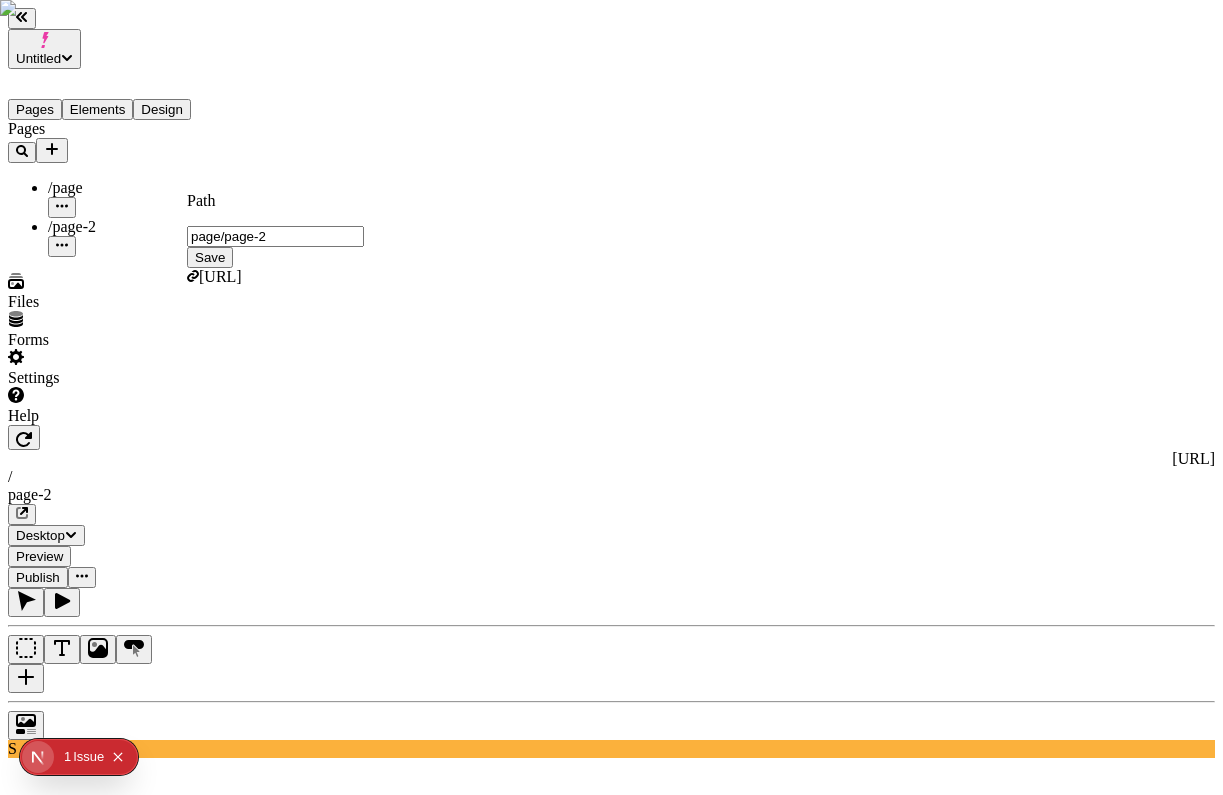 click on "Save" at bounding box center [210, 257] 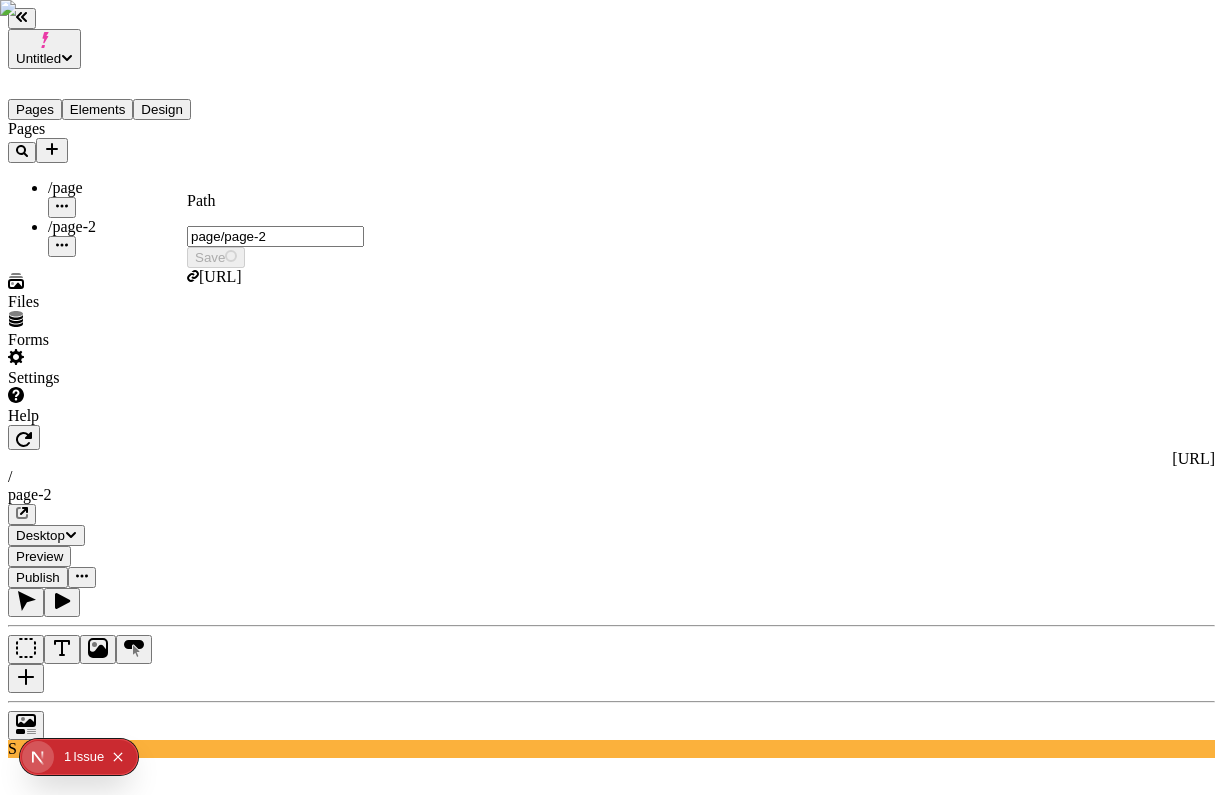 type on "/page/page-2" 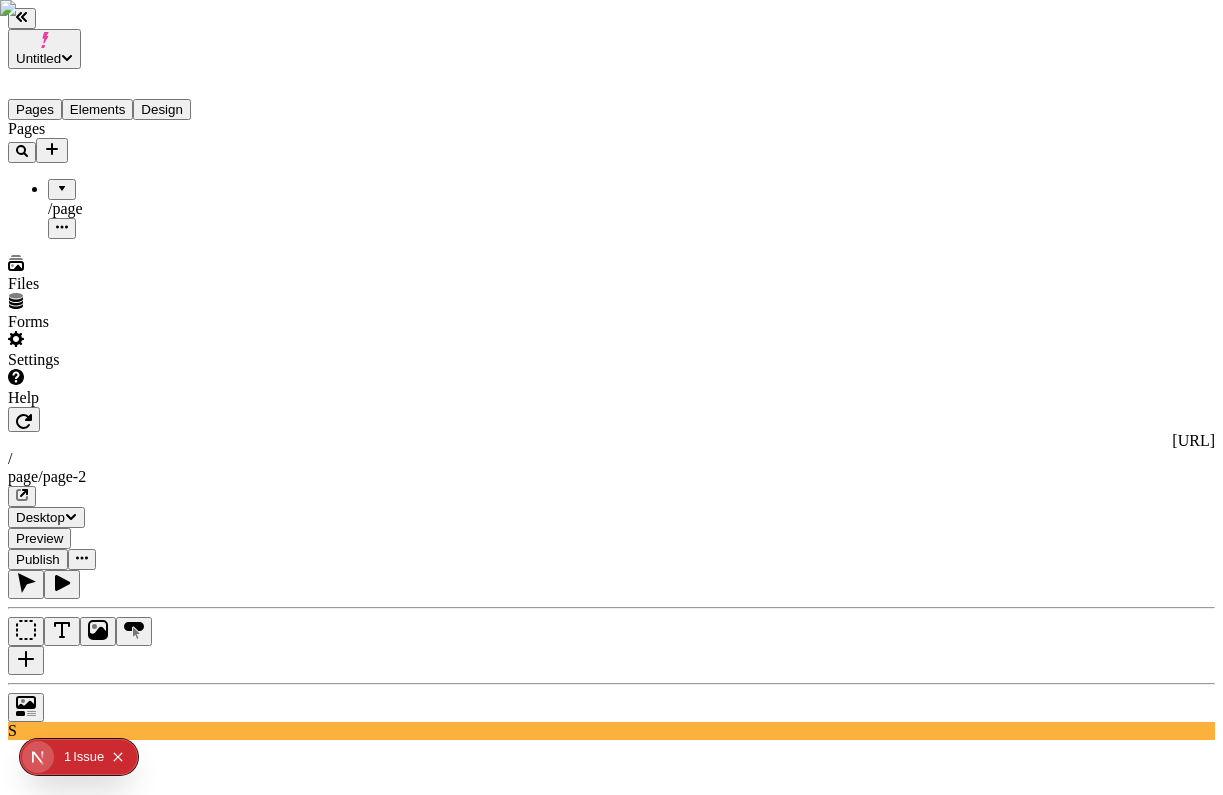 click at bounding box center [62, 182] 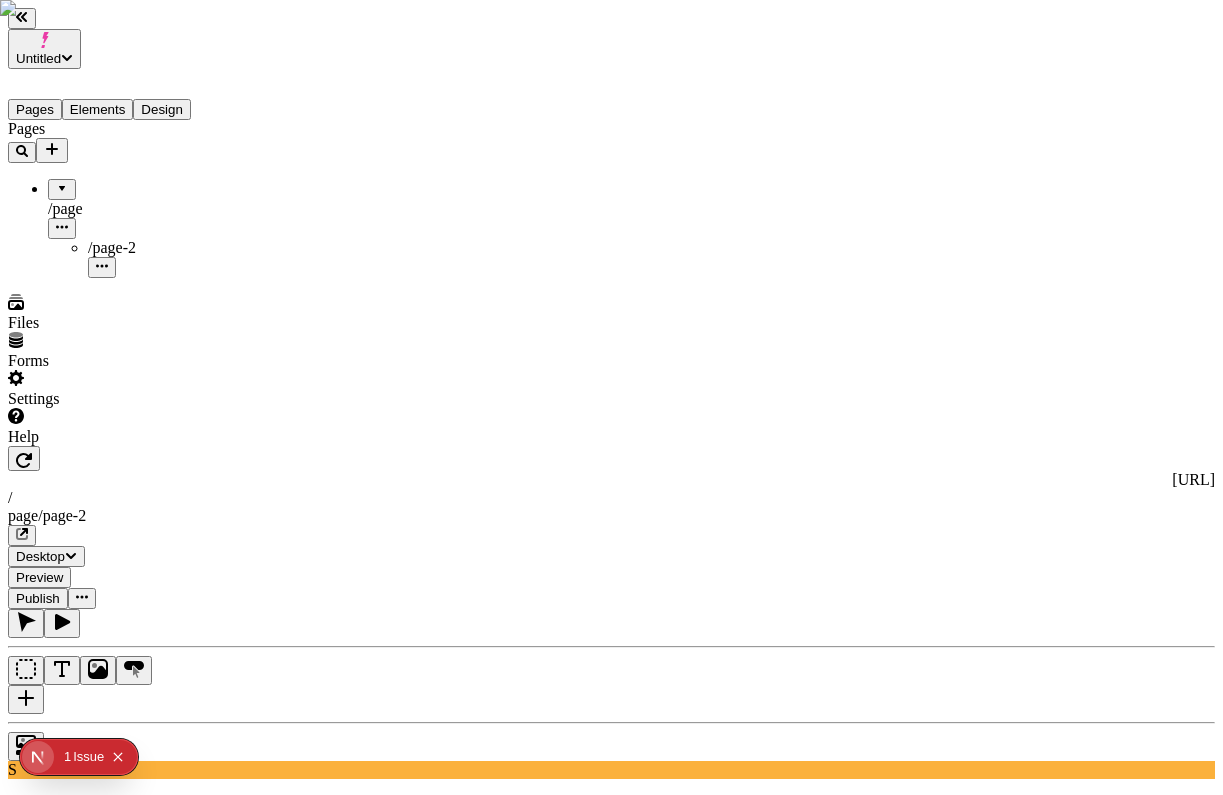 click 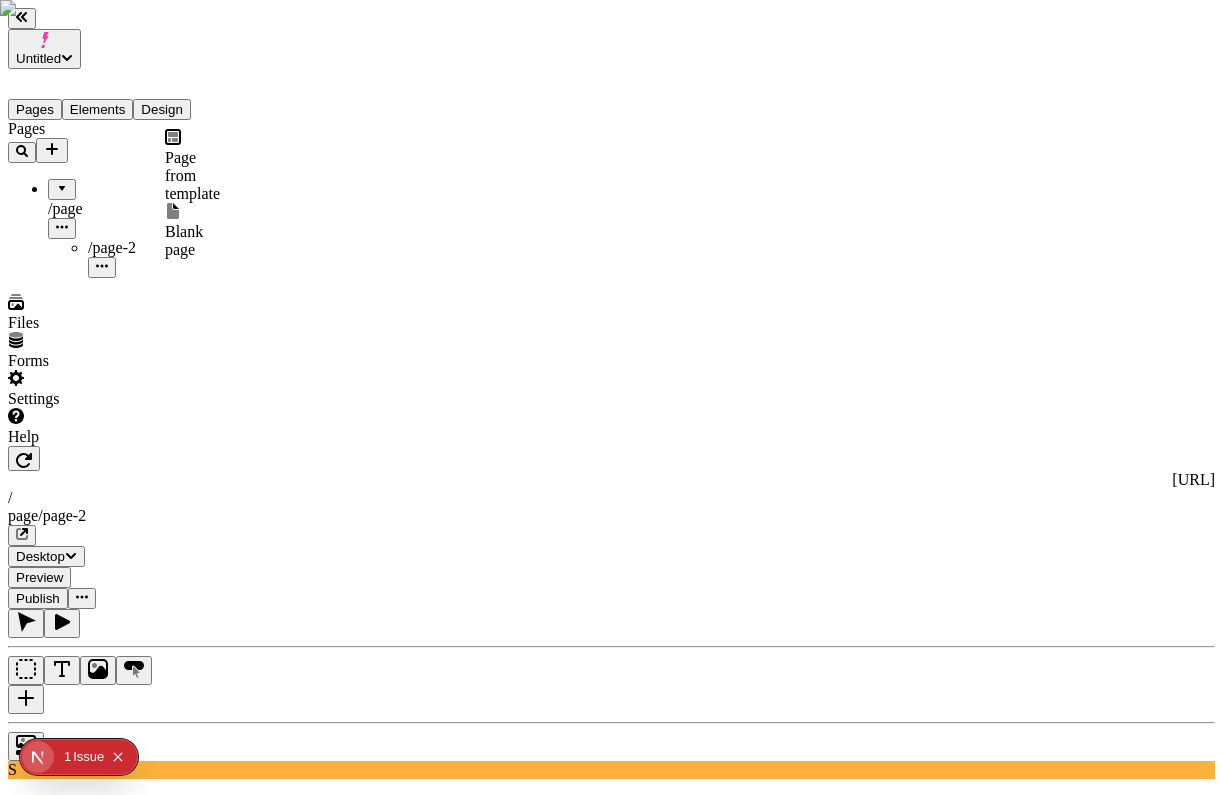 click on "Blank page" at bounding box center [192, 241] 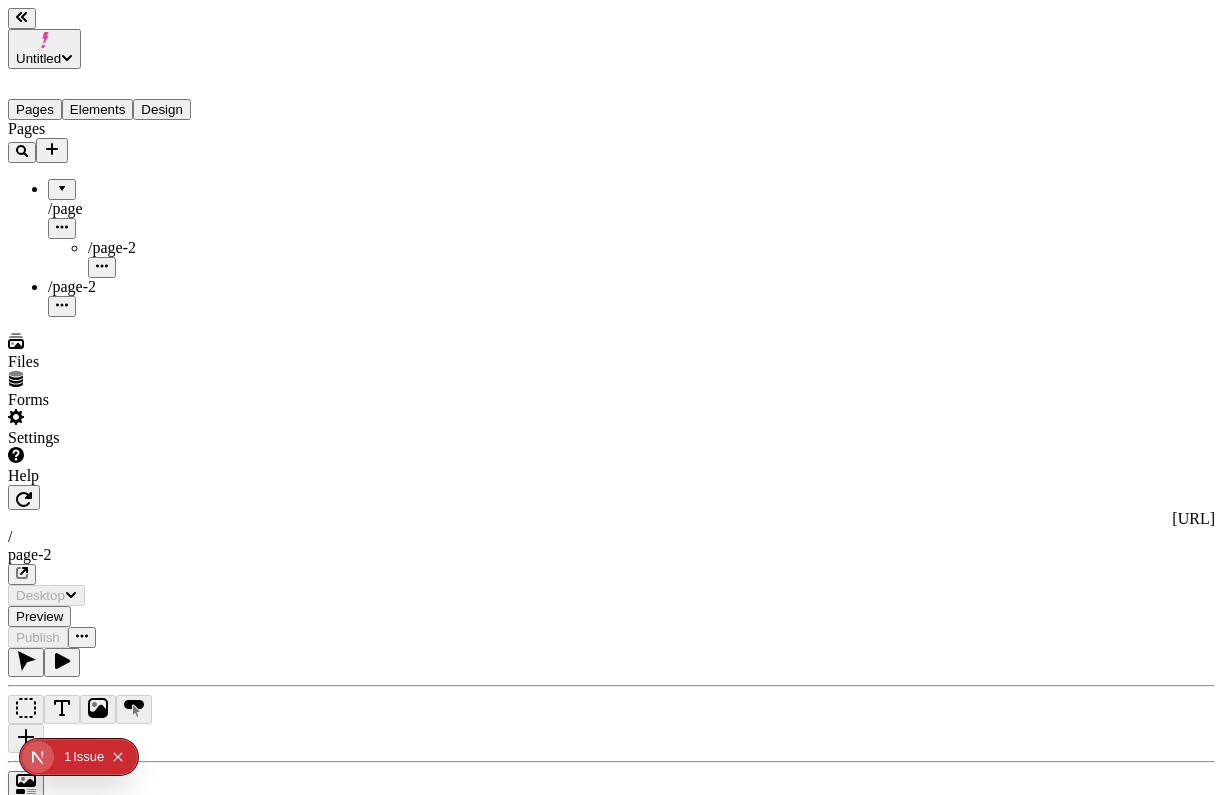 type on "/page-2" 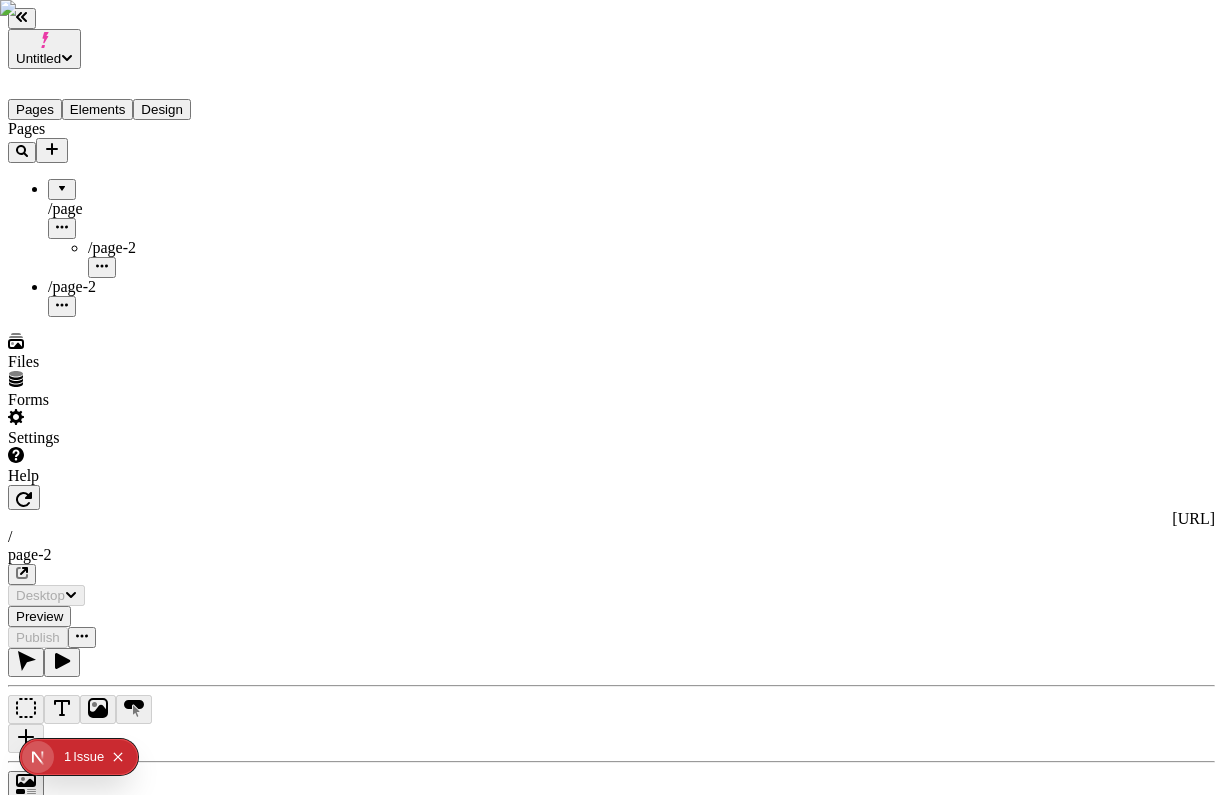 click on "/ page-2" at bounding box center [128, 297] 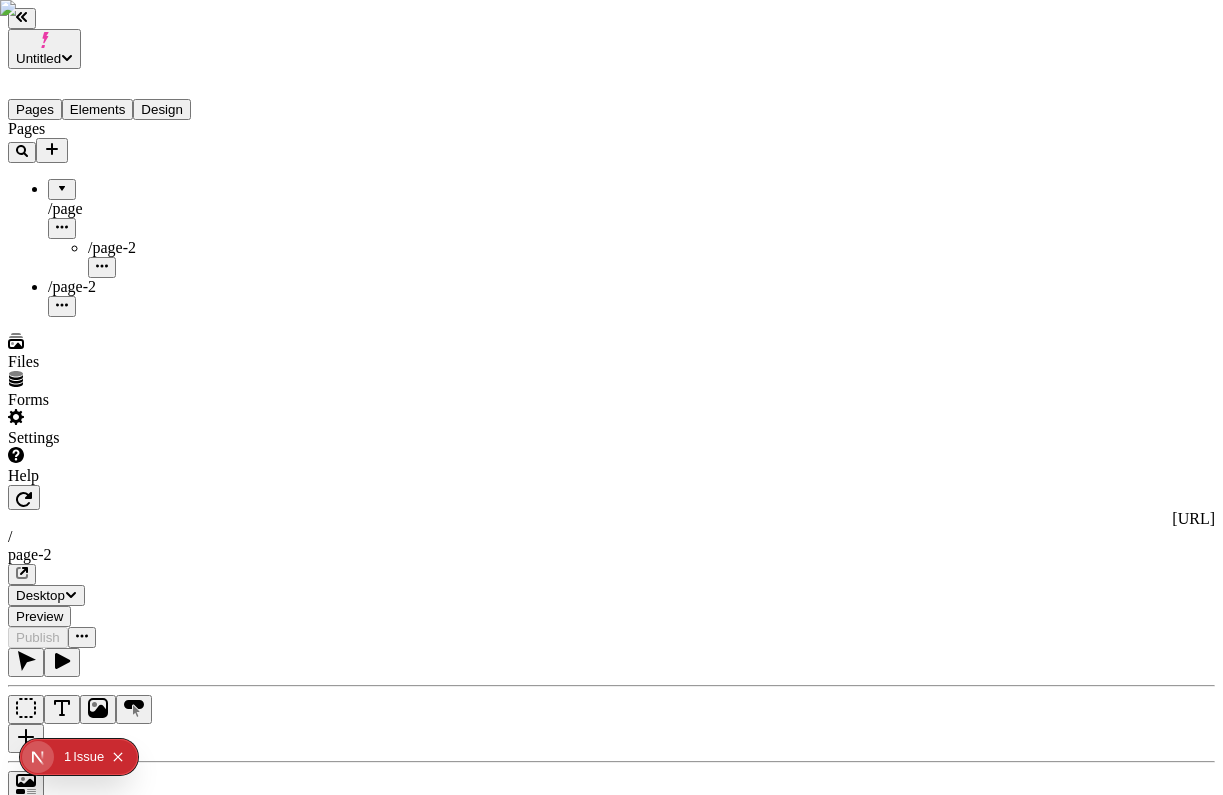 click 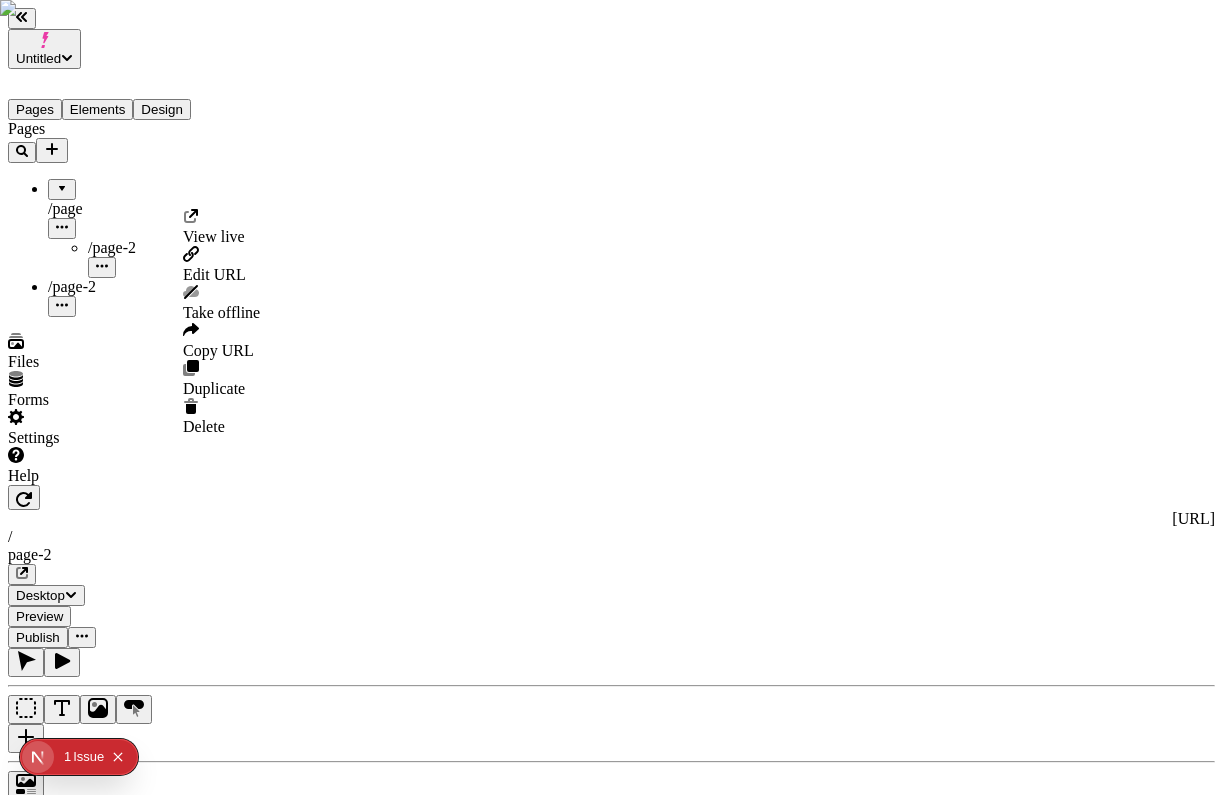 click on "Edit URL" at bounding box center (214, 274) 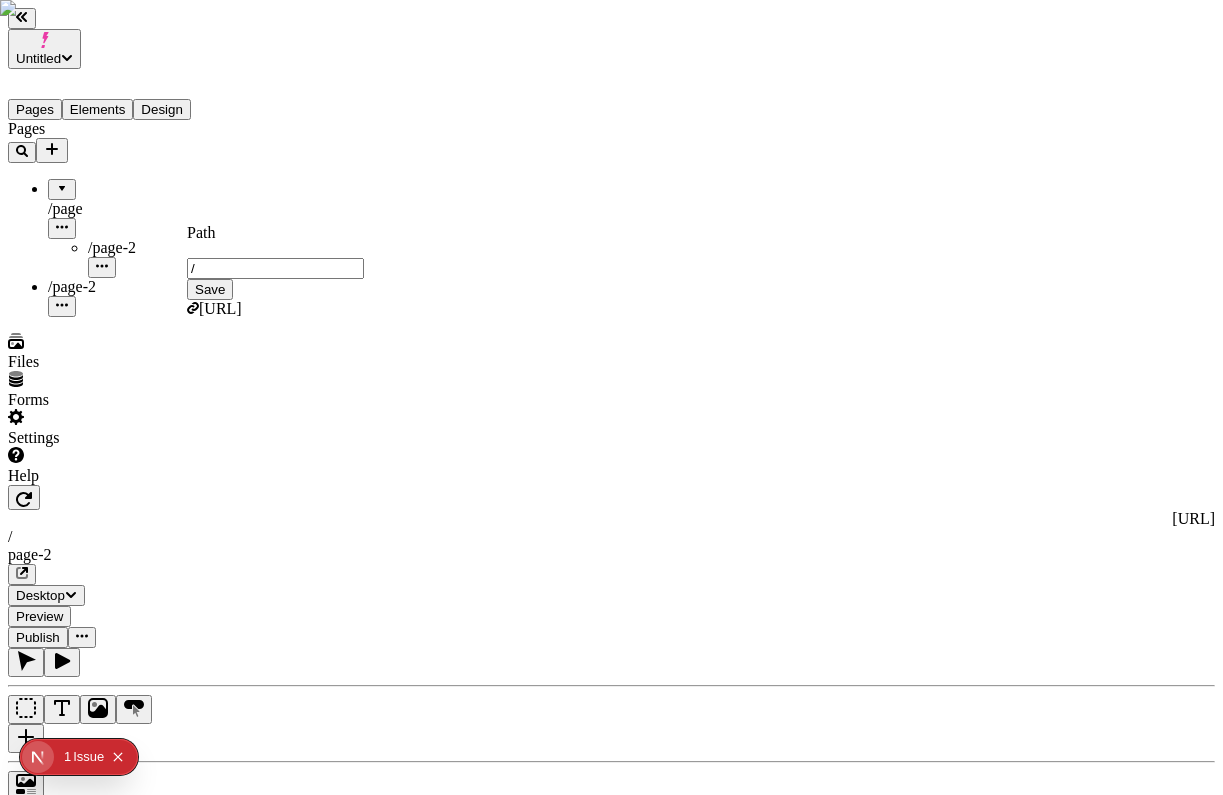 type on "/" 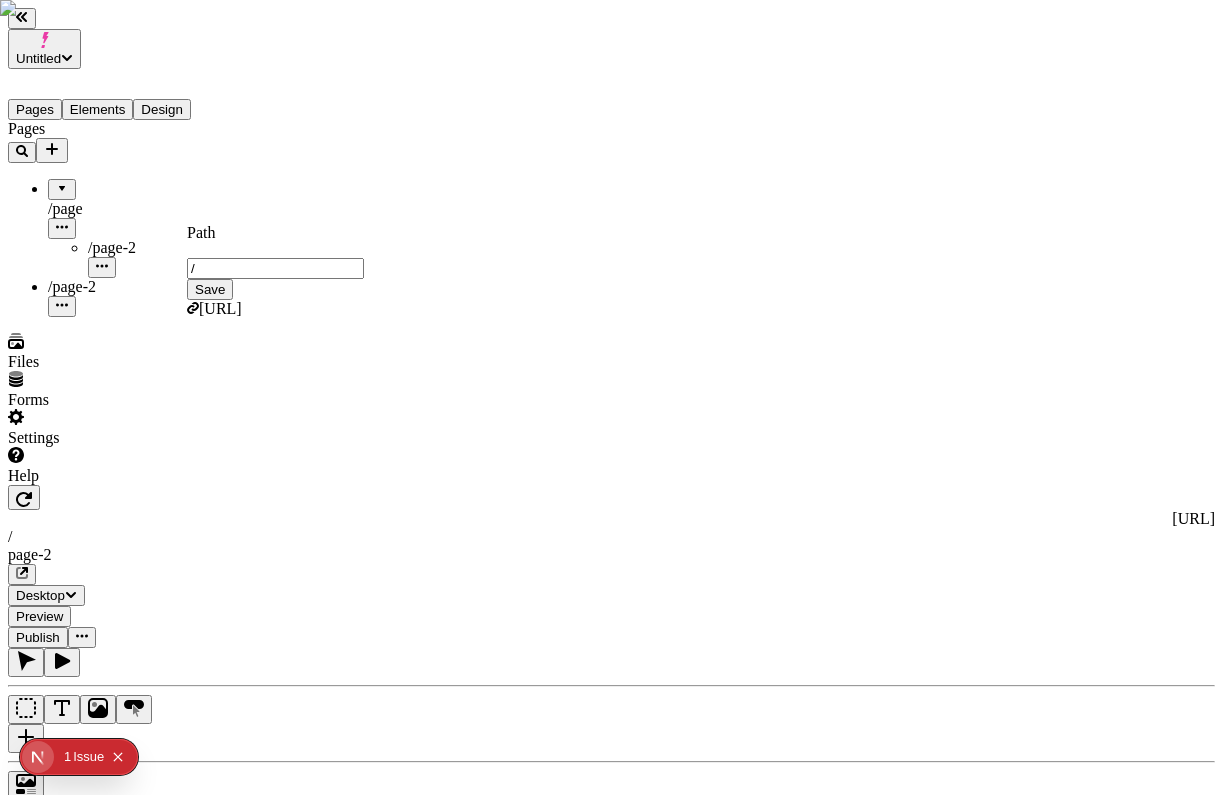 click on "Save" at bounding box center (210, 289) 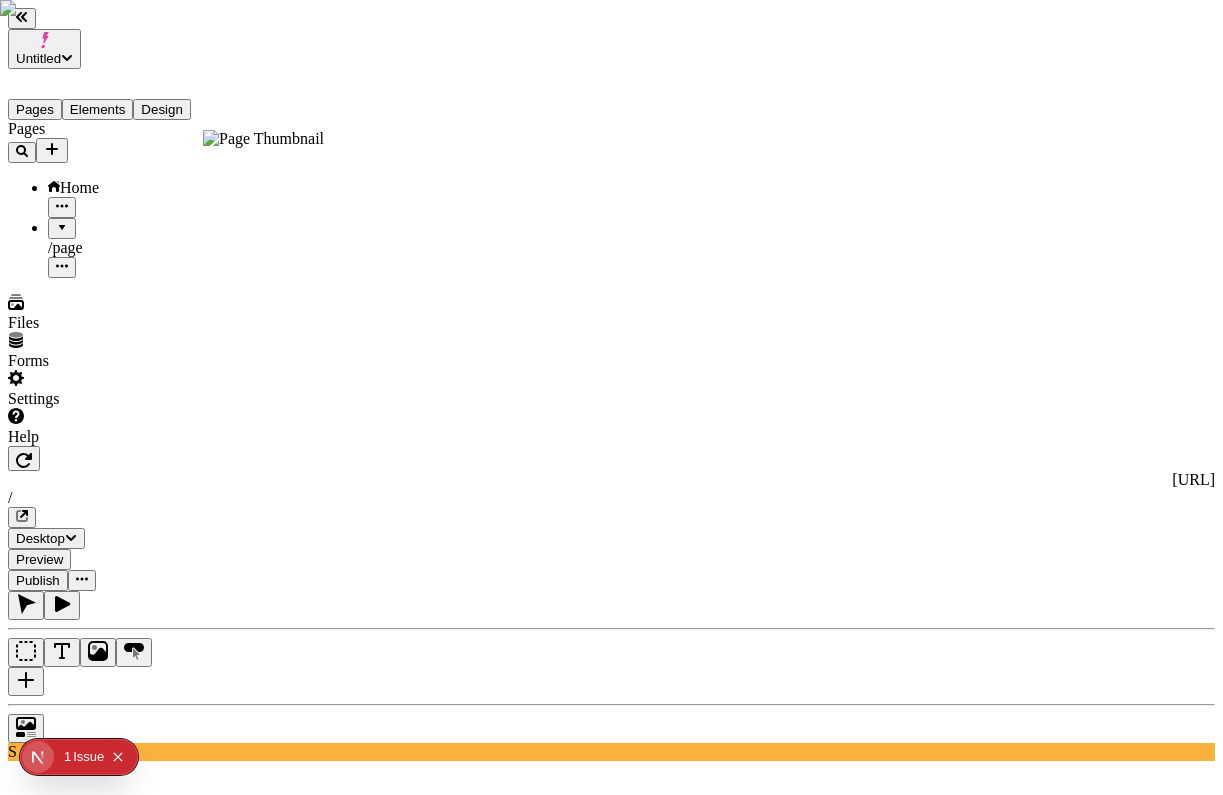 click at bounding box center [62, 221] 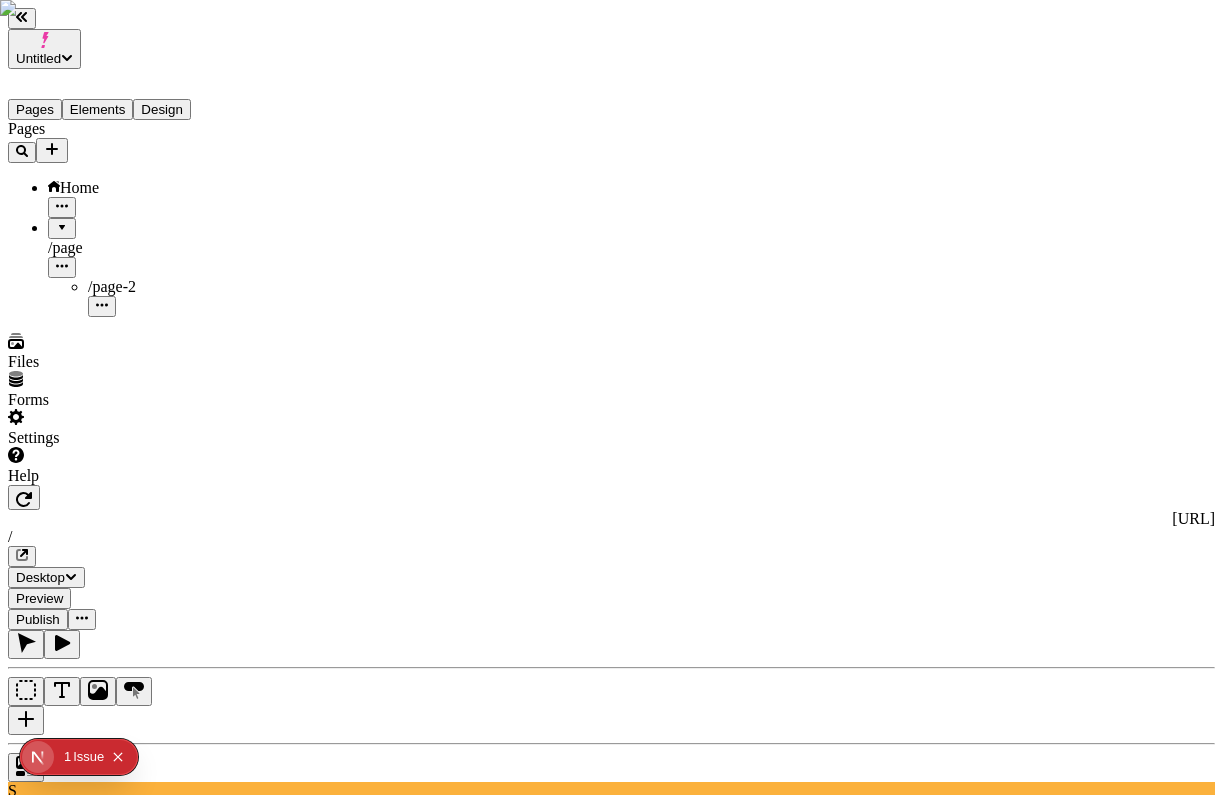 click on "/ page-2" at bounding box center (148, 287) 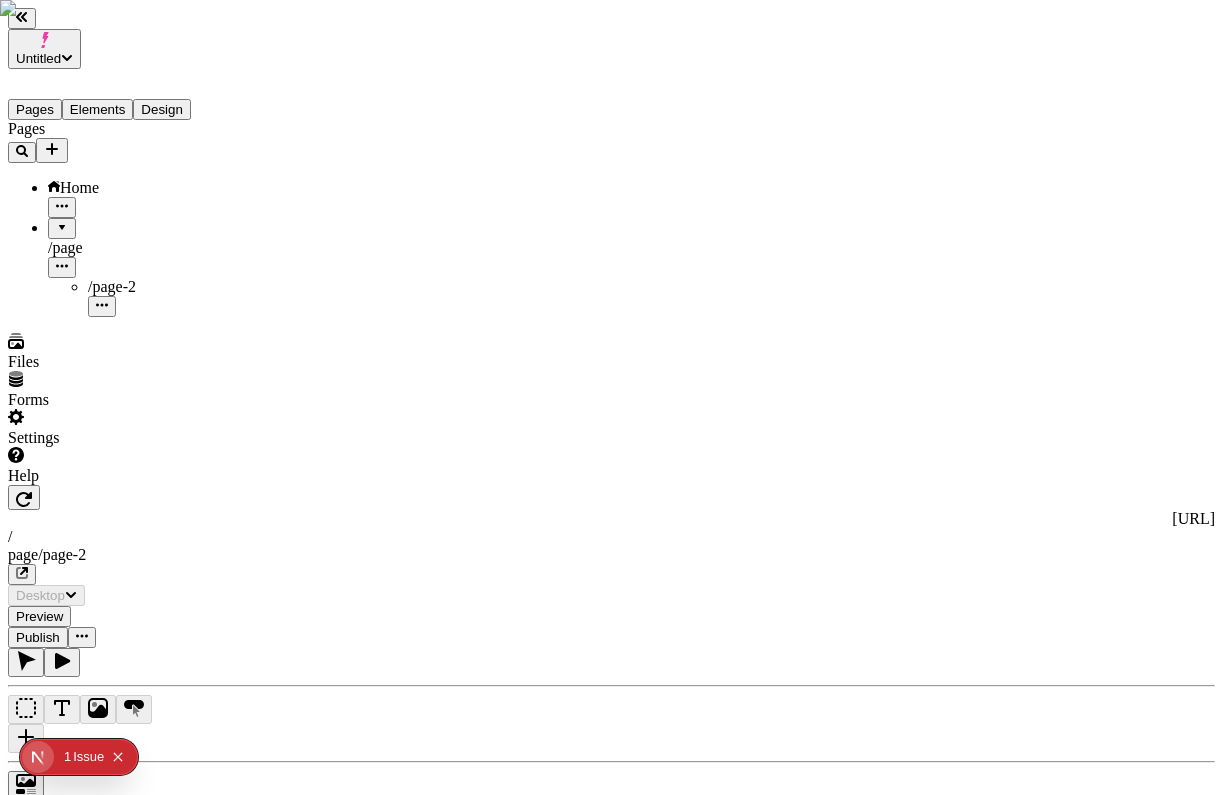 click 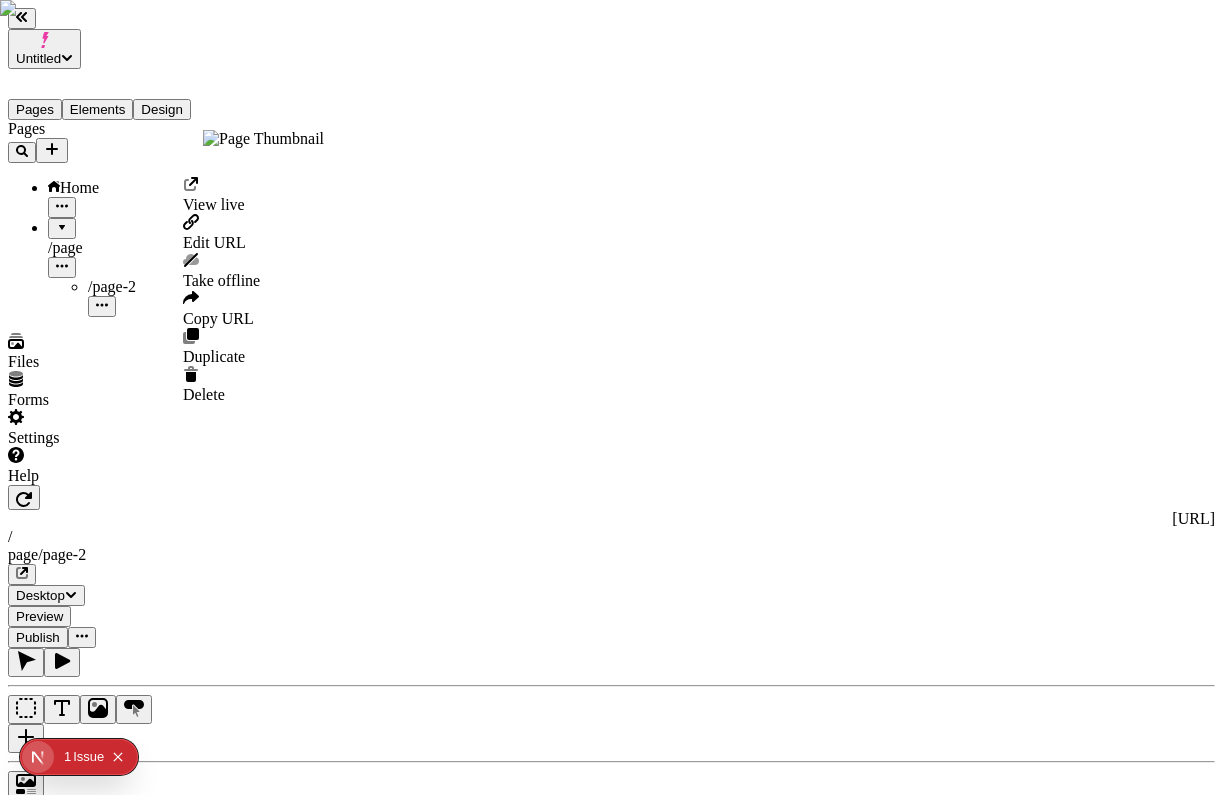 click 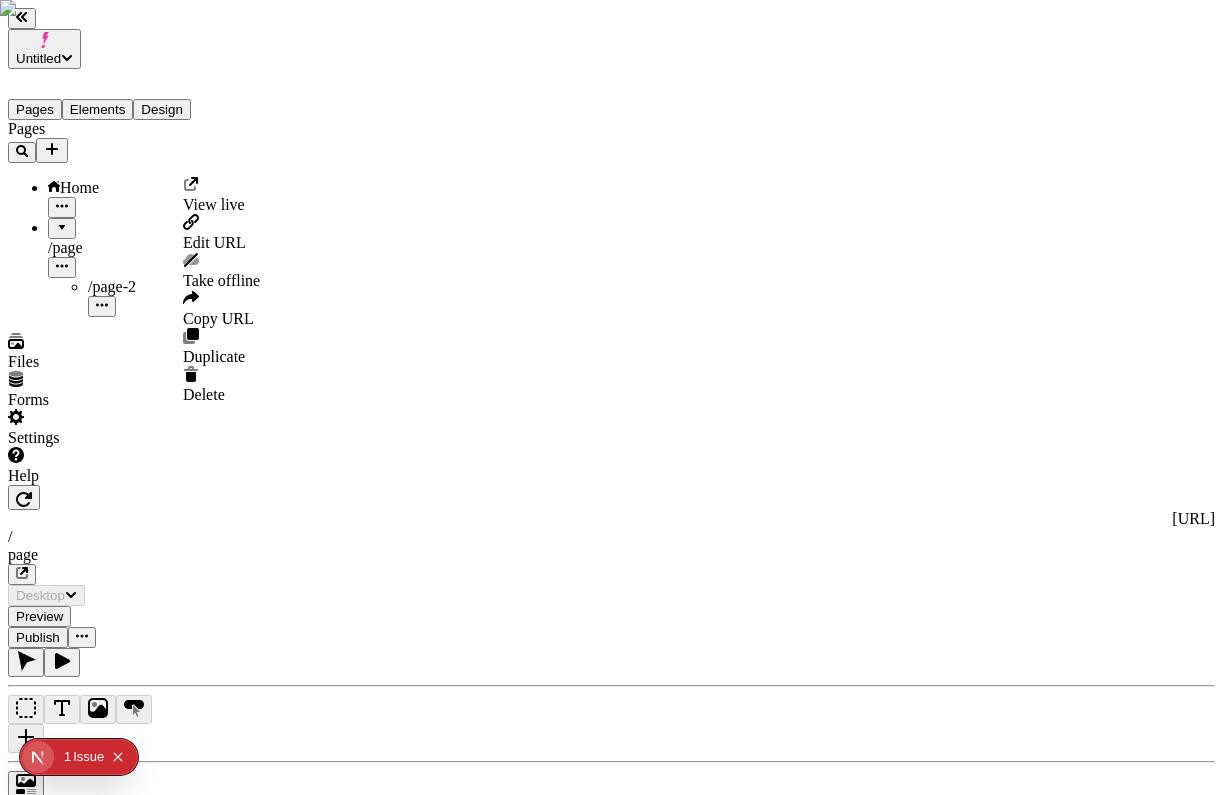 click on "Edit URL" at bounding box center (214, 242) 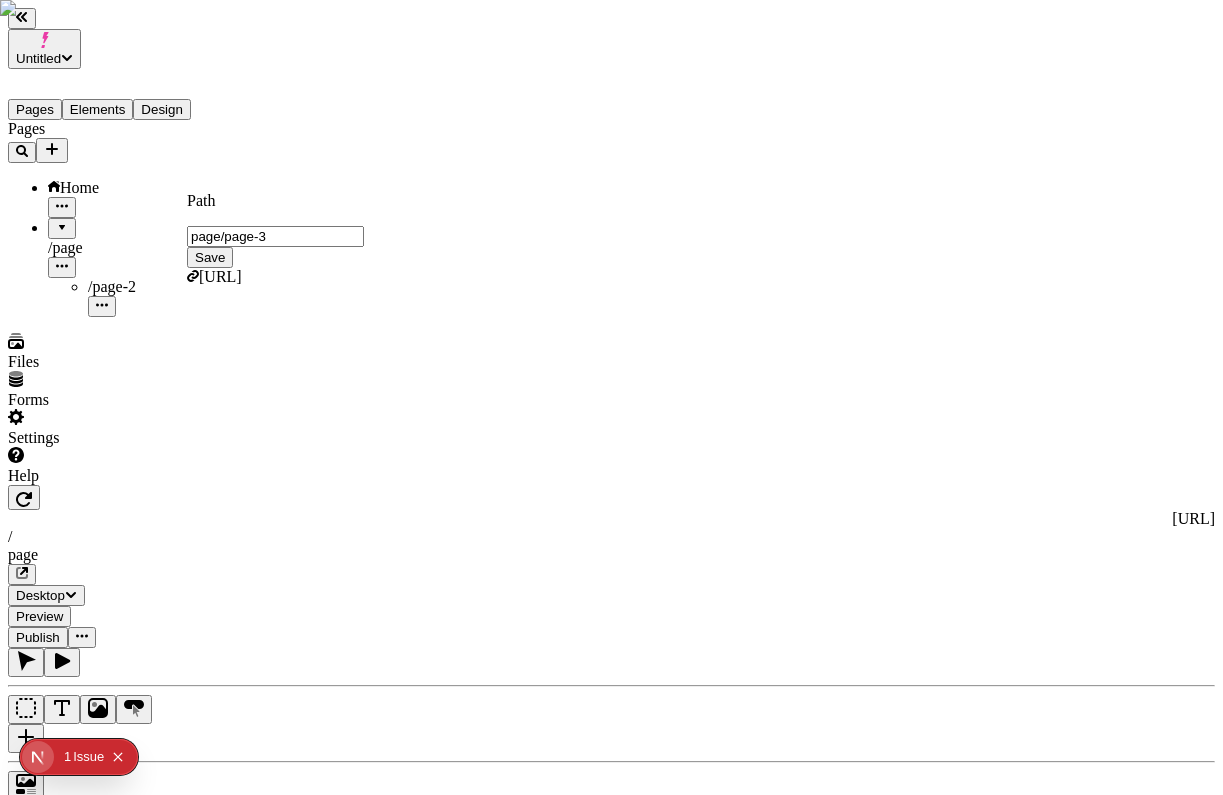 type on "page/page-3" 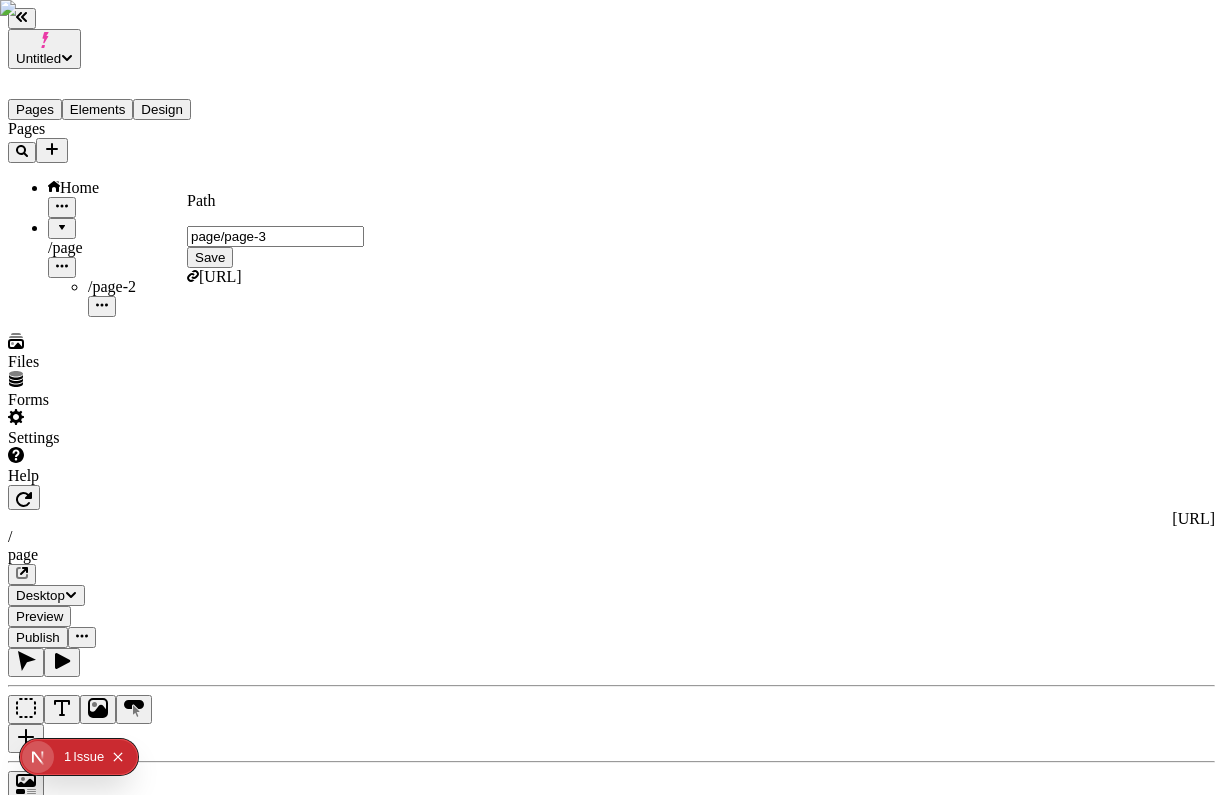 click on "Save" at bounding box center [210, 257] 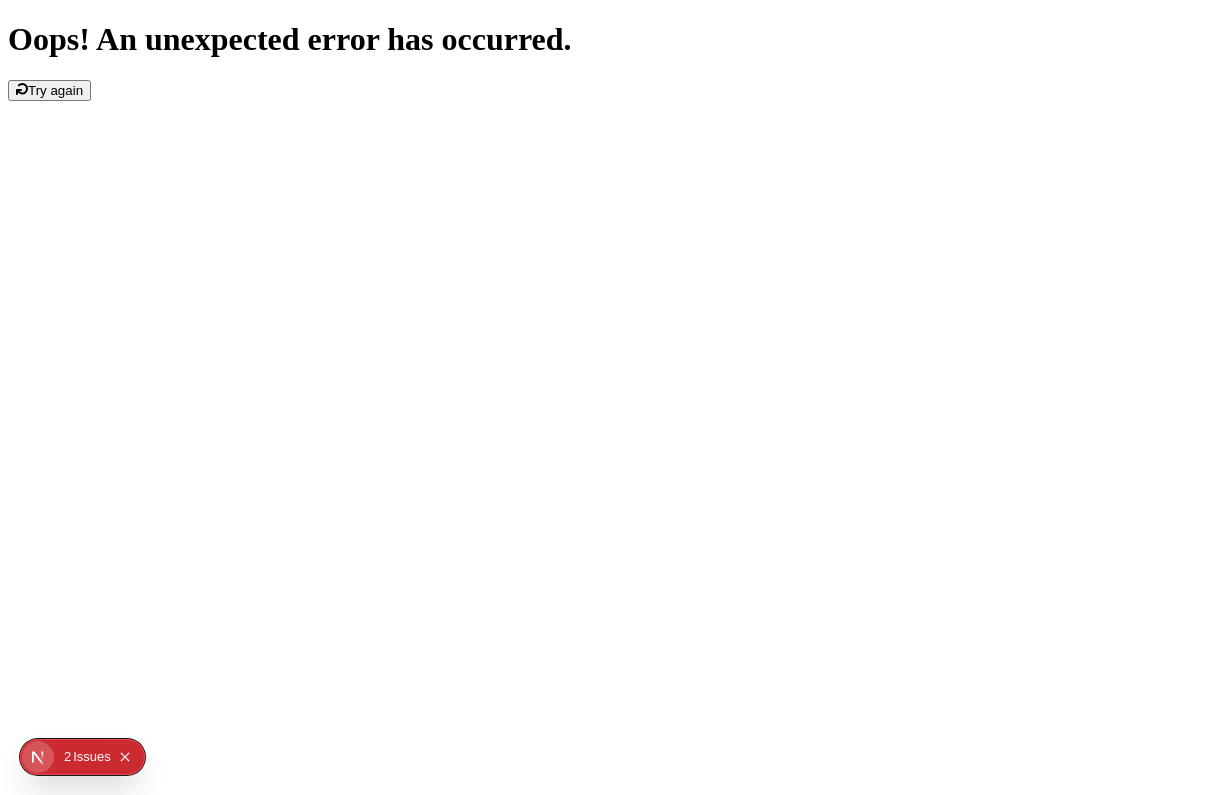 click on "Try again" at bounding box center (55, 90) 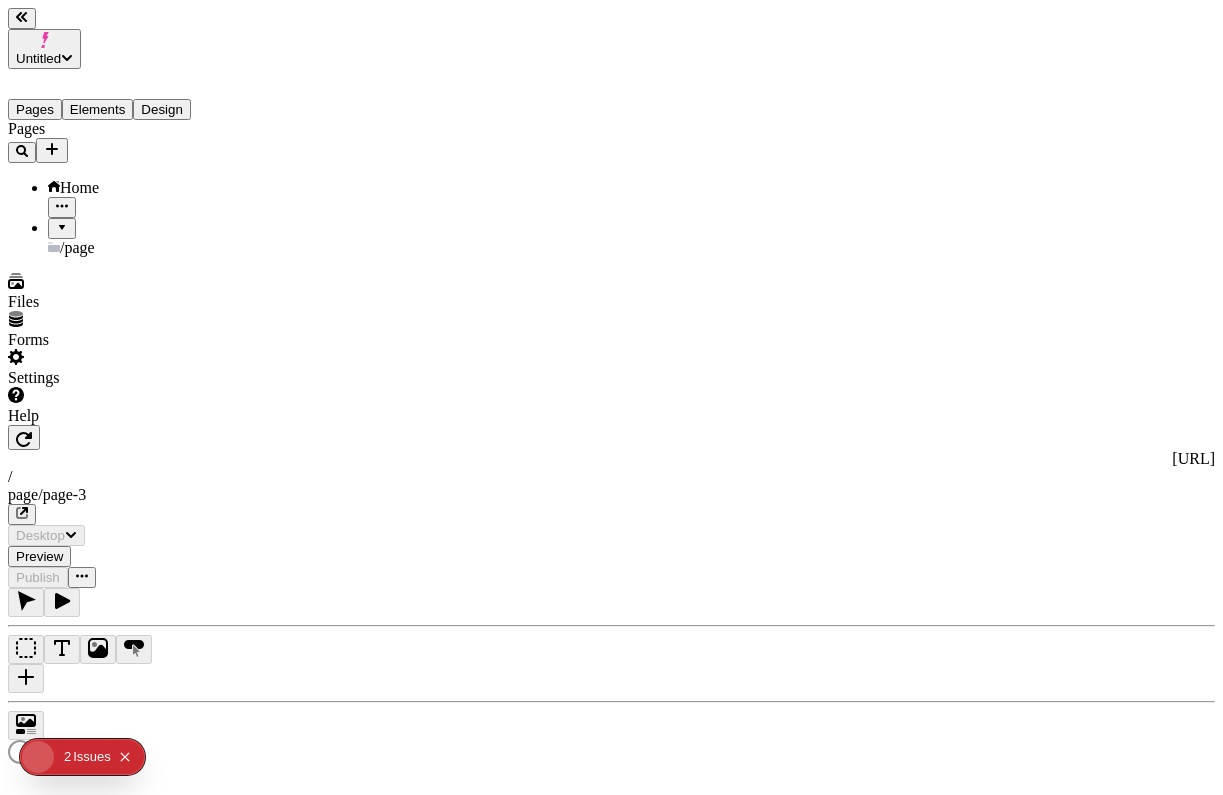 scroll, scrollTop: 0, scrollLeft: 0, axis: both 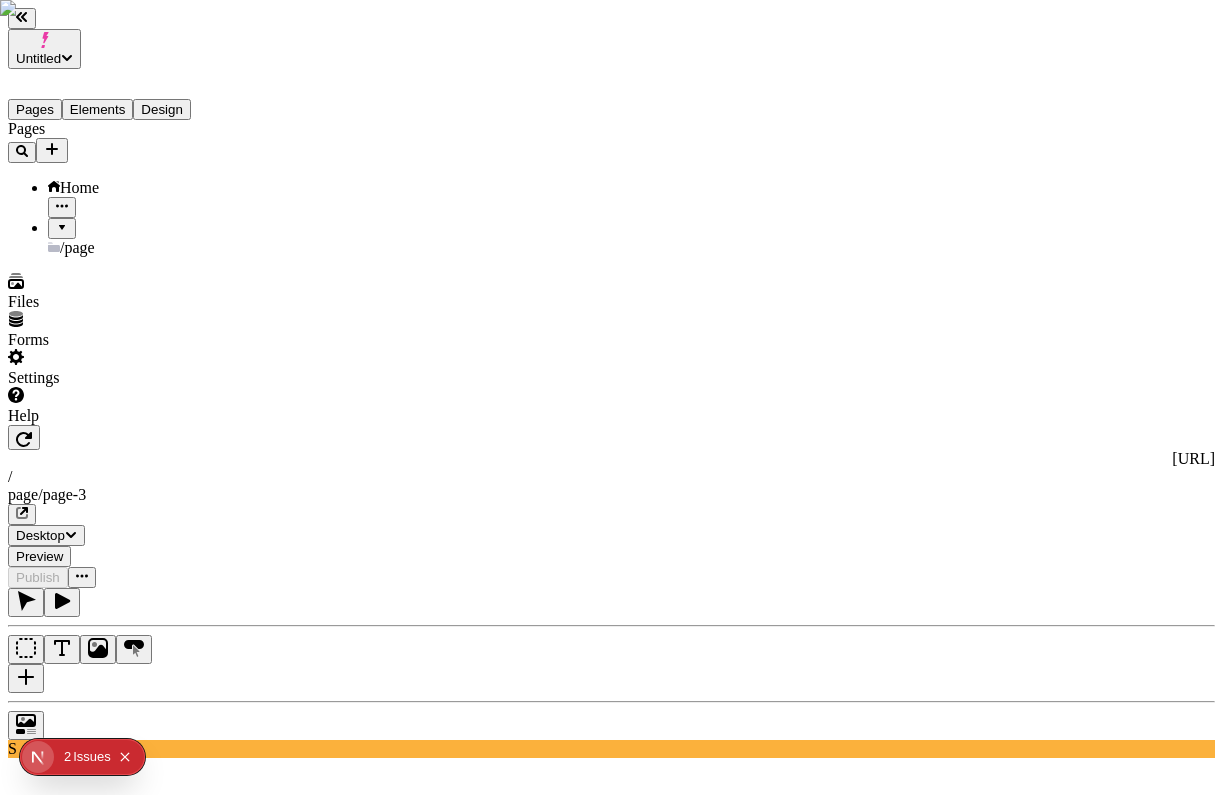 click at bounding box center [62, 221] 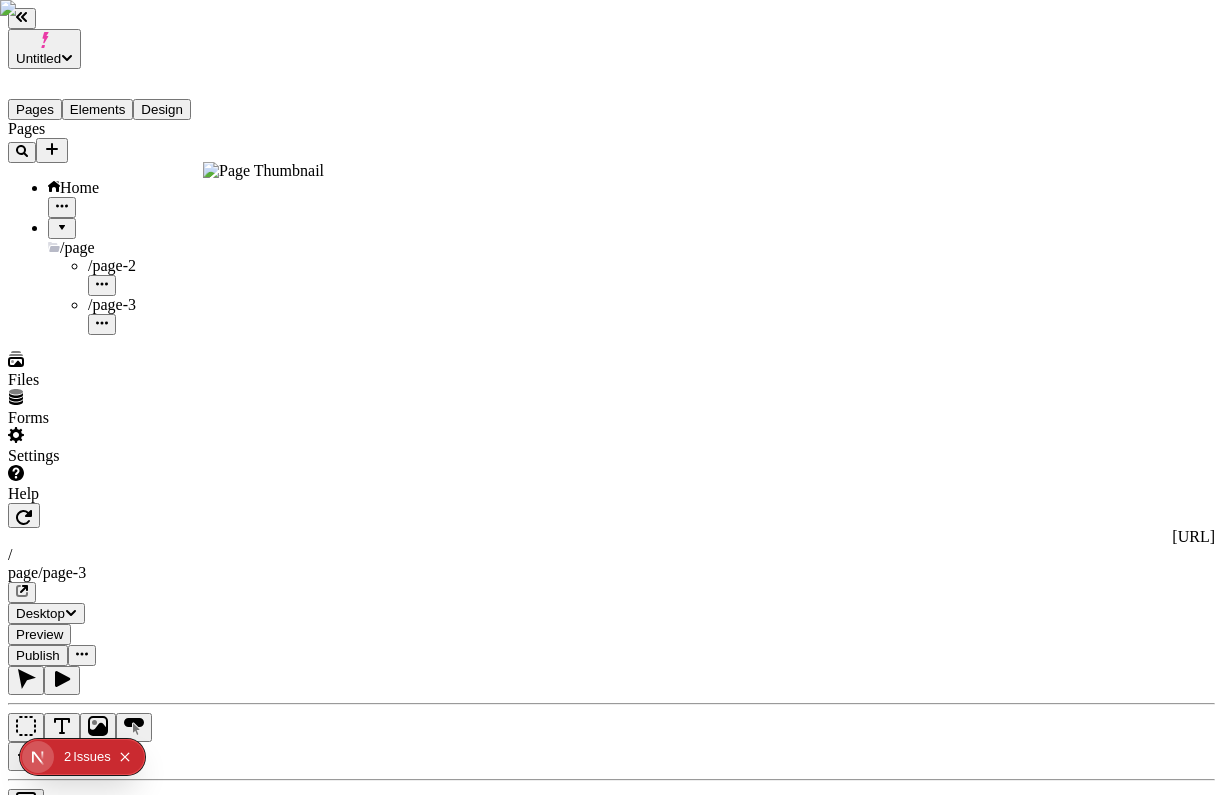 click on "/ page-2" at bounding box center [148, 266] 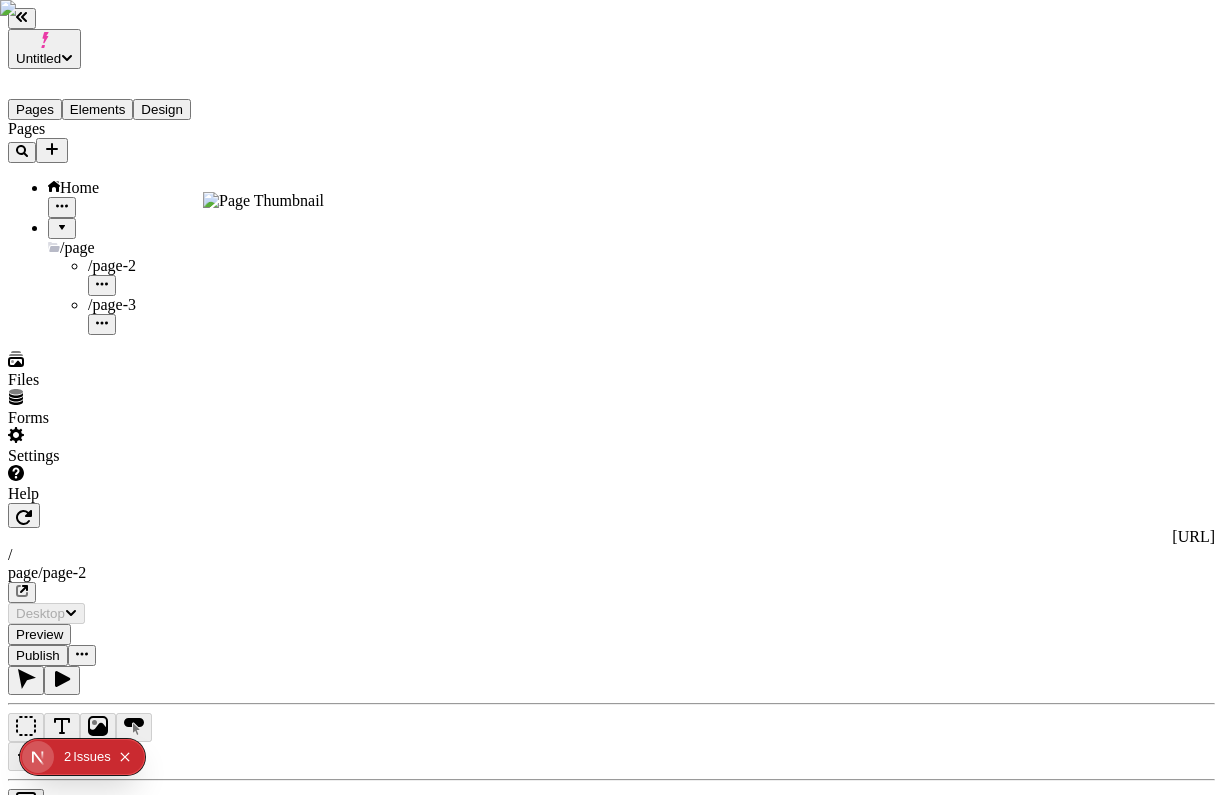 click on "/ page-3" at bounding box center [148, 305] 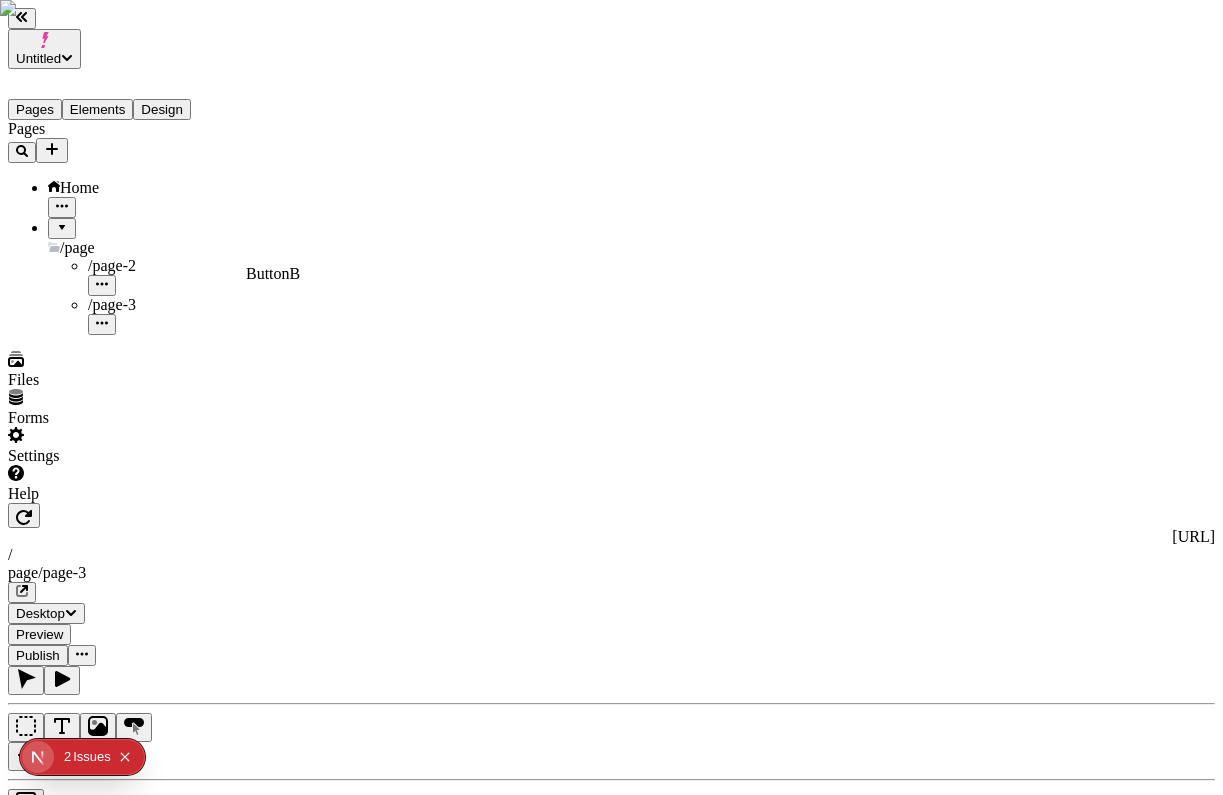 click 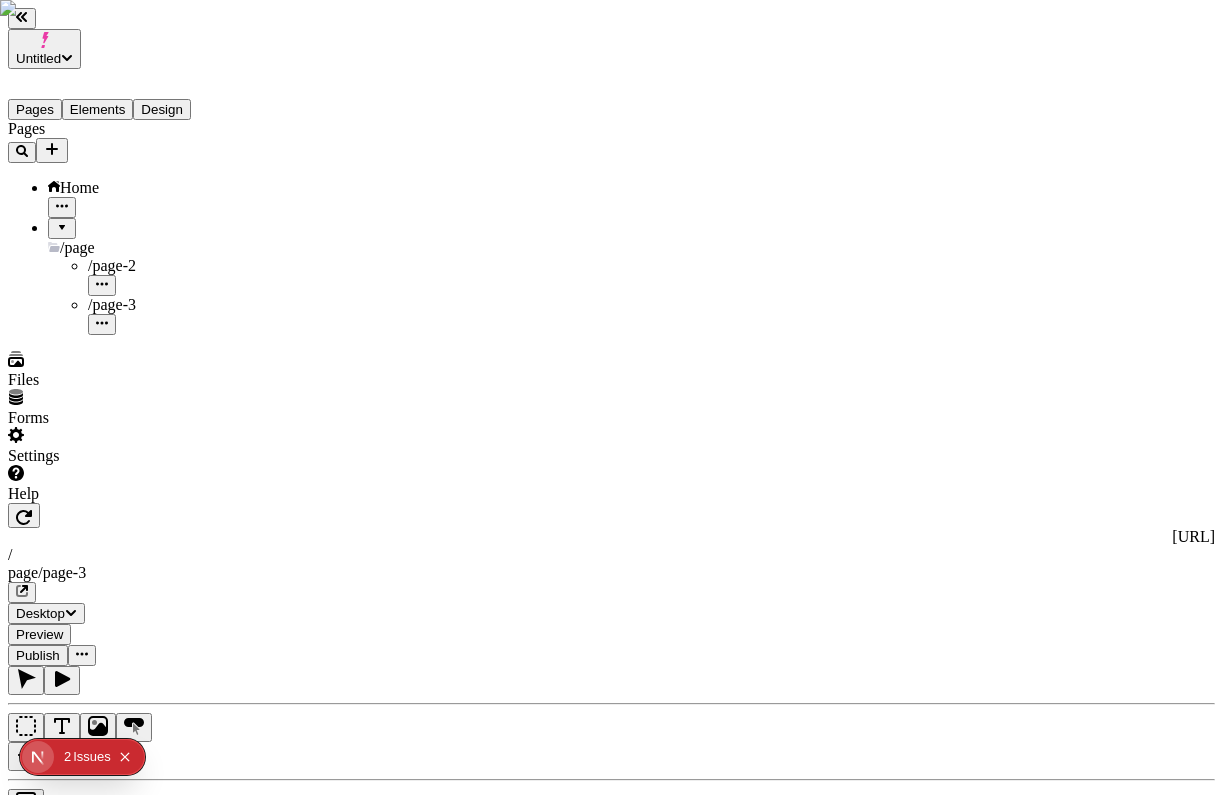 click on "Button Page" at bounding box center (611, 2352) 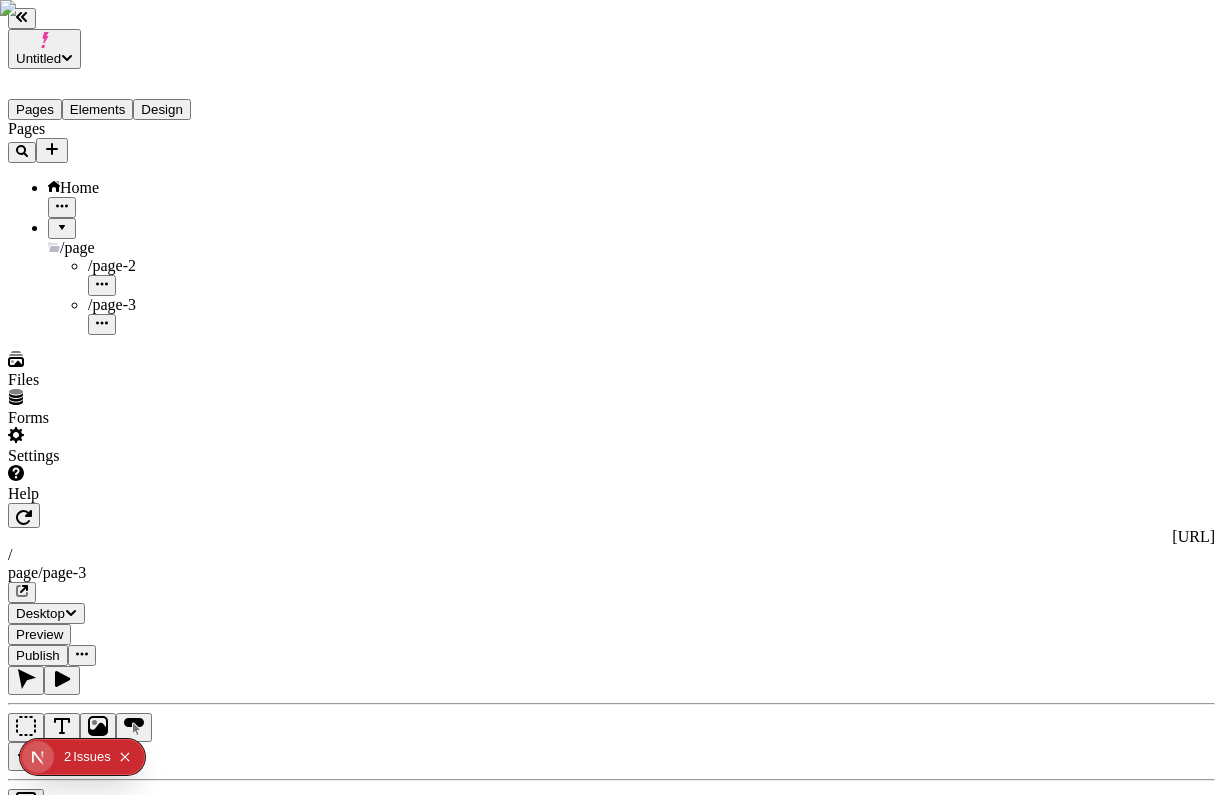 click 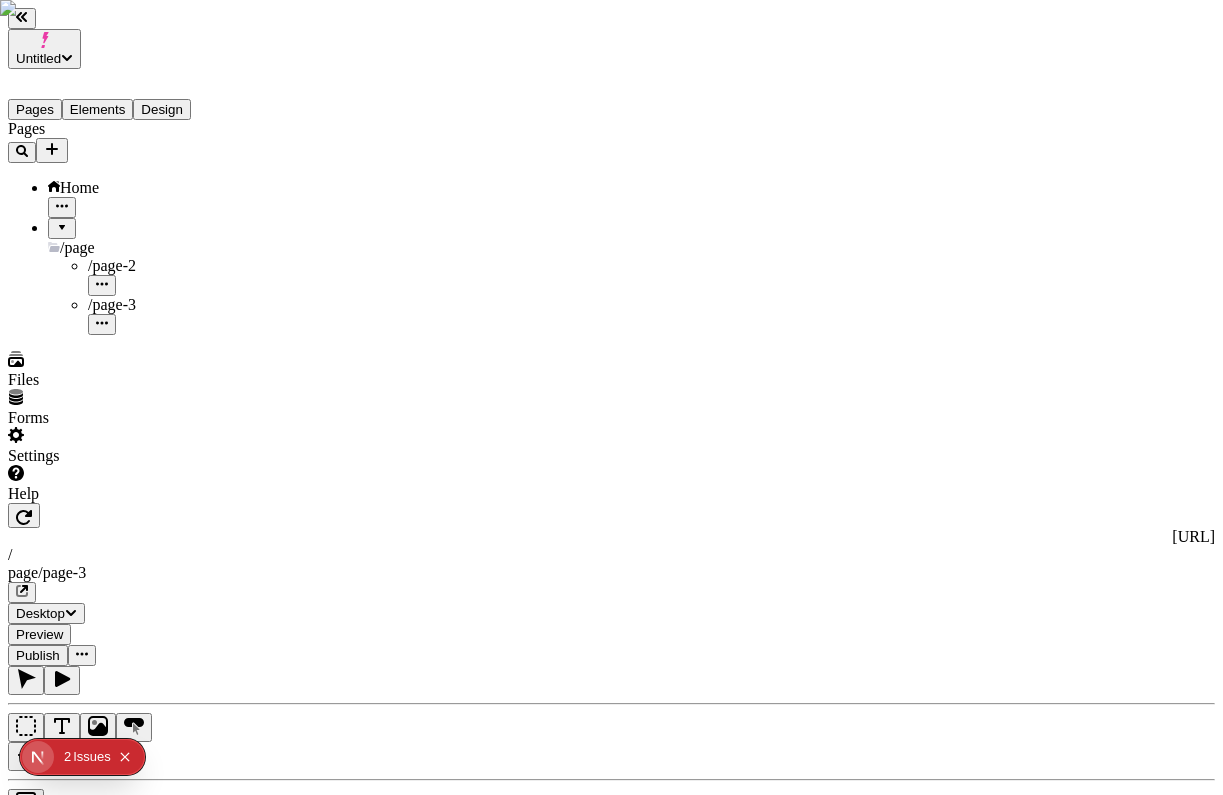 click on "Image Page" at bounding box center (611, 2671) 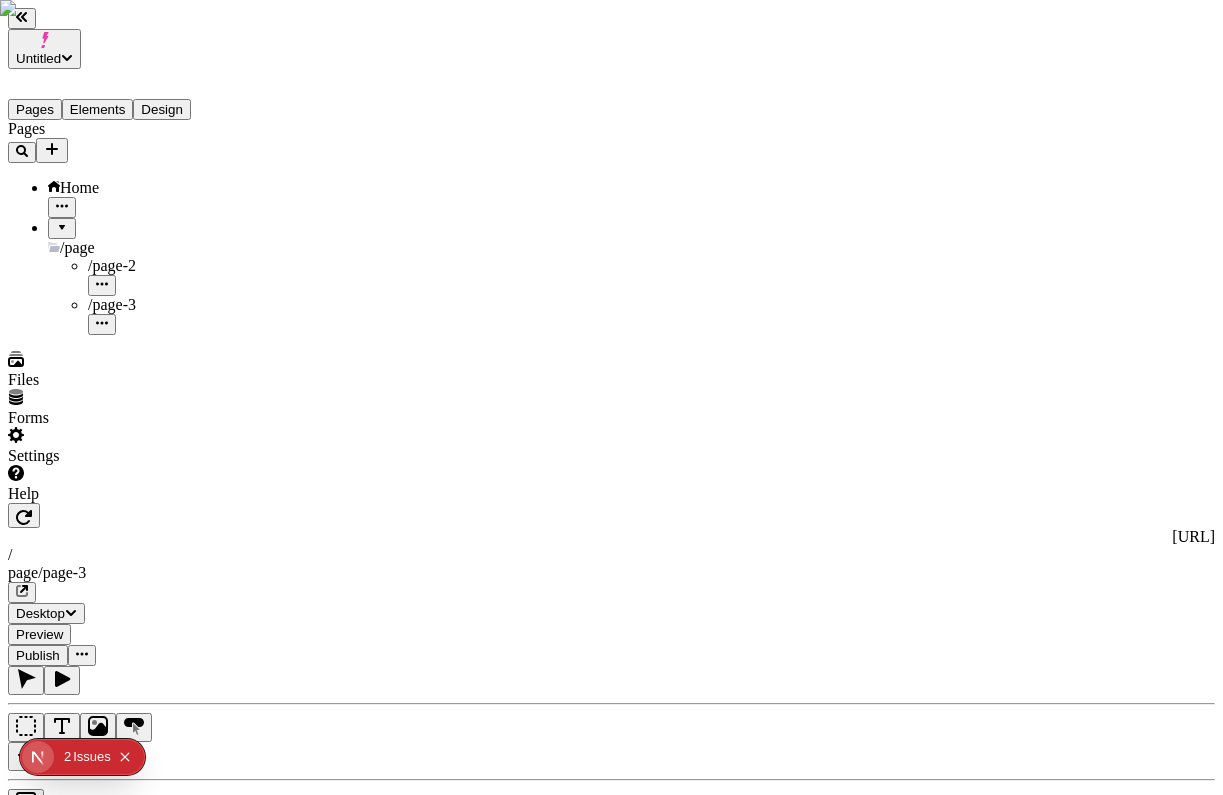 click 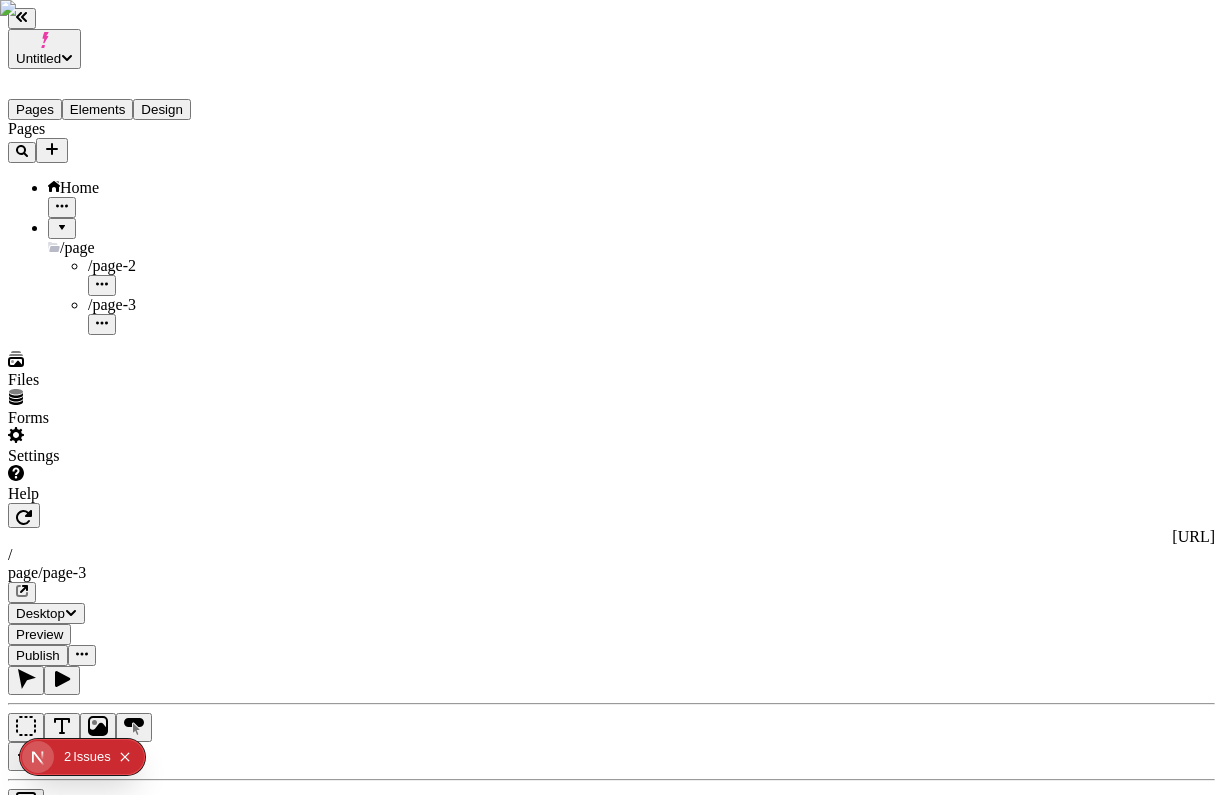 click on "/ page-2" at bounding box center [148, 266] 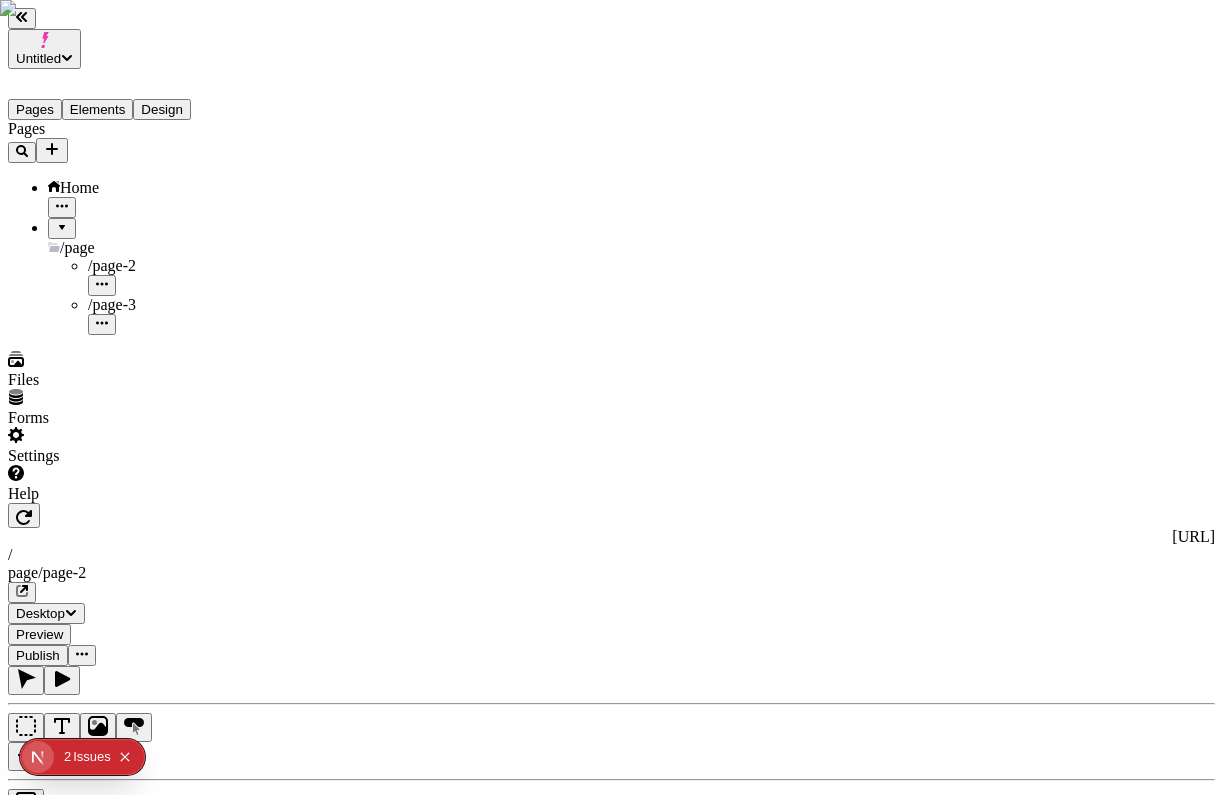 click on "Publish" at bounding box center [38, 655] 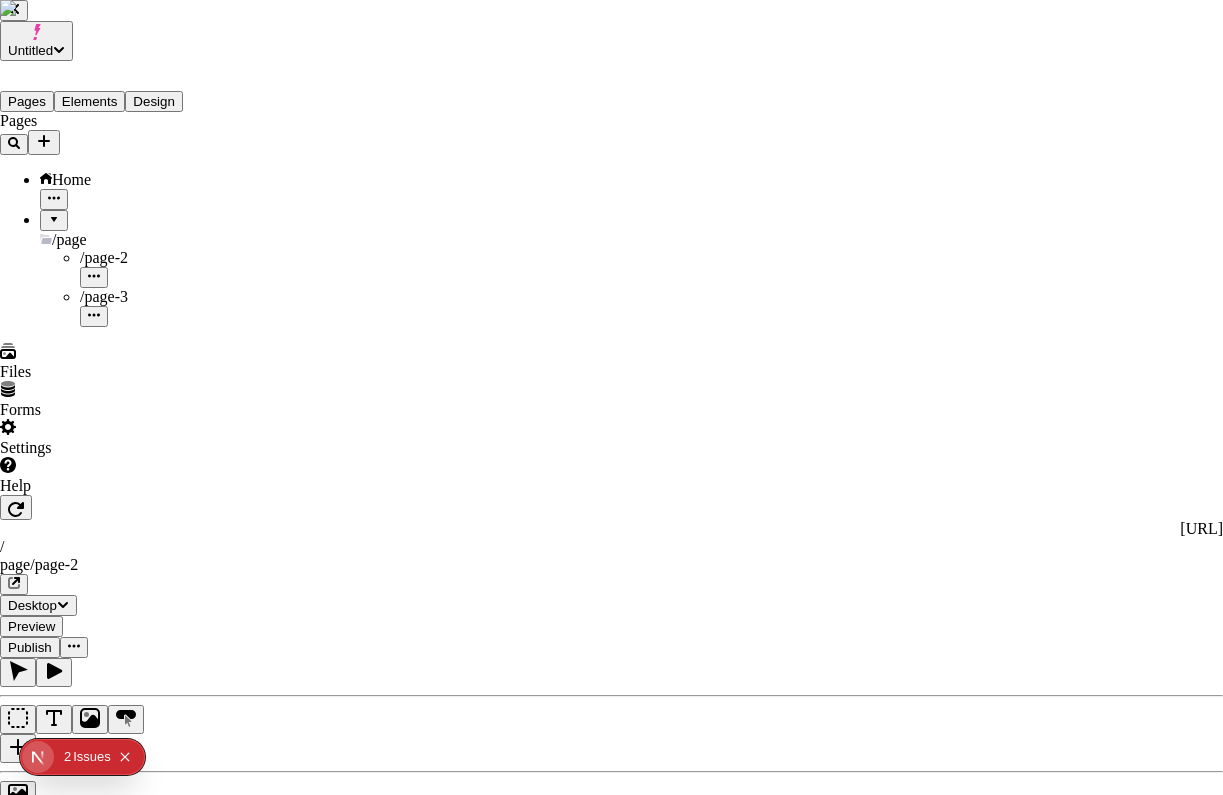 click at bounding box center (631, 2444) 